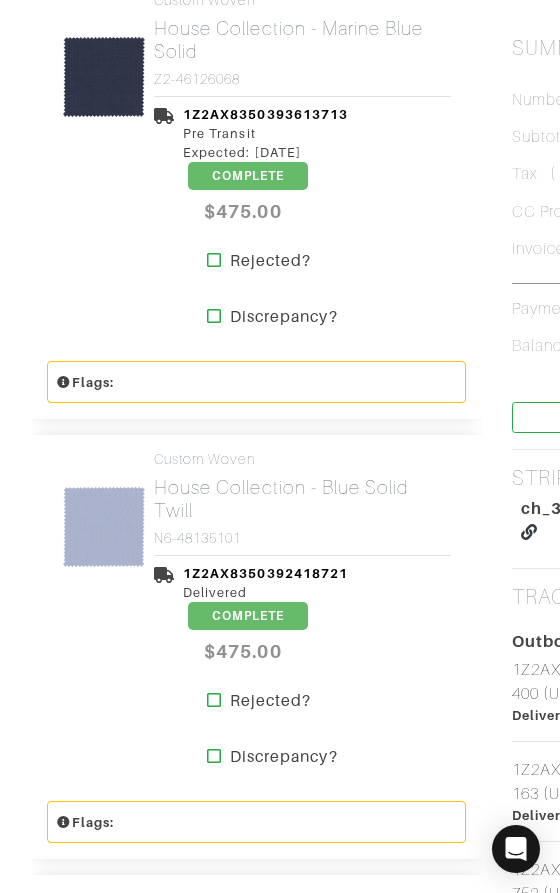 scroll, scrollTop: 784, scrollLeft: 0, axis: vertical 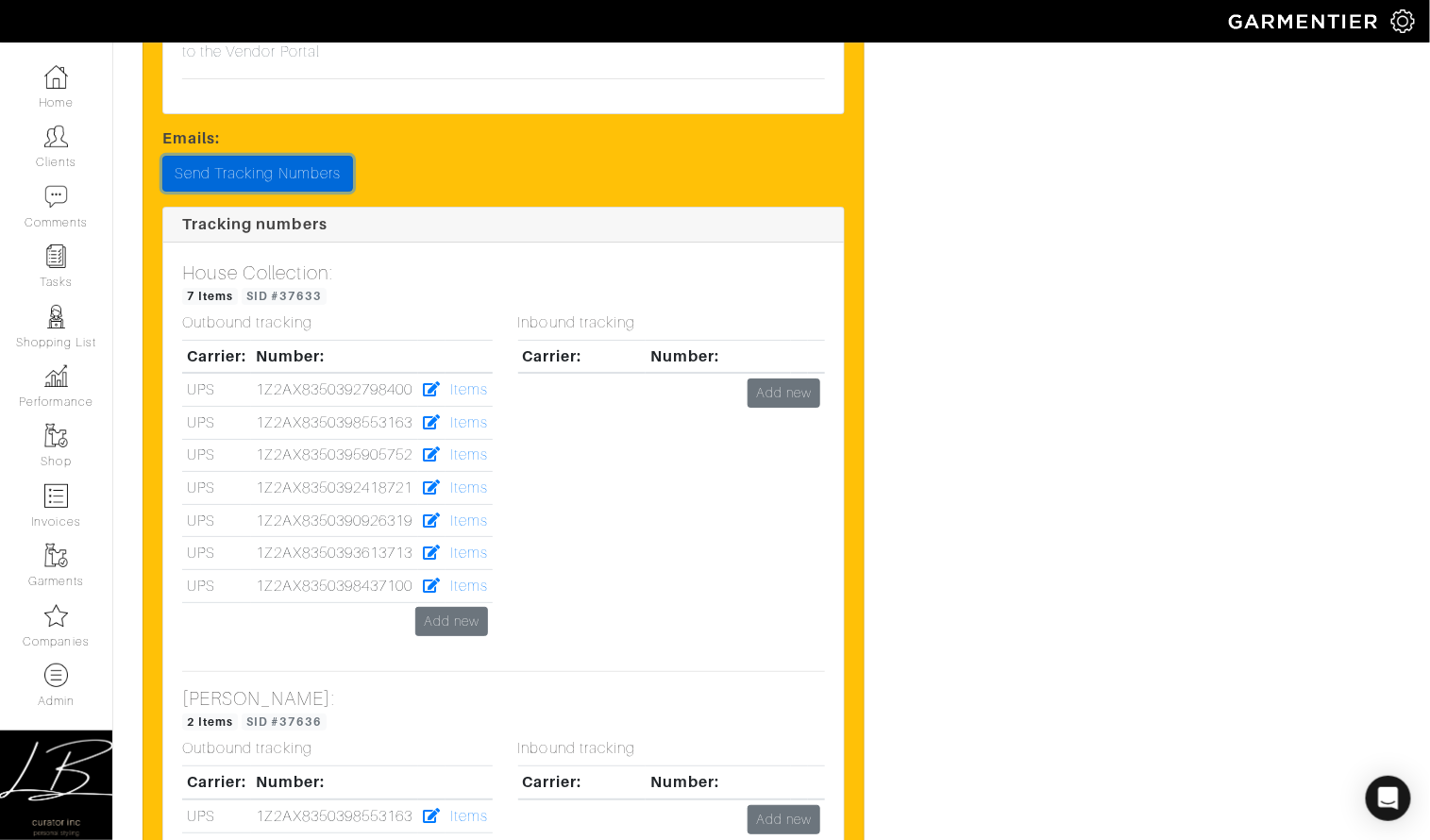 click on "Send Tracking Numbers" at bounding box center [258, 174] 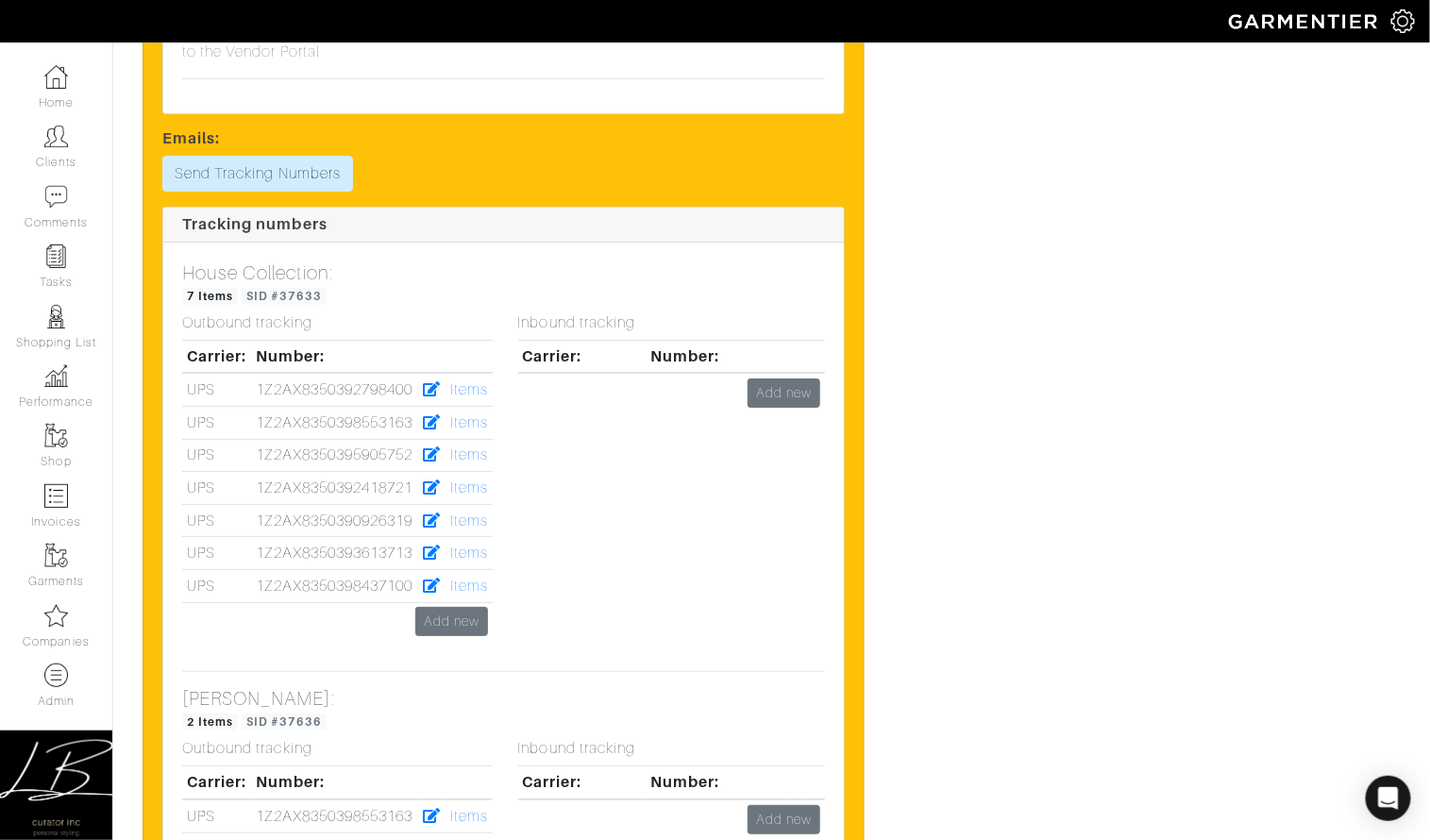 scroll, scrollTop: 4923, scrollLeft: 0, axis: vertical 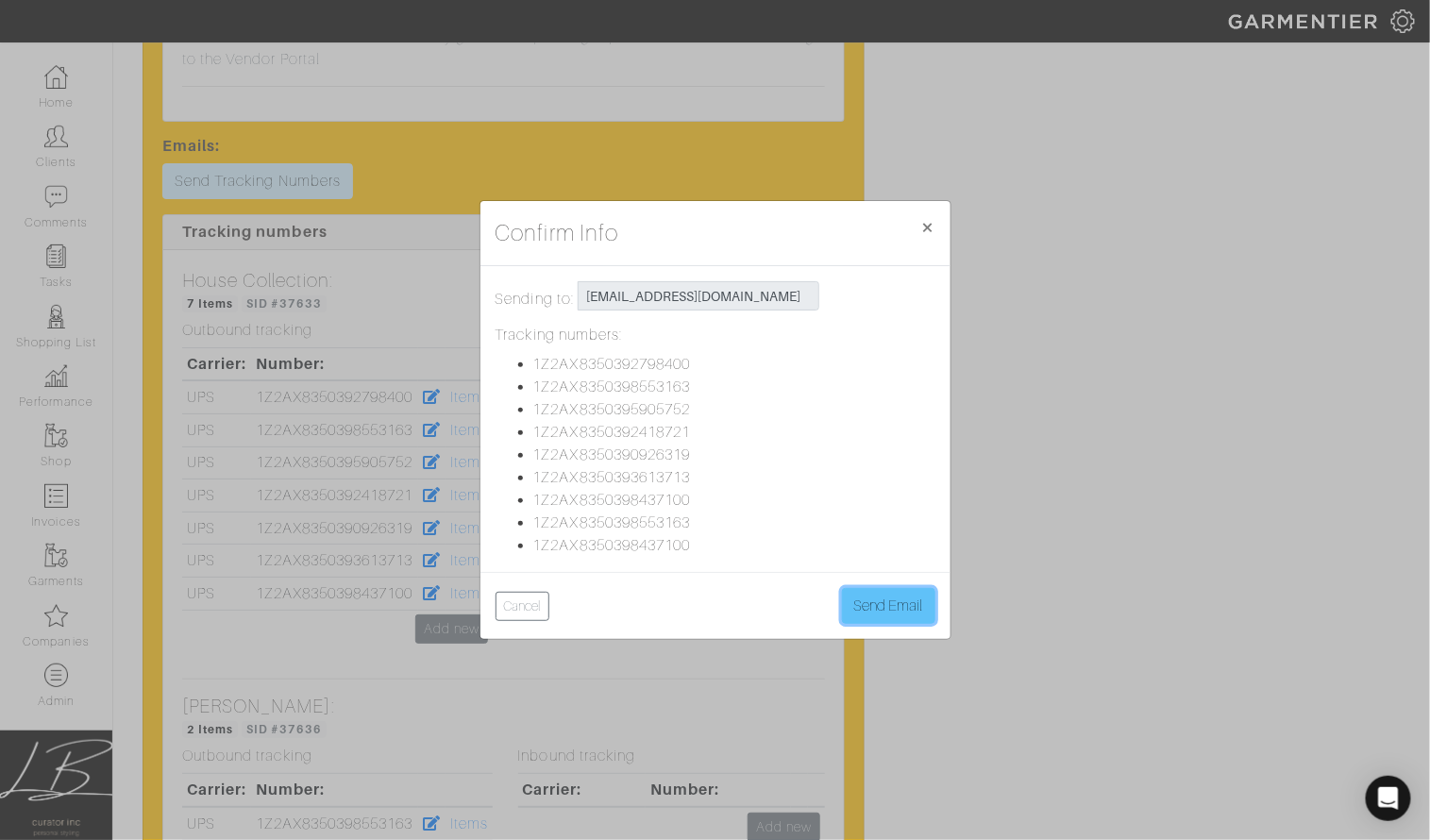 click on "Send Email" at bounding box center [888, 606] 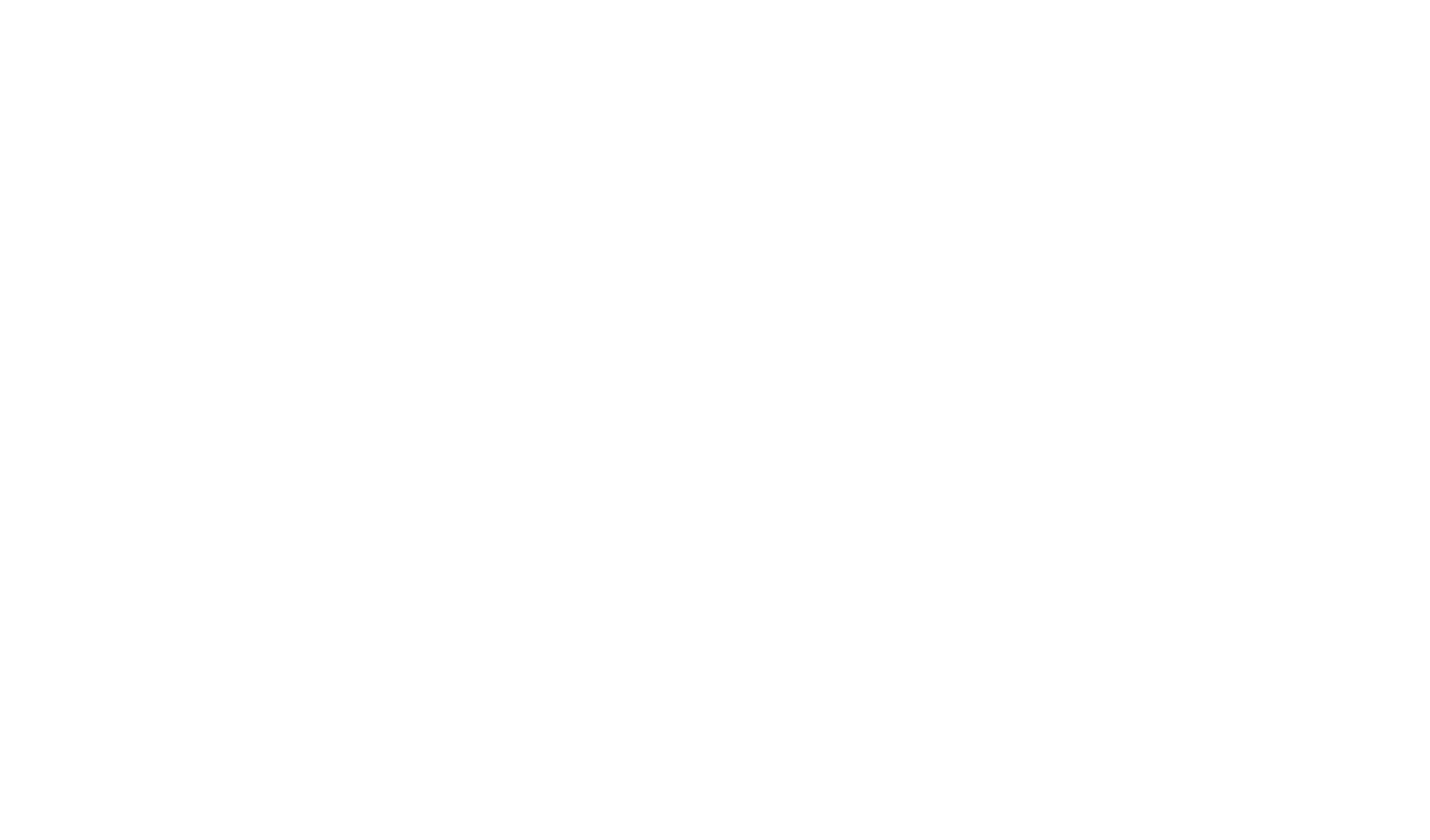 scroll, scrollTop: 0, scrollLeft: 0, axis: both 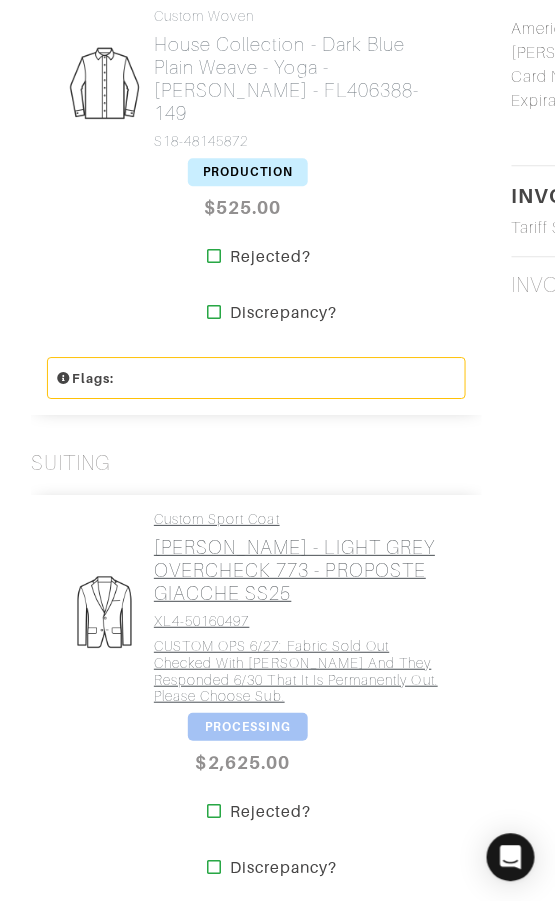 click on "Loro Piana -
LIGHT GREY OVERCHECK 773 - PROPOSTE GIACCHE SS25" at bounding box center (302, 570) 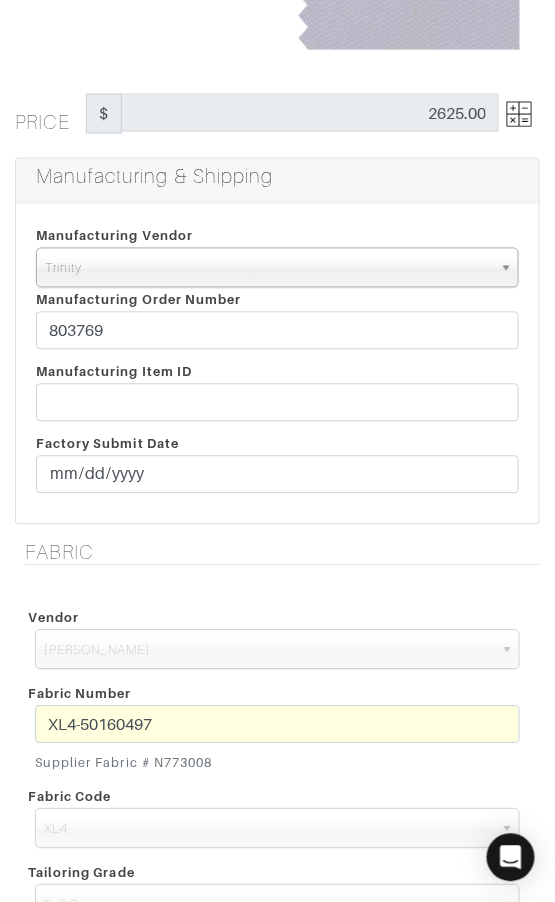 scroll, scrollTop: 351, scrollLeft: 0, axis: vertical 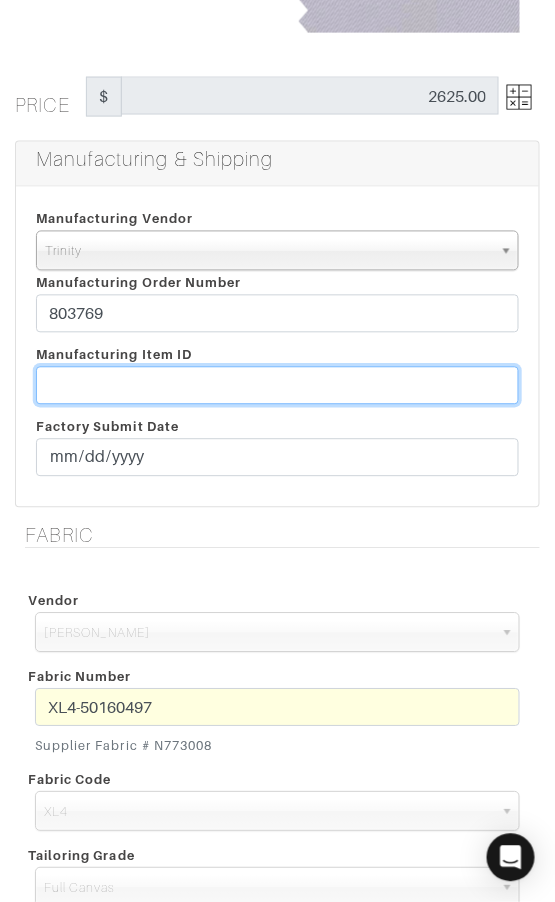 click at bounding box center (277, 386) 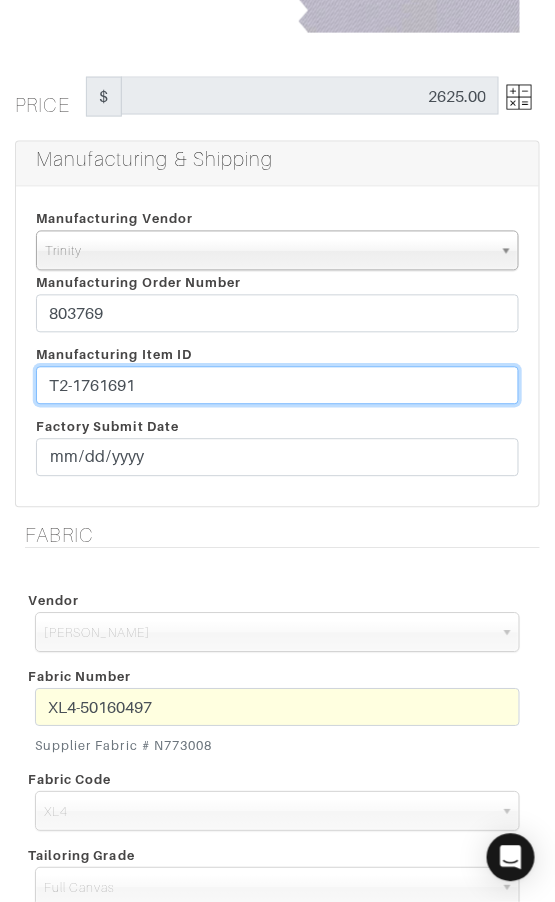 type on "T2-1761691" 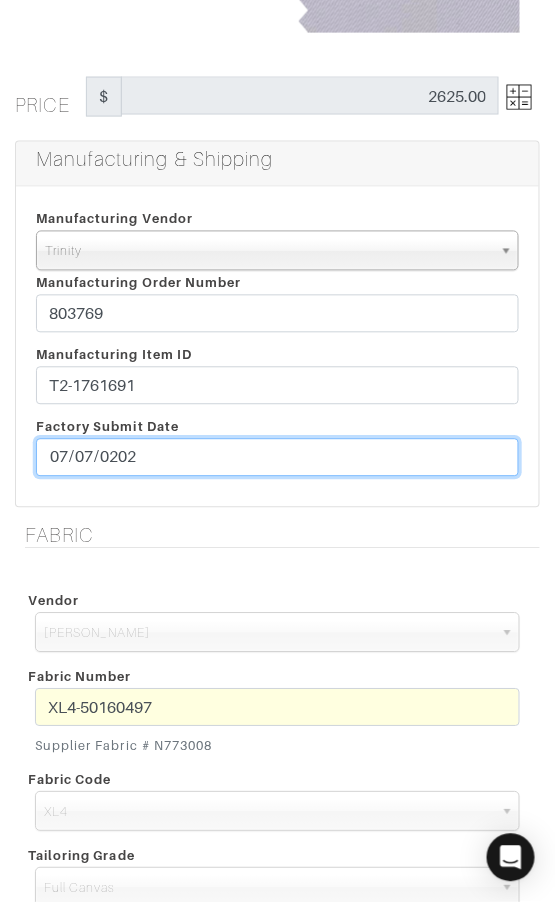 type on "2025-07-07" 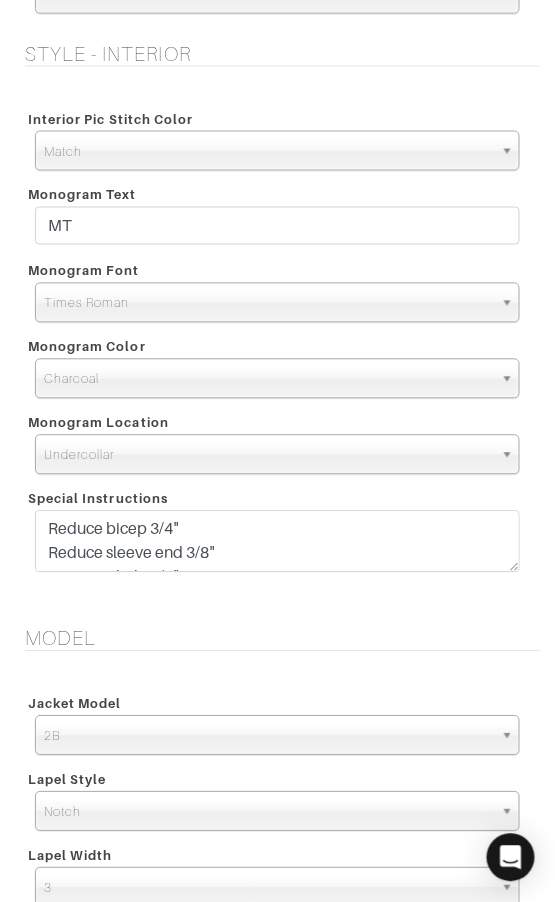 scroll, scrollTop: 2342, scrollLeft: 0, axis: vertical 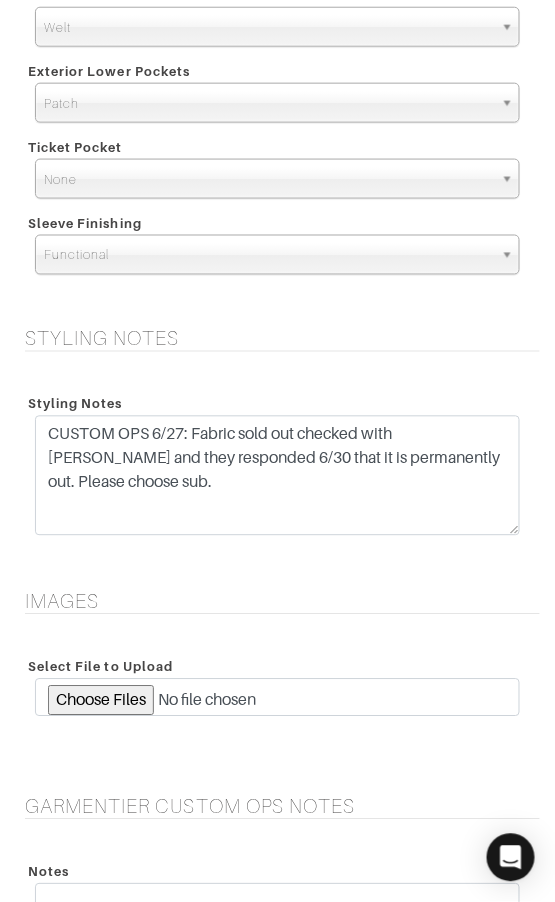 drag, startPoint x: 511, startPoint y: 466, endPoint x: 499, endPoint y: 524, distance: 59.22837 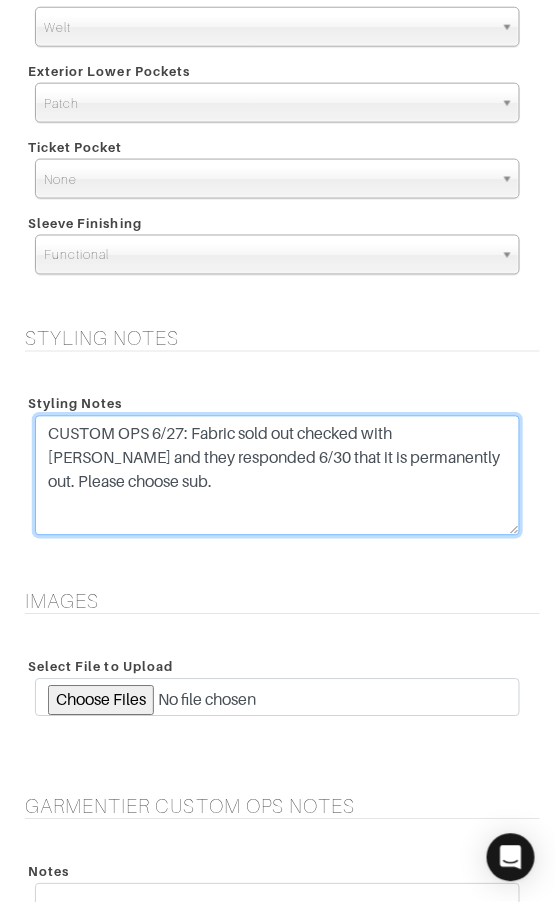 click on "CUSTOM OPS 6/27: Fabric sold out checked with Loro Piana and they responded 6/30 that it is permanently out. Please choose sub." at bounding box center [277, 476] 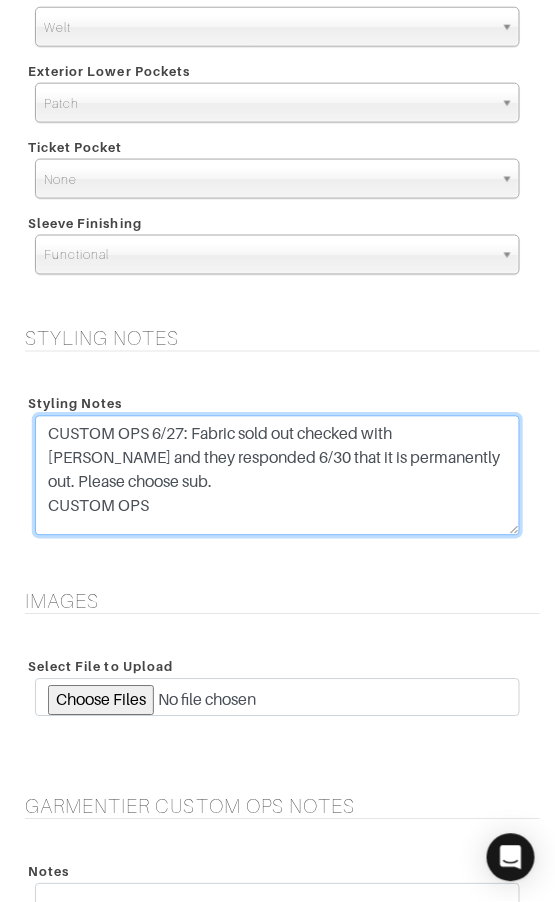 click on "CUSTOM OPS 6/27: Fabric sold out checked with Loro Piana and they responded 6/30 that it is permanently out. Please choose sub." at bounding box center [277, 476] 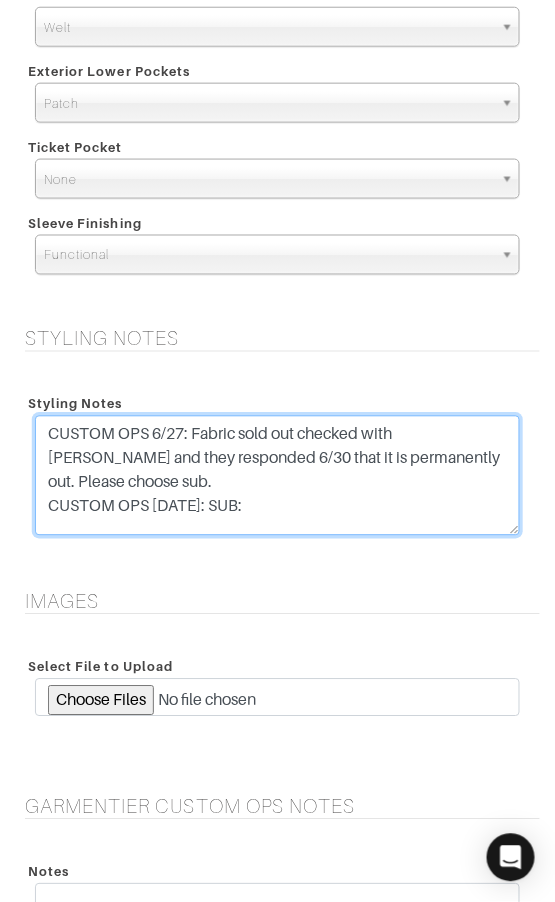paste on "880128" 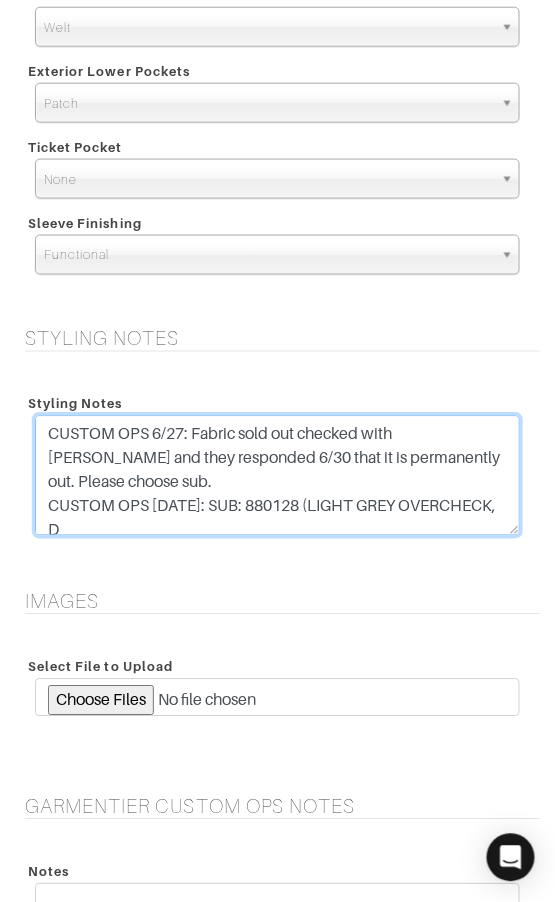 scroll, scrollTop: 3, scrollLeft: 0, axis: vertical 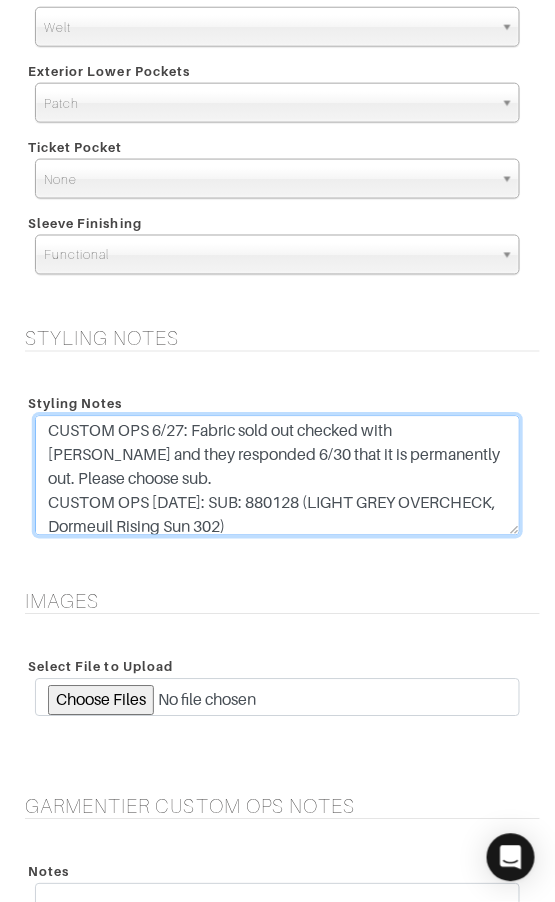 drag, startPoint x: 145, startPoint y: 465, endPoint x: 32, endPoint y: 418, distance: 122.384636 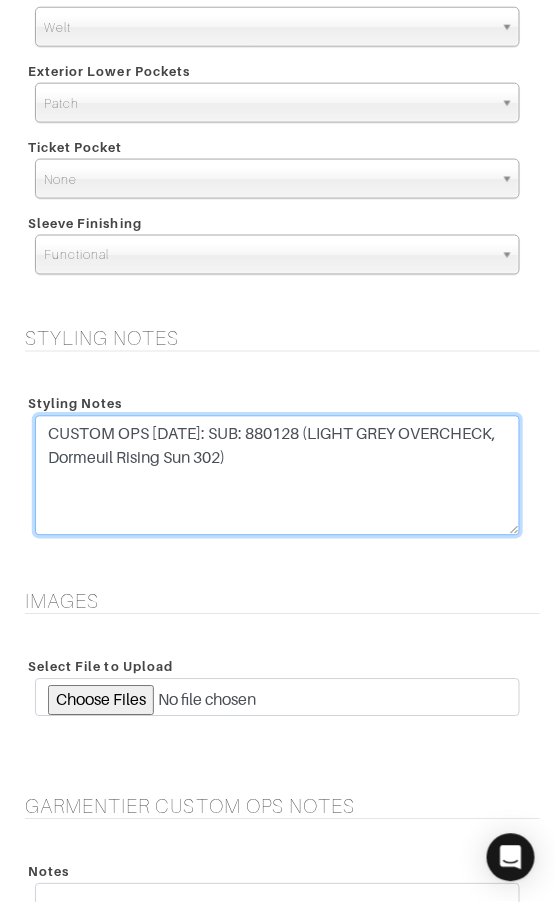 scroll, scrollTop: 0, scrollLeft: 0, axis: both 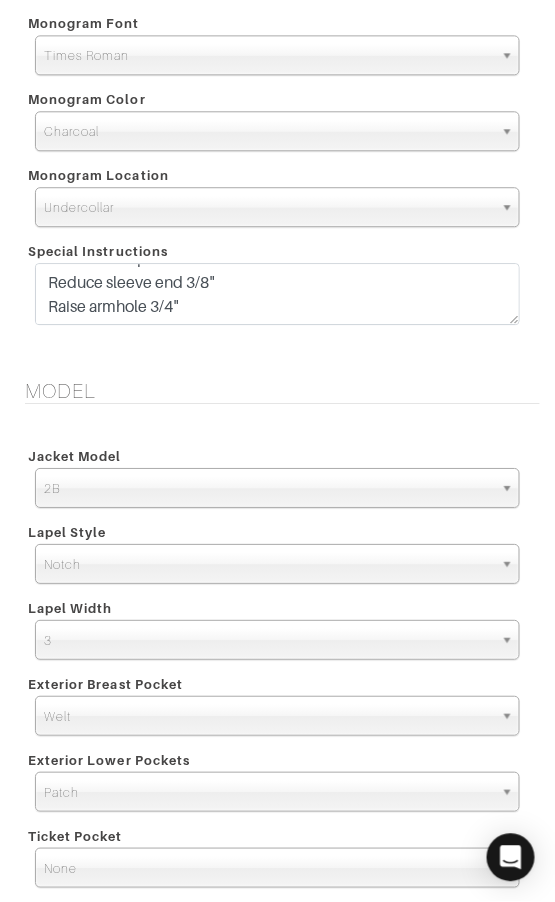type on "CUSTOM OPS 7/3/25: SUB: 880128 (LIGHT GREY OVERCHECK, Dormeuil Rising Sun 302)" 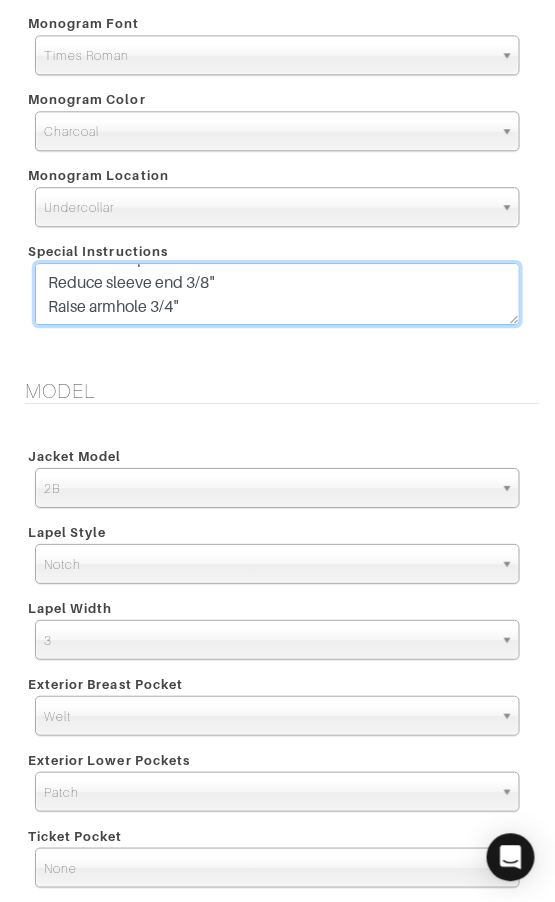 click on "Reduce bicep 3/4"
Reduce sleeve end 3/8"
Raise armhole 3/4"" at bounding box center (277, 294) 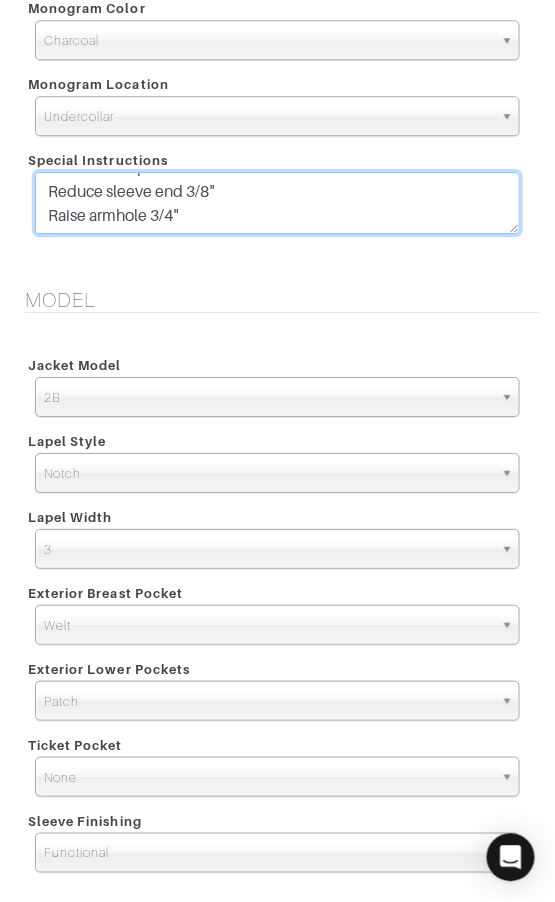 scroll, scrollTop: 2690, scrollLeft: 0, axis: vertical 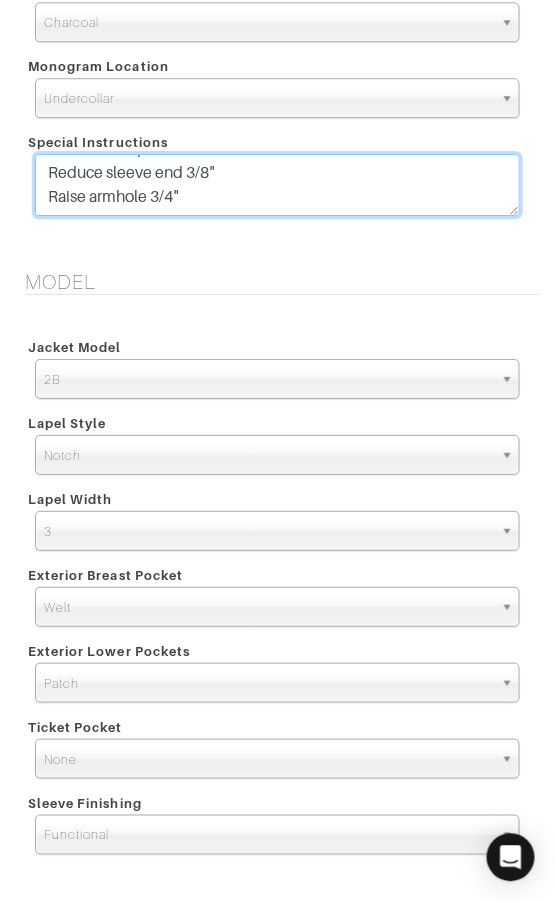 paste on "CUSTOM OPS 6/27: Fabric sold out checked with Loro Piana and they responded 6/30 that it is permanently out. Please choose sub." 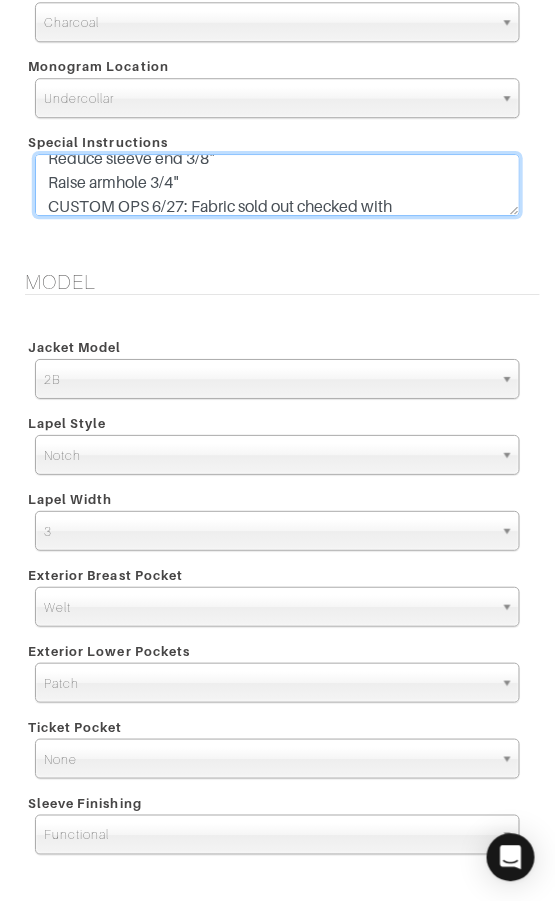 scroll, scrollTop: 86, scrollLeft: 0, axis: vertical 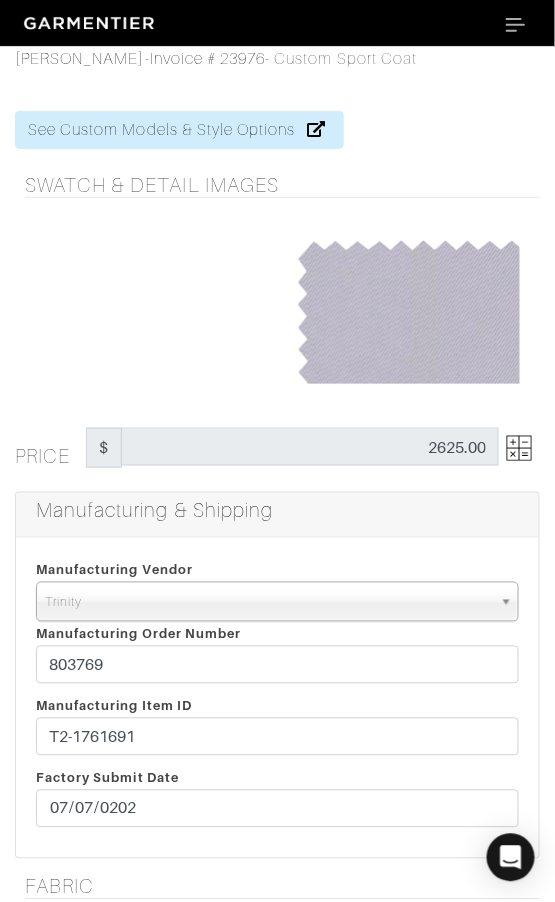 type on "Reduce bicep 3/4"
Reduce sleeve end 3/8"
Raise armhole 3/4"
CUSTOM OPS 6/27: Fabric sold out checked with Loro Piana and they responded 6/30 that it is permanently out. Please choose sub." 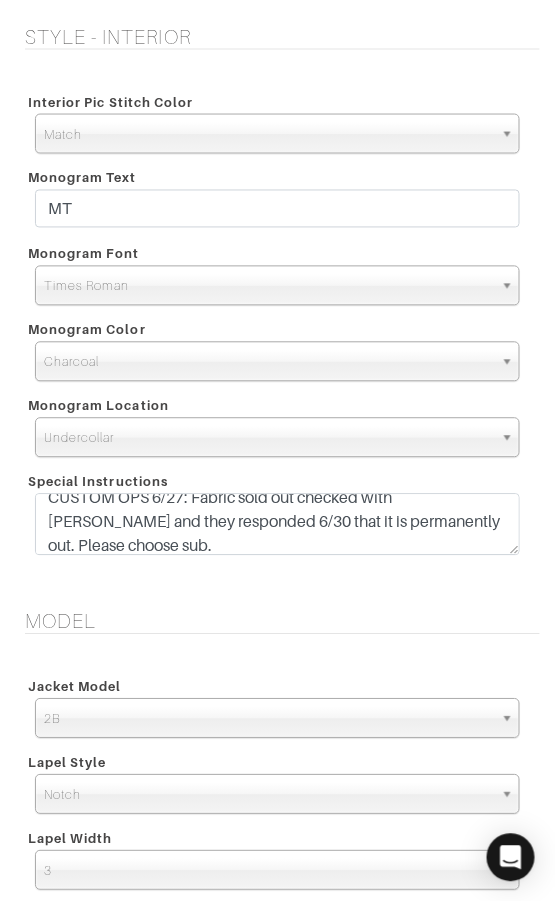 scroll, scrollTop: 2354, scrollLeft: 0, axis: vertical 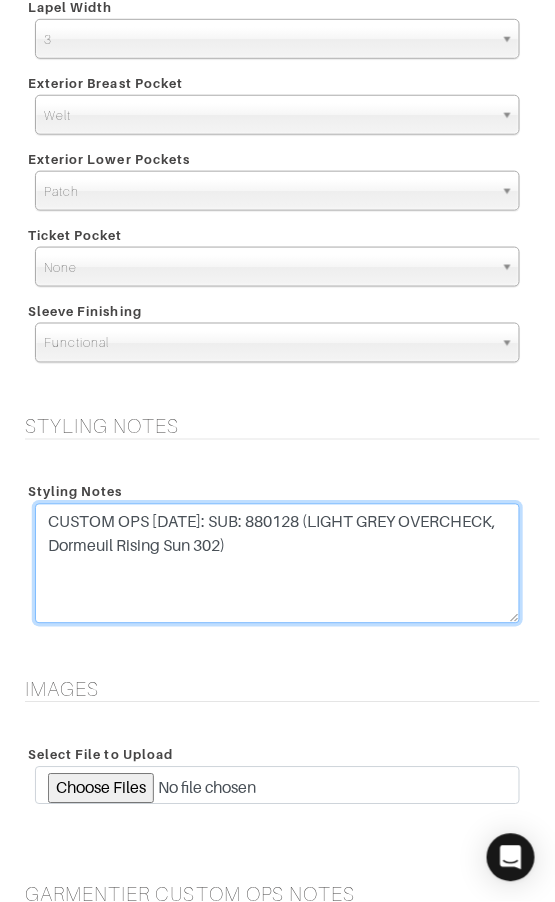 drag, startPoint x: 490, startPoint y: 511, endPoint x: 307, endPoint y: 510, distance: 183.00273 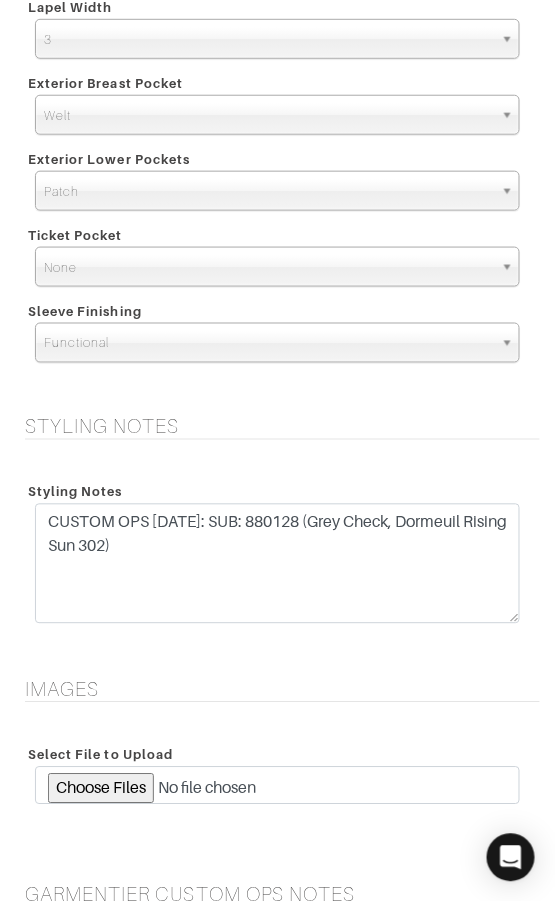 click on "Styling Notes" at bounding box center (282, 427) 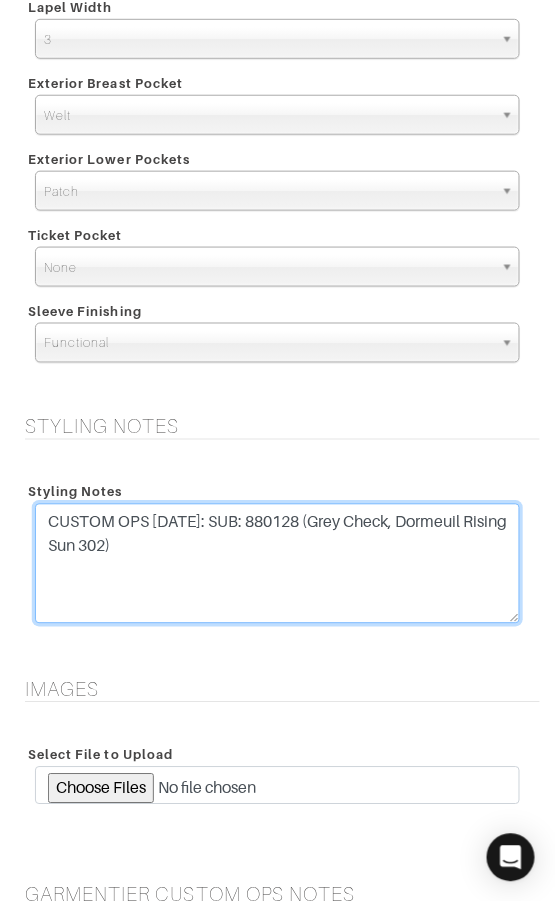 drag, startPoint x: 208, startPoint y: 512, endPoint x: 33, endPoint y: 518, distance: 175.10283 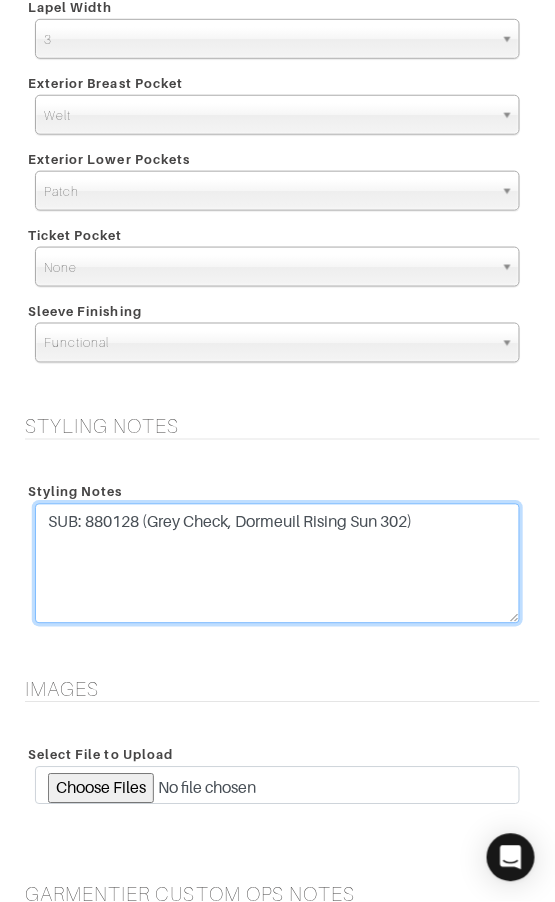 type on "SUB: 880128 (Grey Check, Dormeuil Rising Sun 302)" 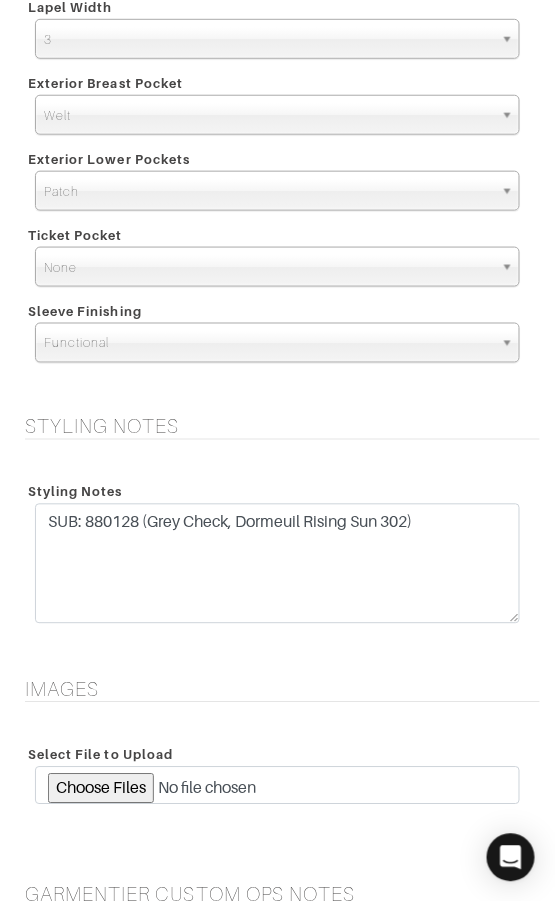 click on "Styling Notes
CUSTOM OPS 6/27: Fabric sold out checked with Loro Piana and they responded 6/30 that it is permanently out. Please choose sub." at bounding box center (277, 555) 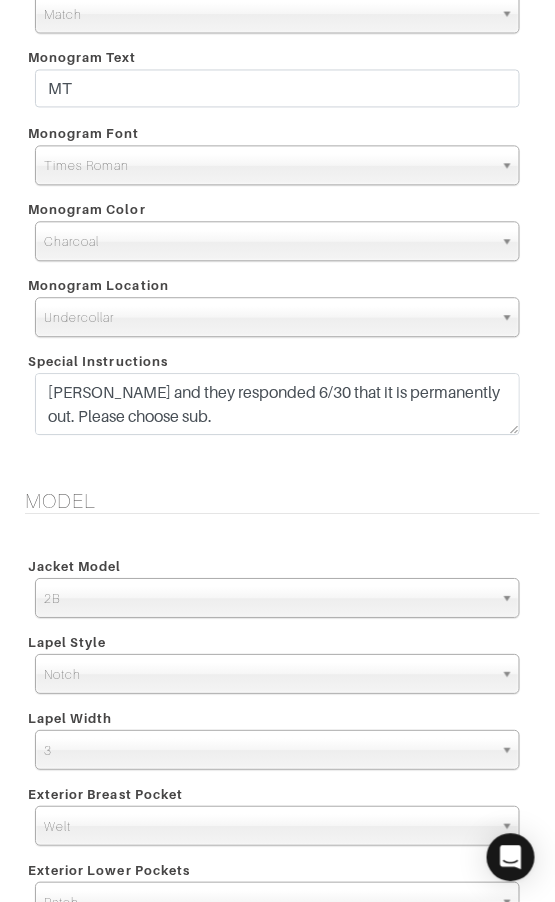 scroll, scrollTop: 2468, scrollLeft: 0, axis: vertical 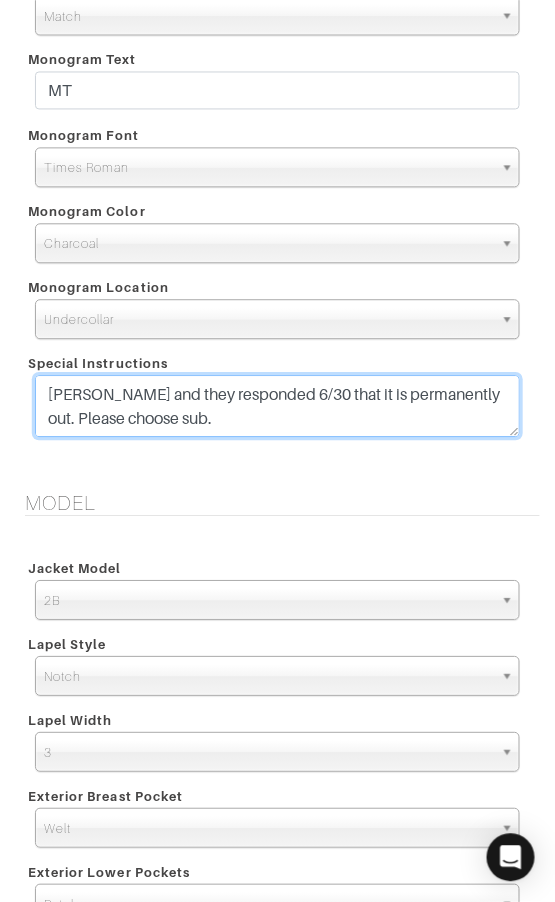 click on "Reduce bicep 3/4"
Reduce sleeve end 3/8"
Raise armhole 3/4"" at bounding box center (277, 407) 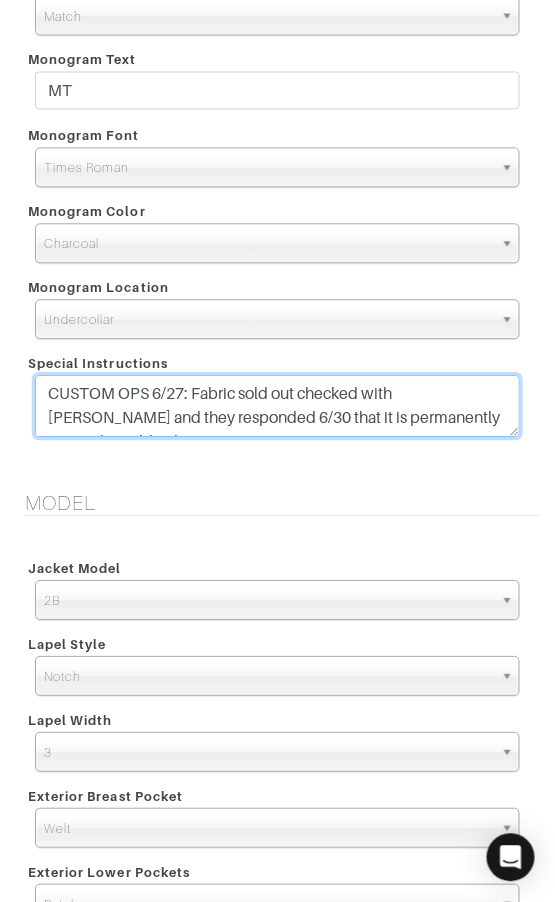 scroll, scrollTop: 92, scrollLeft: 0, axis: vertical 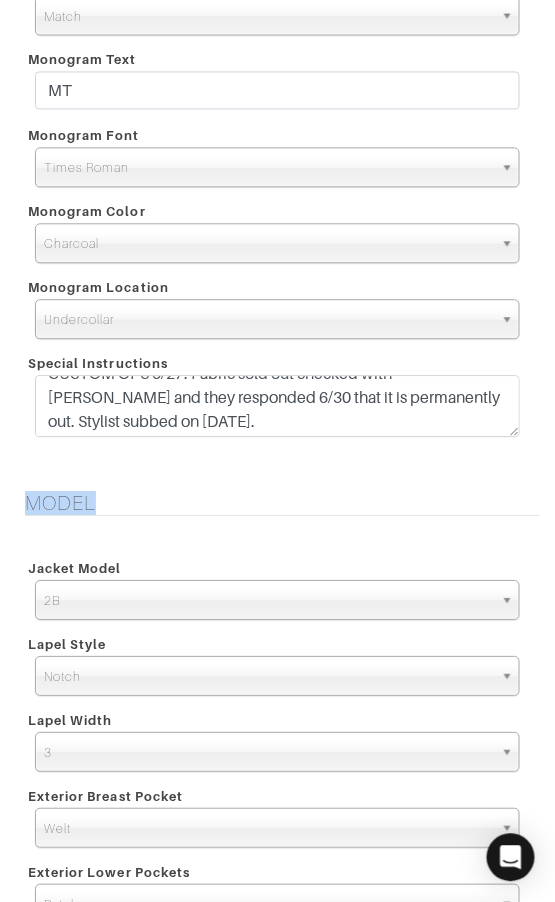 click on "Model" at bounding box center [282, 504] 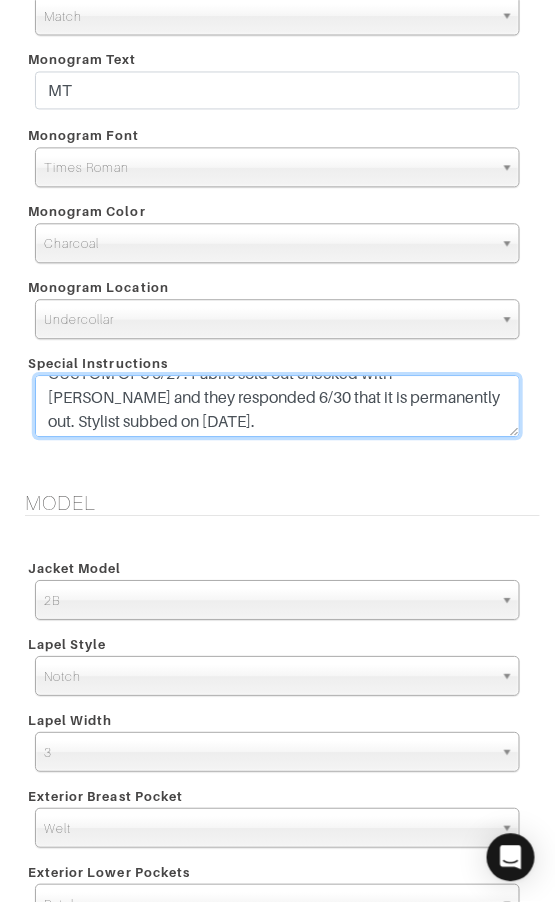 drag, startPoint x: 101, startPoint y: 409, endPoint x: 49, endPoint y: 409, distance: 52 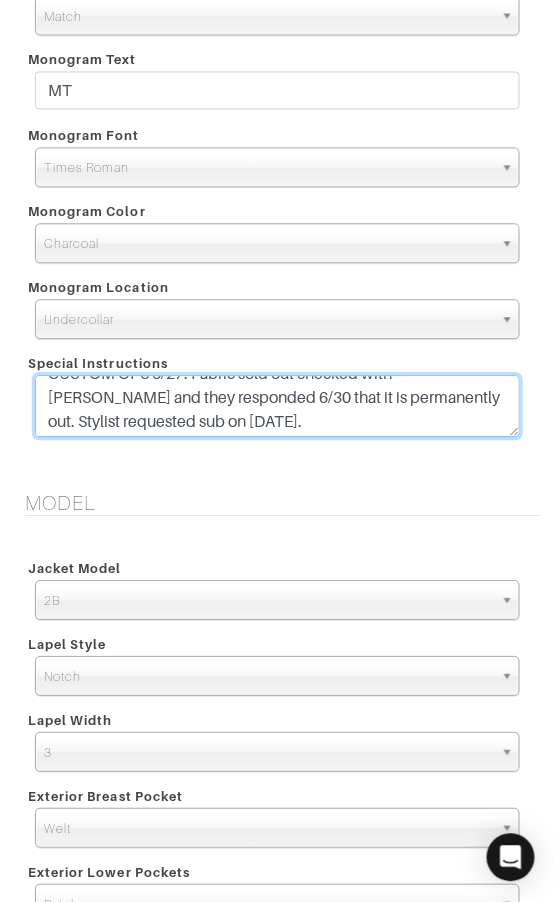 type on "Reduce bicep 3/4"
Reduce sleeve end 3/8"
Raise armhole 3/4"
CUSTOM OPS 6/27: Fabric sold out checked with Loro Piana and they responded 6/30 that it is permanently out. Stylist requested sub on 7/3/25." 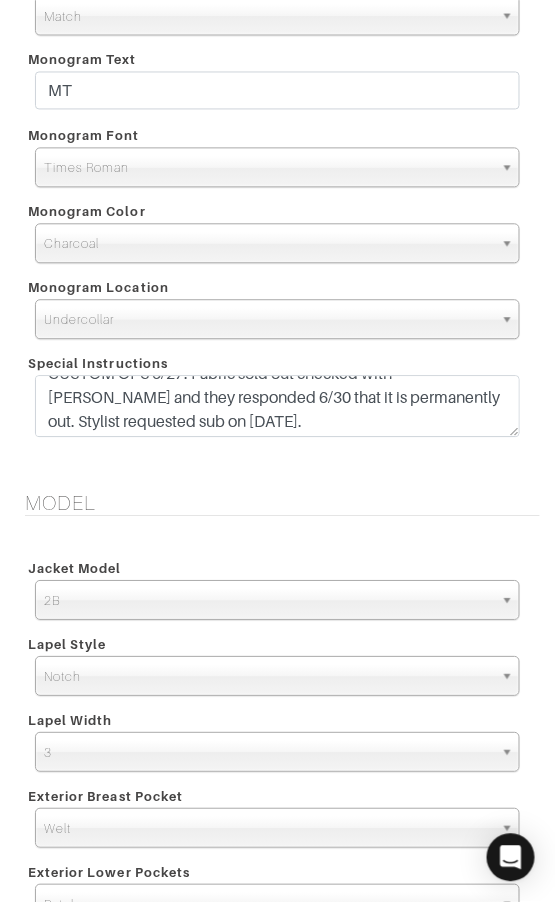 click on "Jacket Model
2B
1B
3-Roll-2B
DB 6x2
DB 4x2
3-Roll-2B Hunting Jacket
2B
Lapel Style
Notch
Peak
Shawl
Notch
Lapel Width
2.25
2.5
2.75
3
3.25
3.5
3.75
4
3
Exterior Breast Pocket
Welt
Patch
Welt" at bounding box center [277, 819] 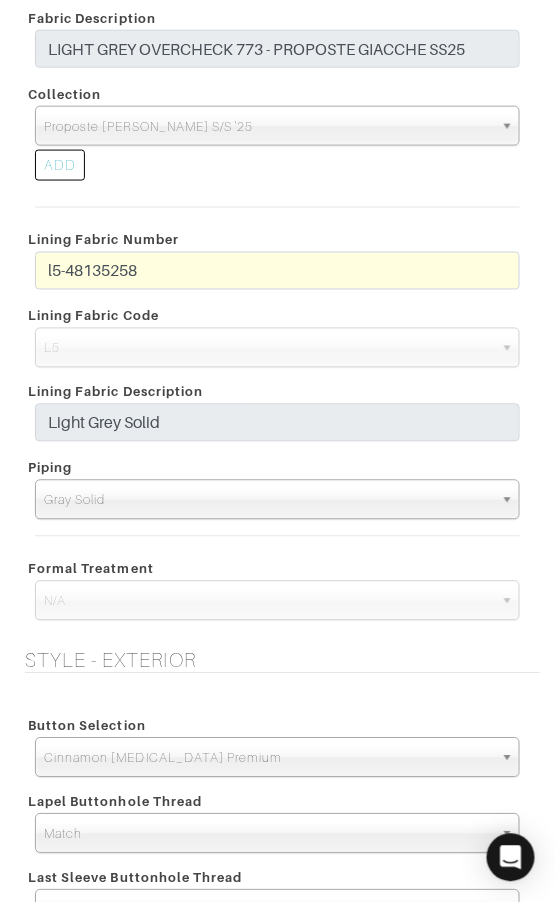 scroll, scrollTop: 1256, scrollLeft: 0, axis: vertical 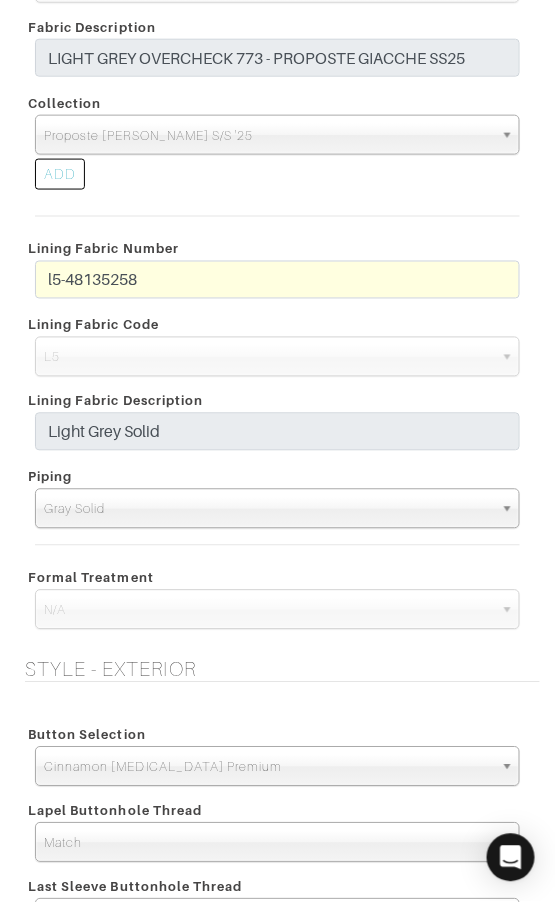 click on "Vendor
Zegna
Scabal
Loro Piana
Gladson
Dormeuil
House Collection
London
Marzoni
Holland & Sherry
Ariston
Loro Piana
Fabric Number
XL4-50160497
Supplier Fabric # N773008
Fabric Code
AA
C2
C3
C4
C5
C6
C8
C9
CC
D
D1
D2
D3
DI
DO
DQ
DS
DT
DX
DY
DZ
E
E2
E3
E4" at bounding box center [277, 159] 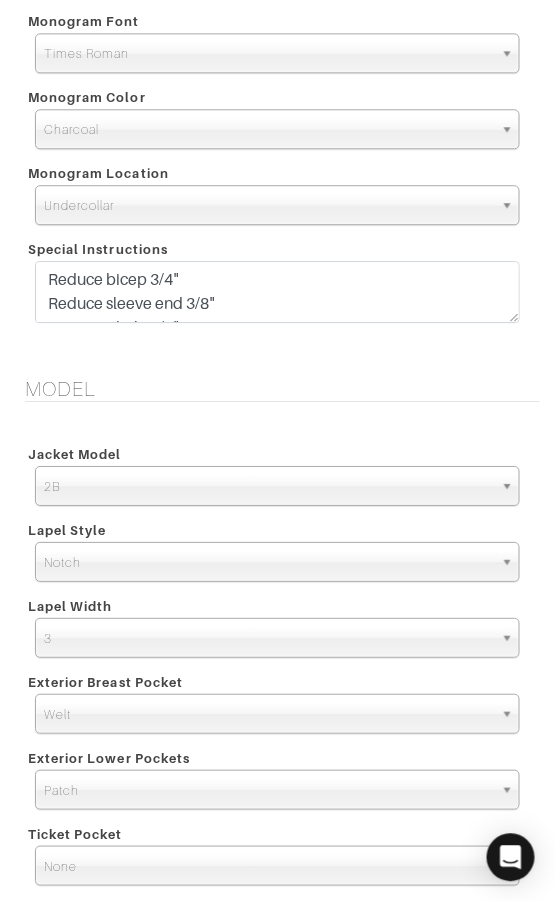 scroll, scrollTop: 2556, scrollLeft: 0, axis: vertical 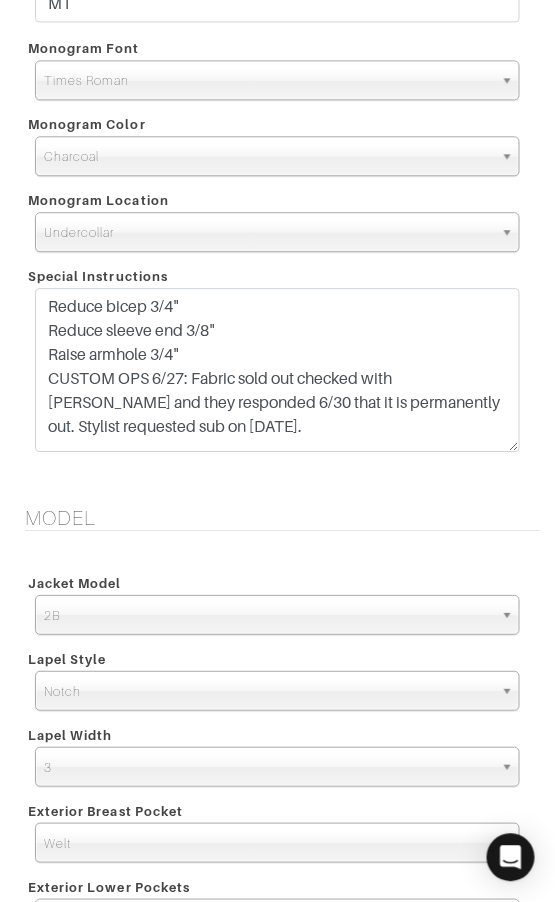 drag, startPoint x: 510, startPoint y: 335, endPoint x: 487, endPoint y: 437, distance: 104.56099 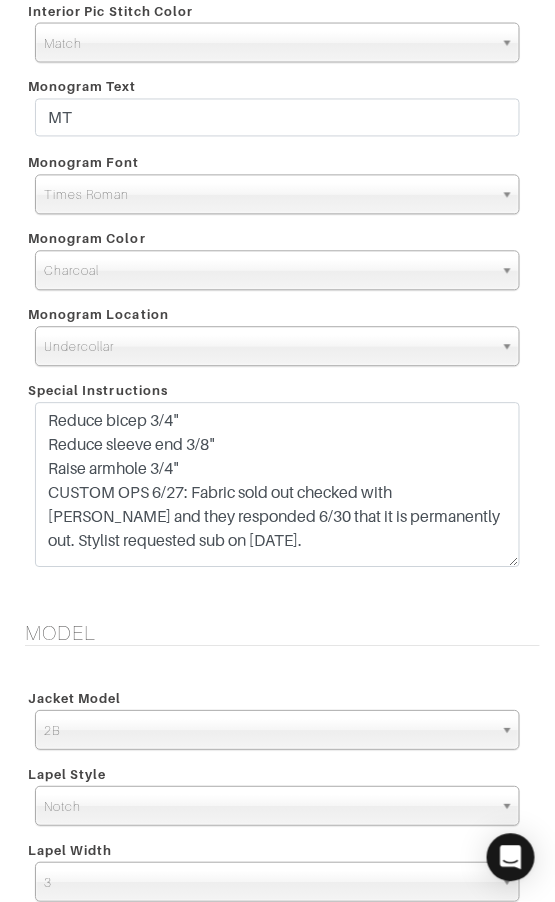 scroll, scrollTop: 2444, scrollLeft: 0, axis: vertical 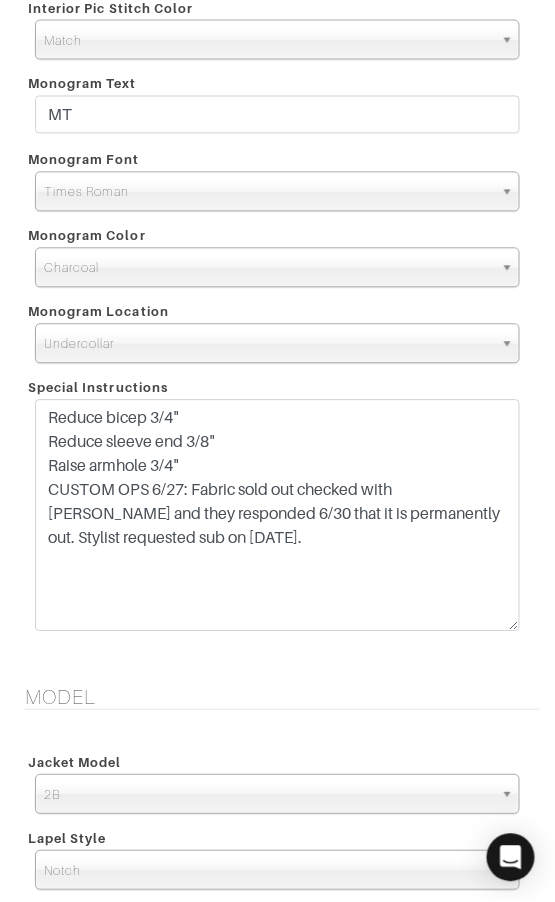 drag, startPoint x: 517, startPoint y: 554, endPoint x: 493, endPoint y: 615, distance: 65.551506 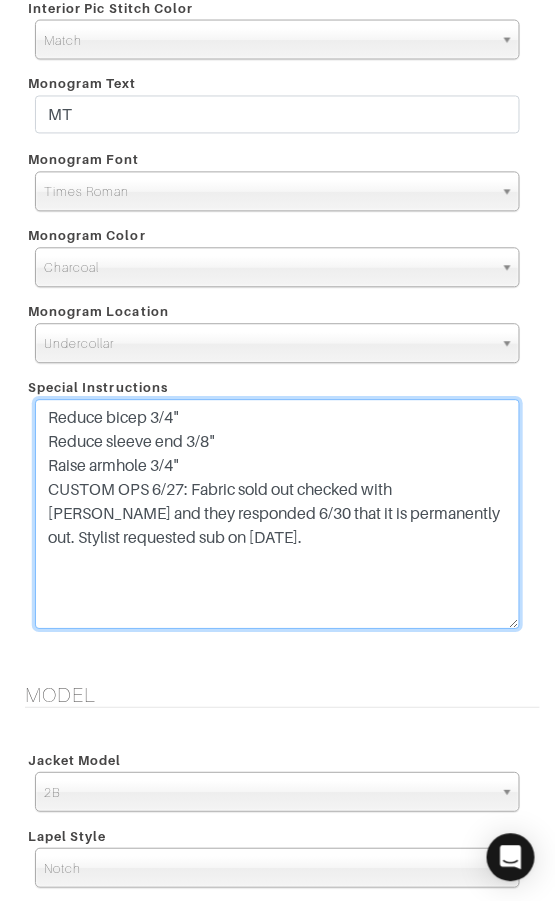 drag, startPoint x: 198, startPoint y: 516, endPoint x: 17, endPoint y: 473, distance: 186.03763 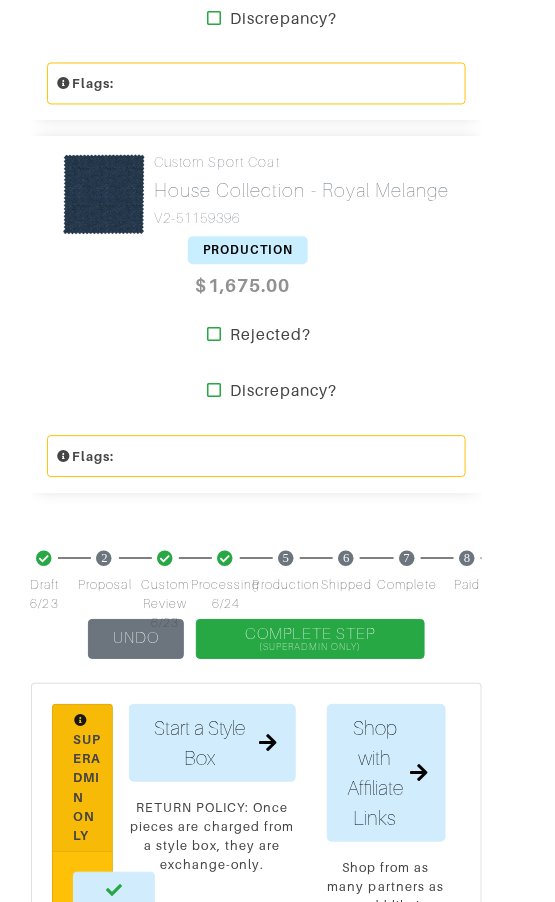 scroll, scrollTop: 1595, scrollLeft: 0, axis: vertical 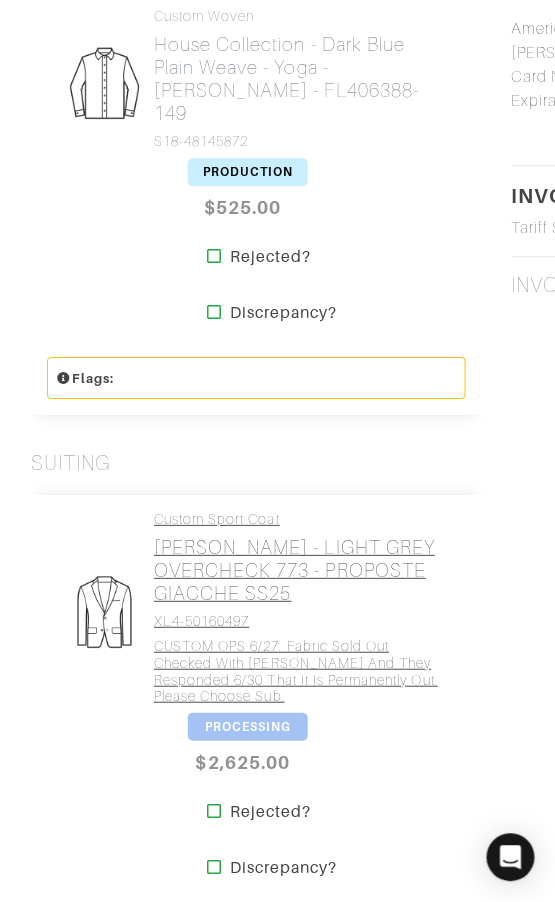 click on "Loro Piana -
LIGHT GREY OVERCHECK 773 - PROPOSTE GIACCHE SS25" at bounding box center (302, 570) 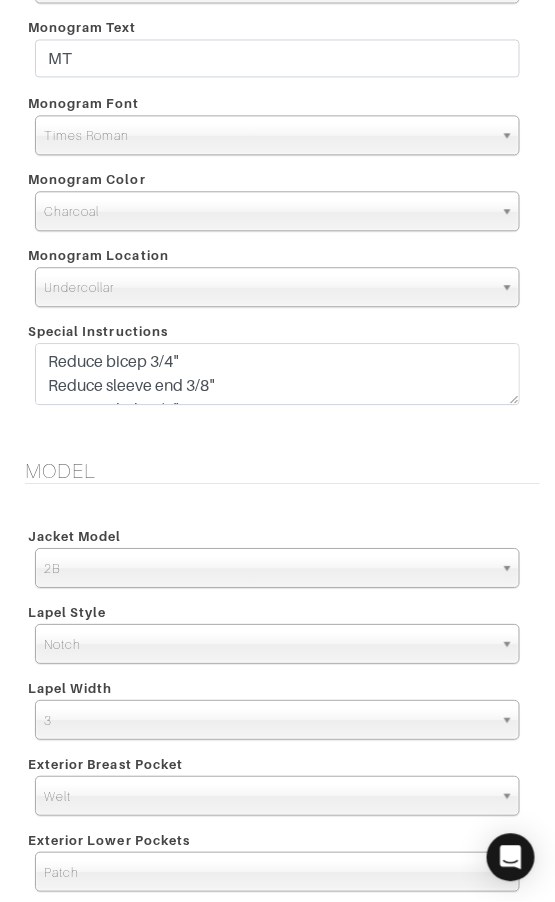 scroll, scrollTop: 2516, scrollLeft: 0, axis: vertical 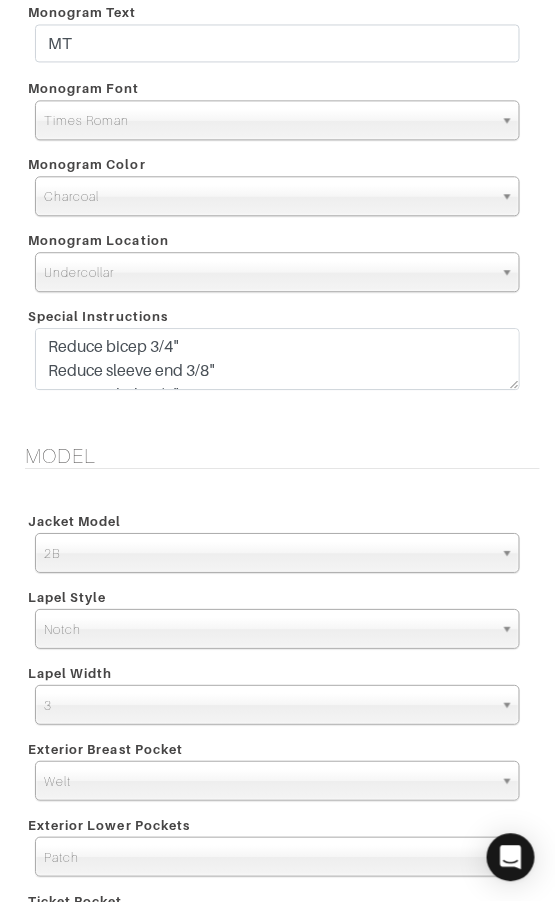 click on "Interior Pic Stitch Color
Match
Aubergine
Azure
Beige
Black
Blue
British Navy
Bubble Gum
Burgundy
Burnt Orange
Celery
Charcoal
Chestnut
Cobalt Blue
Coral
Dark Brown
Dark Gray
Dark Olive
Ecru
Eggplant
Emerald
Fairway
Forest Green
Fucsia
Gold
Green
Ivory
Jam
Khaki
Lavender
Lemon
Light Blue
Light Brown
Light Gray
Lilac
Magenta
Medium Brown
Medium Gray
Medium Olive
Mint
Mocha
Moss
Navy
Orange
Peach
Periwinkle
Petal
Pink
Plum
Punch
Purple
Rainbow
Red
Royal Blue
Ruby
Rust
Salmon
Seafoam
Silver
Sky Blue
Tan
Taupe
Teal
Trinity Blue
Violet
White
Wine
Yellow
Match
Monogram Text
MT Monogram Font" at bounding box center (277, 160) 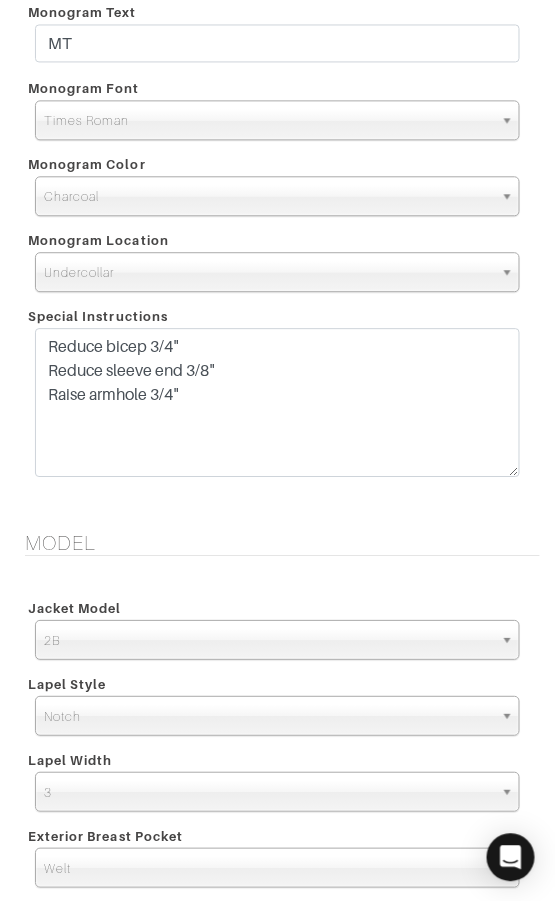 drag, startPoint x: 511, startPoint y: 386, endPoint x: 462, endPoint y: 453, distance: 83.00603 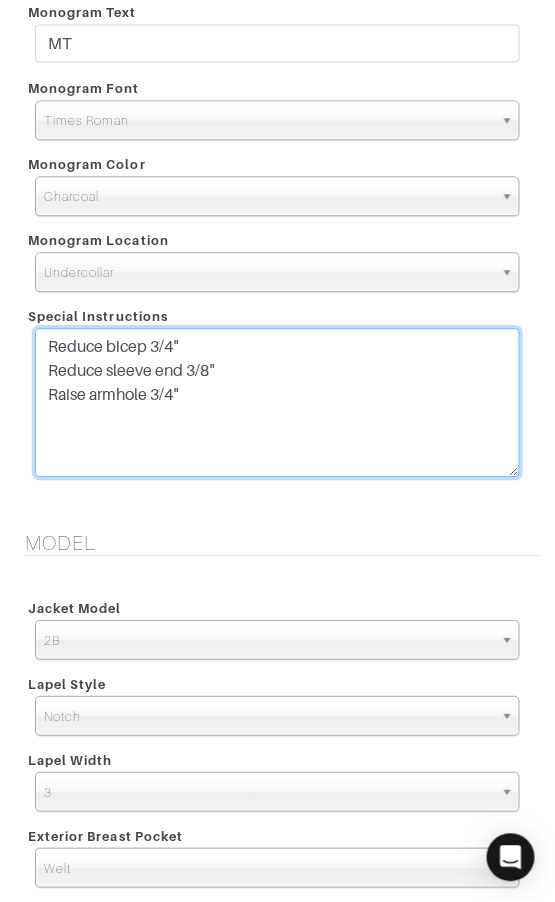 click on "Reduce bicep 3/4"
Reduce sleeve end 3/8"
Raise armhole 3/4"" at bounding box center [277, 402] 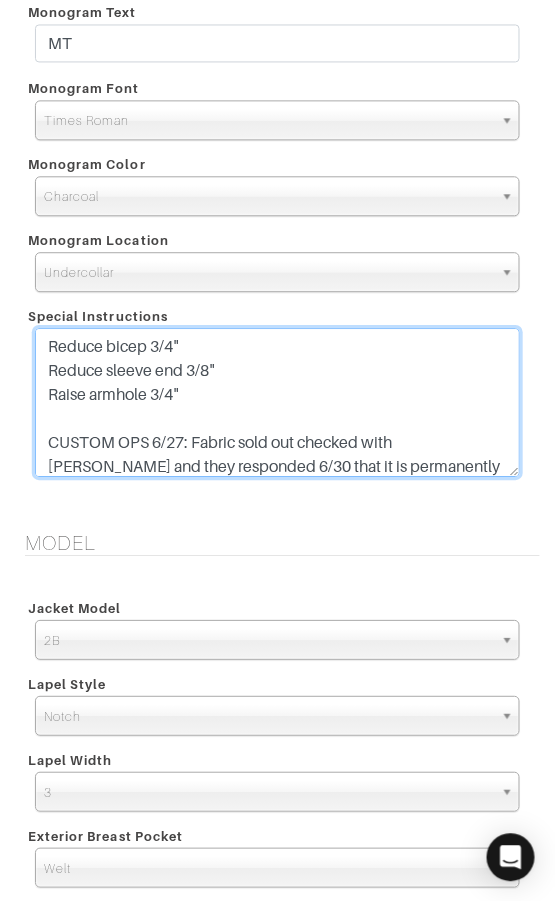 scroll, scrollTop: 22, scrollLeft: 0, axis: vertical 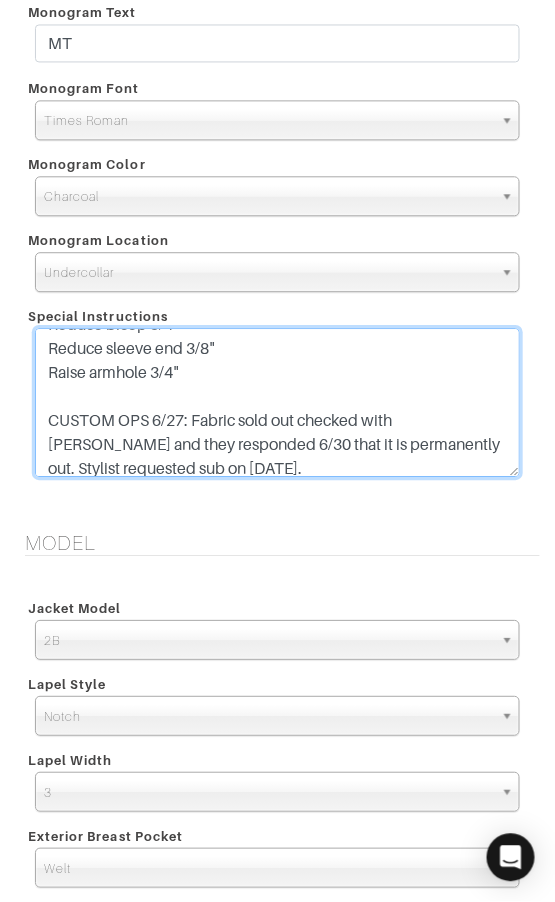 click on "Reduce bicep 3/4"
Reduce sleeve end 3/8"
Raise armhole 3/4"" at bounding box center [277, 402] 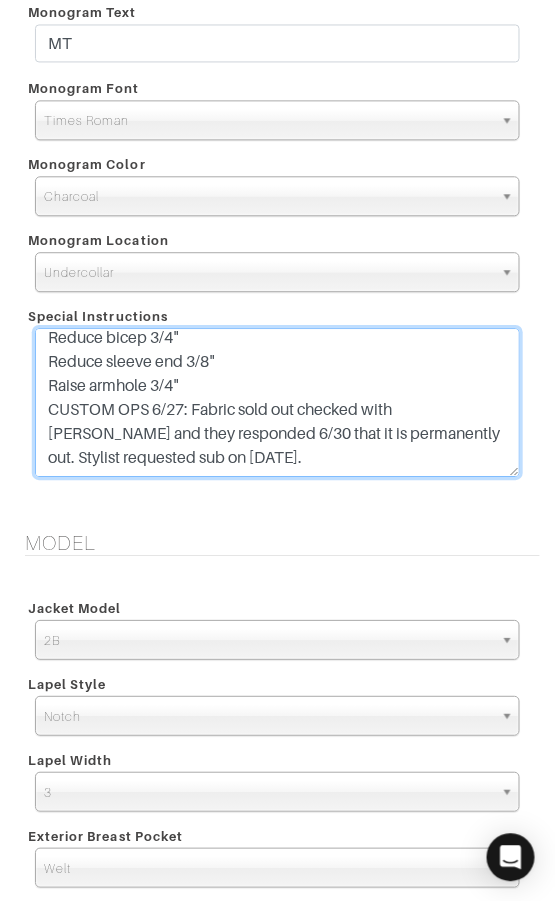 scroll, scrollTop: 8, scrollLeft: 0, axis: vertical 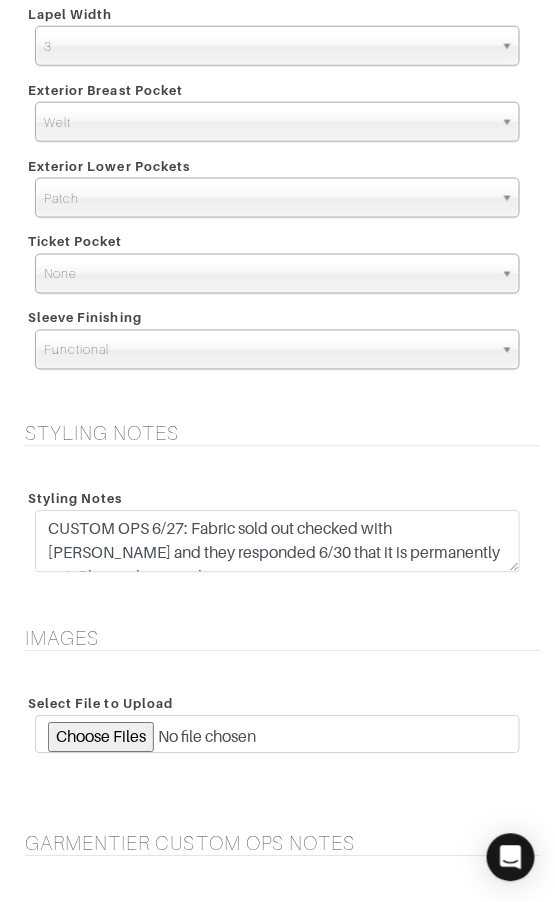 type on "Reduce bicep 3/4"
Reduce sleeve end 3/8"
Raise armhole 3/4"
CUSTOM OPS 6/27: Fabric sold out checked with Loro Piana and they responded 6/30 that it is permanently out. Stylist requested sub on 7/3/25." 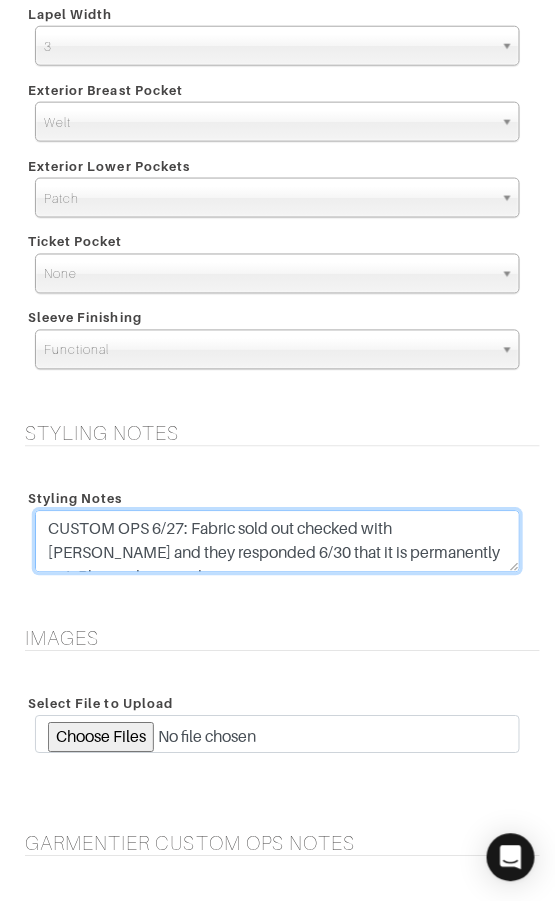 scroll, scrollTop: 23, scrollLeft: 0, axis: vertical 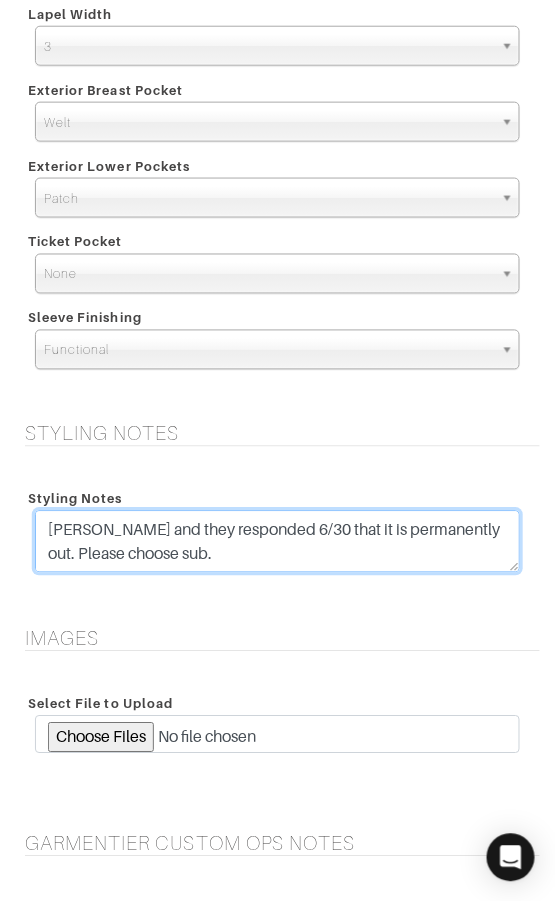 drag, startPoint x: 49, startPoint y: 521, endPoint x: 509, endPoint y: 578, distance: 463.51807 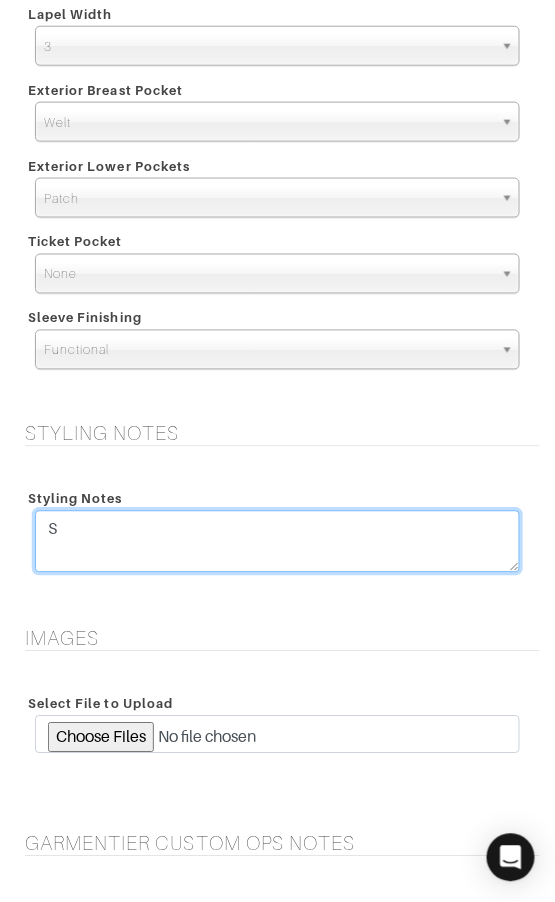 scroll, scrollTop: 0, scrollLeft: 0, axis: both 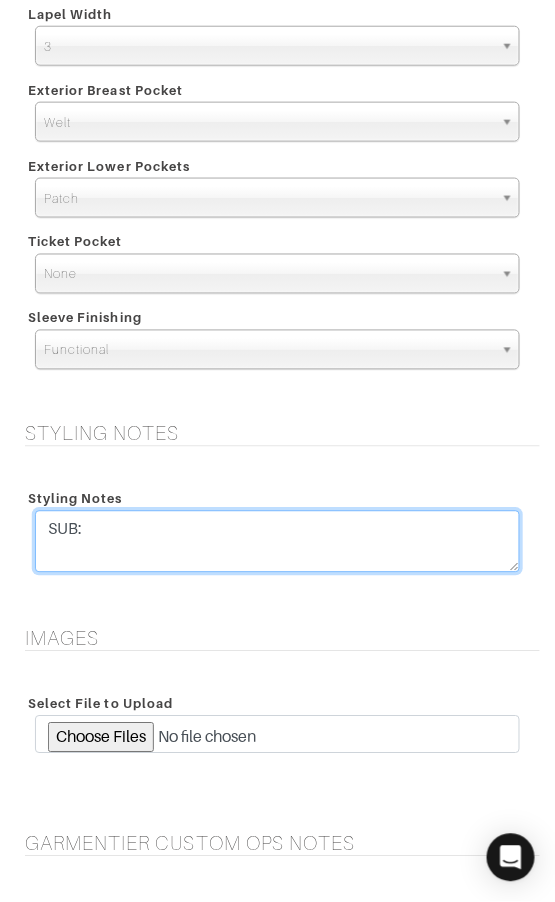 paste on "880128" 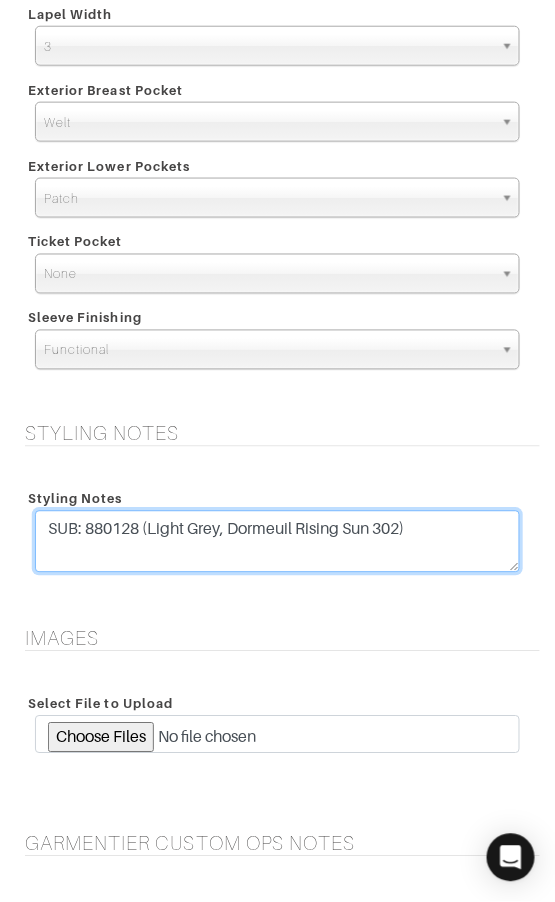 type on "SUB: 880128 (Light Grey, Dormeuil Rising Sun 302)" 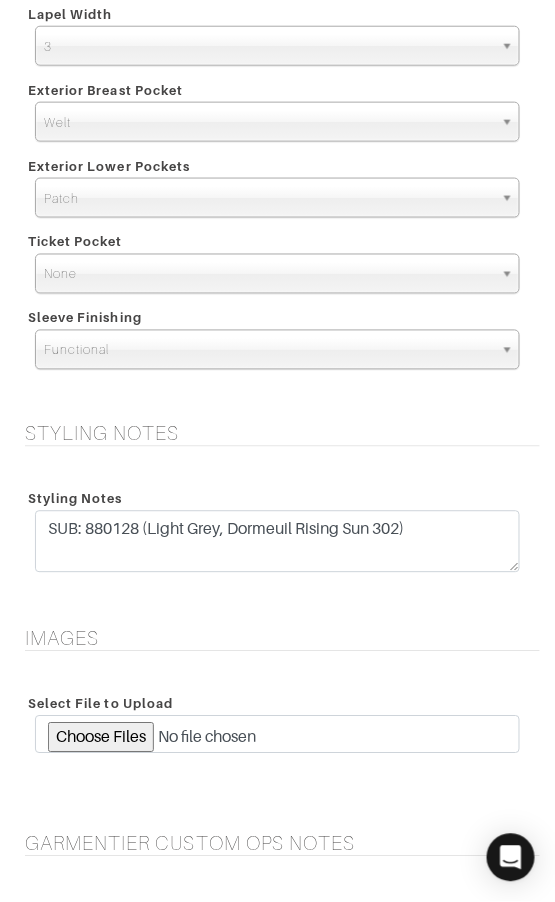 click on "Styling Notes
CUSTOM OPS 6/27: Fabric sold out checked with Loro Piana and they responded 6/30 that it is permanently out. Please choose sub." at bounding box center [277, 533] 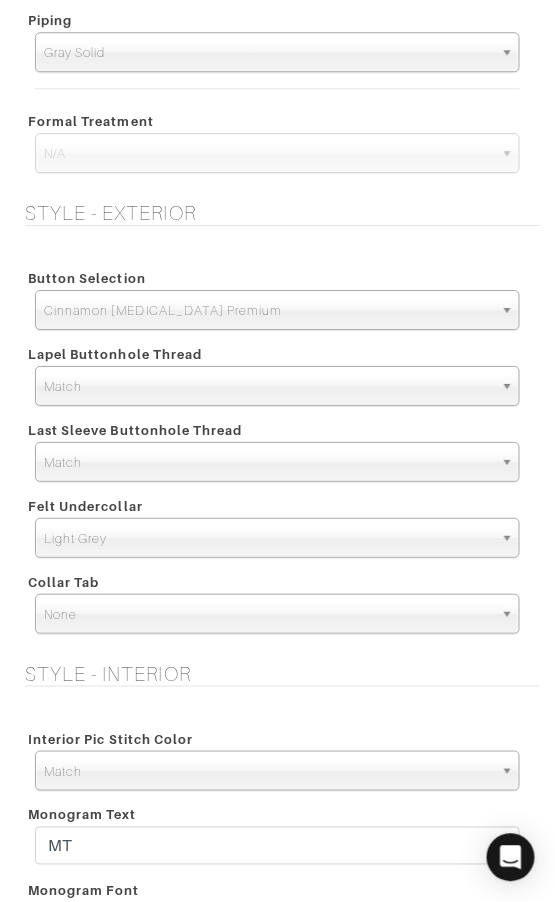 scroll, scrollTop: 1493, scrollLeft: 0, axis: vertical 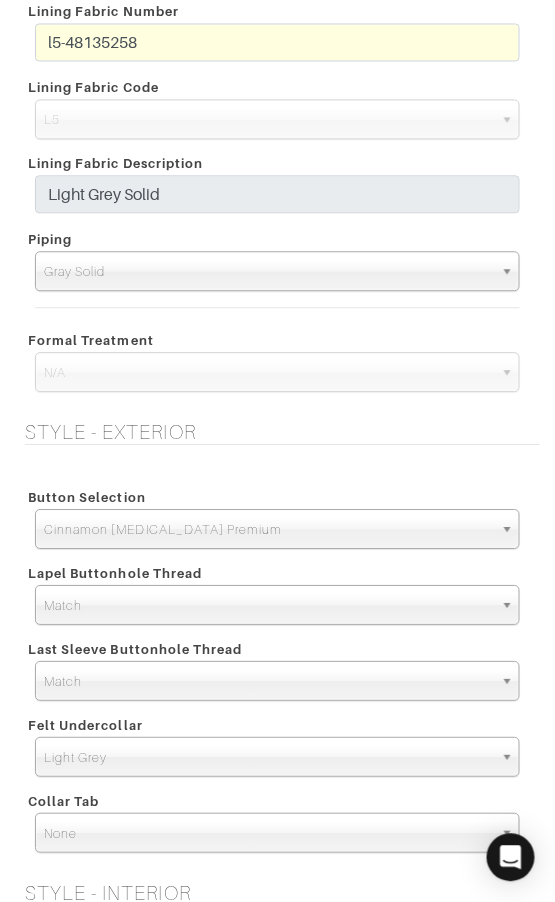 click on "Gray Solid" at bounding box center [268, 273] 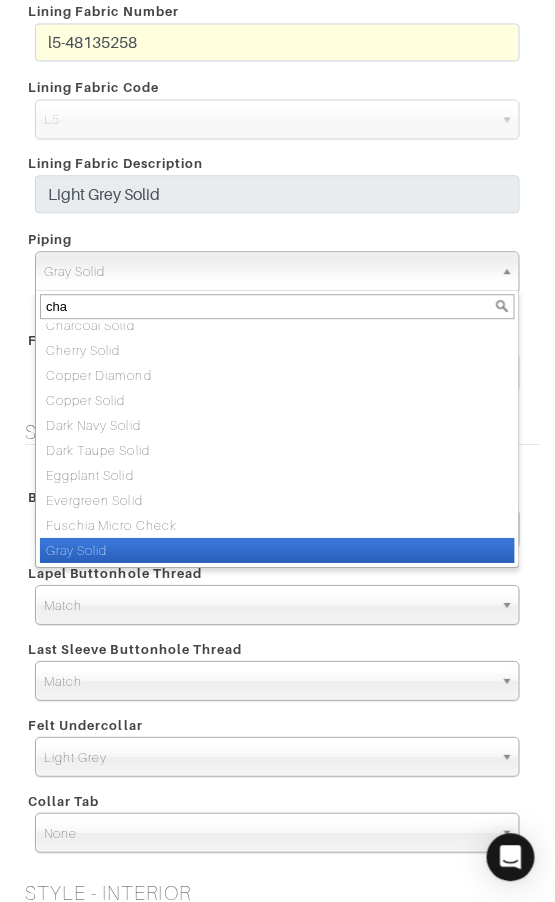 scroll, scrollTop: 0, scrollLeft: 0, axis: both 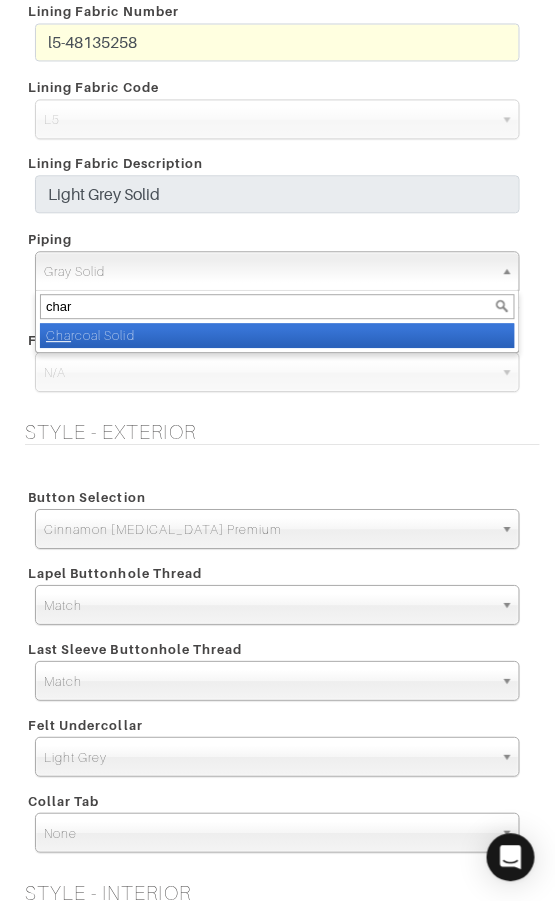 type on "charc" 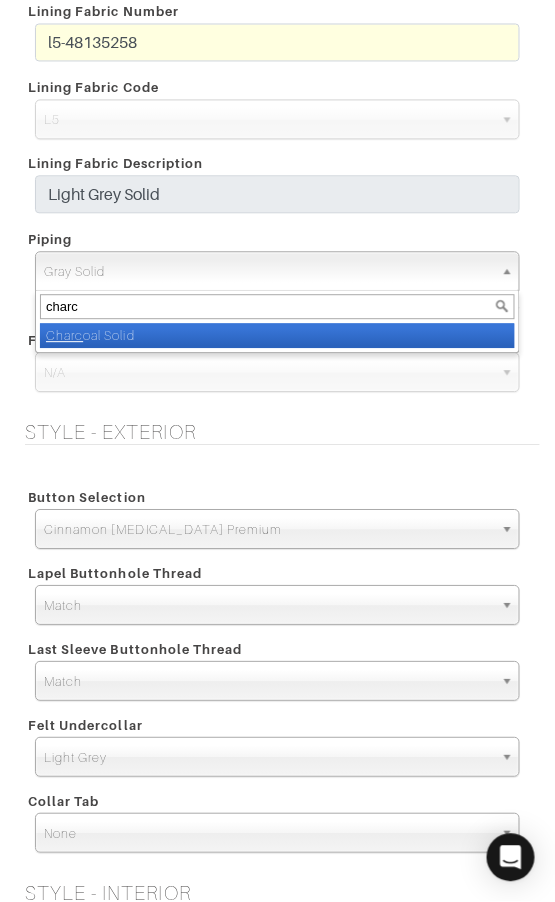 select on "101" 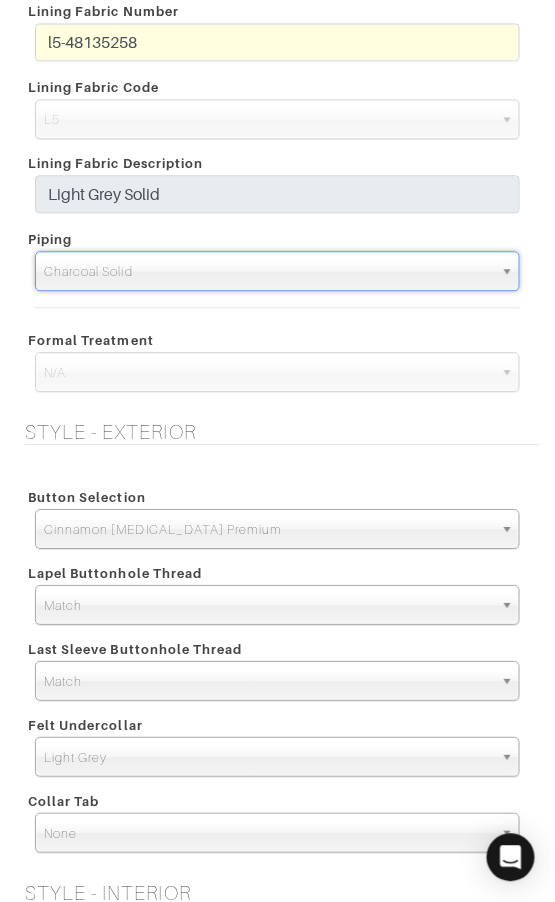 click on "Formal Treatment
N/A
Black Satin
Black Grosgrain
N/A" at bounding box center (277, 359) 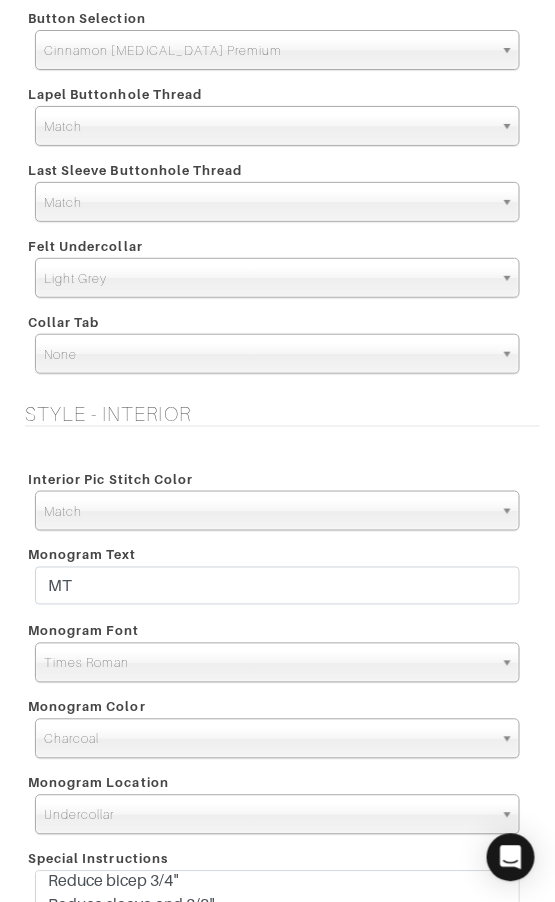 scroll, scrollTop: 1962, scrollLeft: 0, axis: vertical 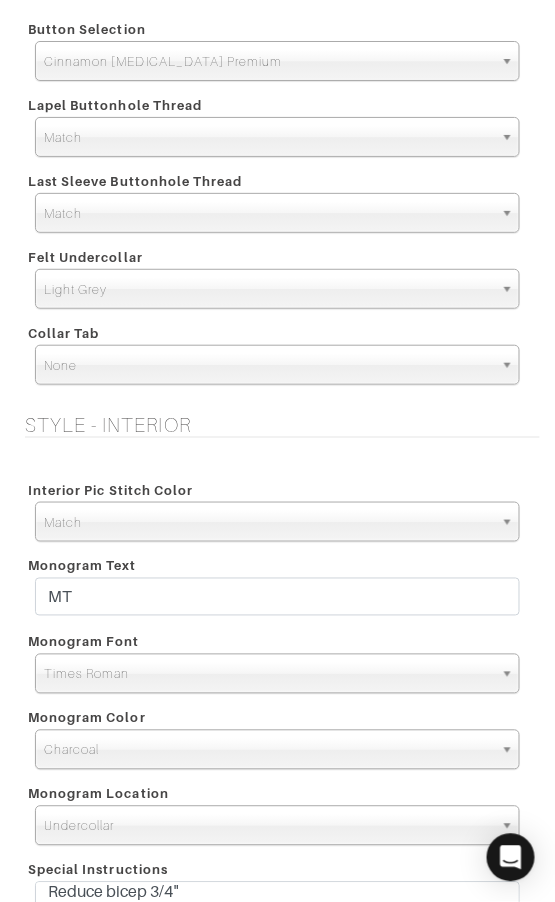click on "Match" at bounding box center (268, 523) 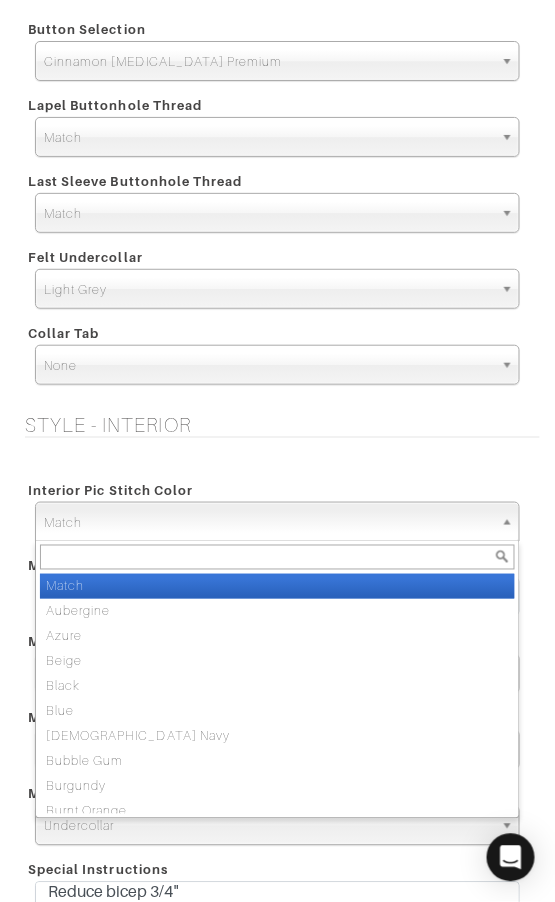 click on "Interior Pic Stitch Color" at bounding box center [277, 490] 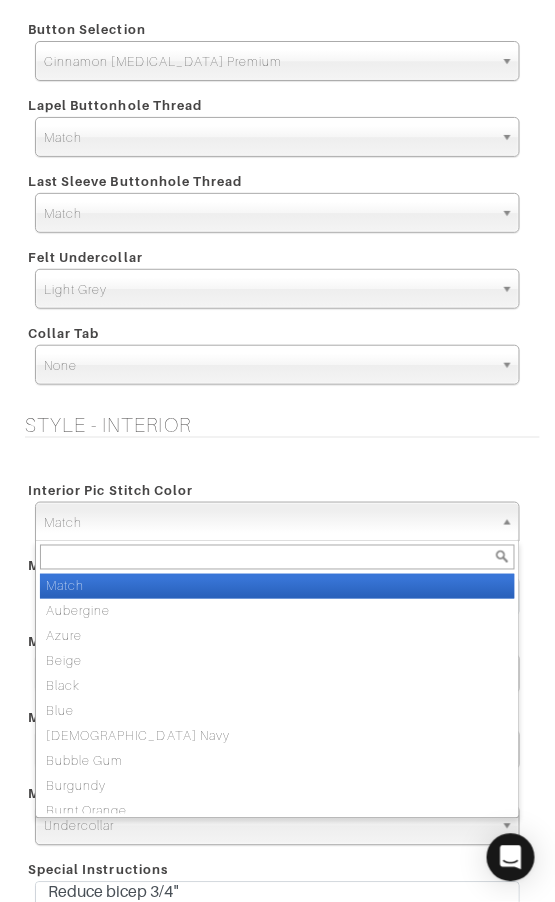 click on "Match" at bounding box center (268, 523) 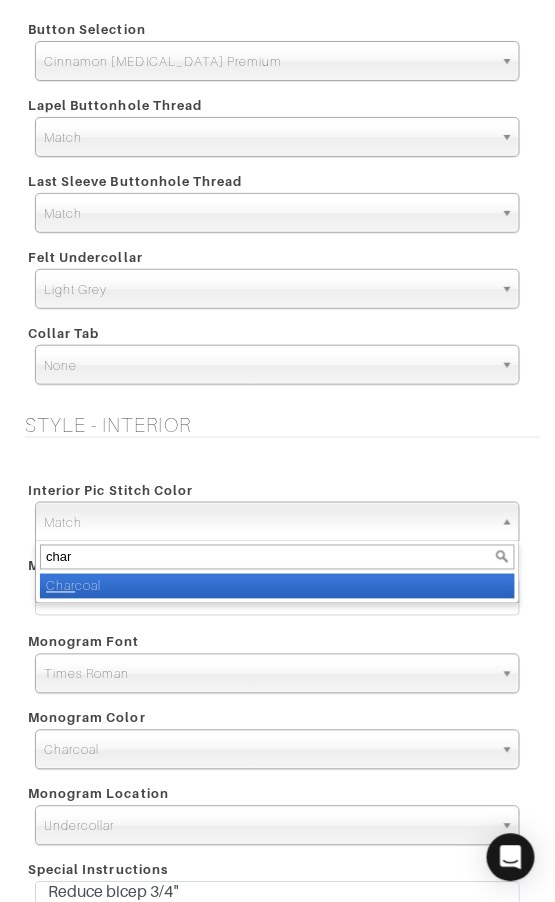 type on "charc" 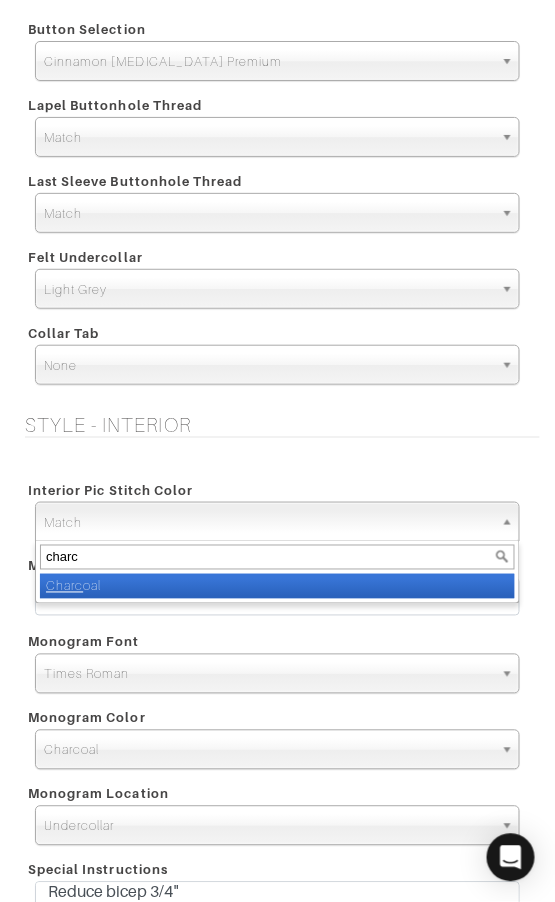 select on "6" 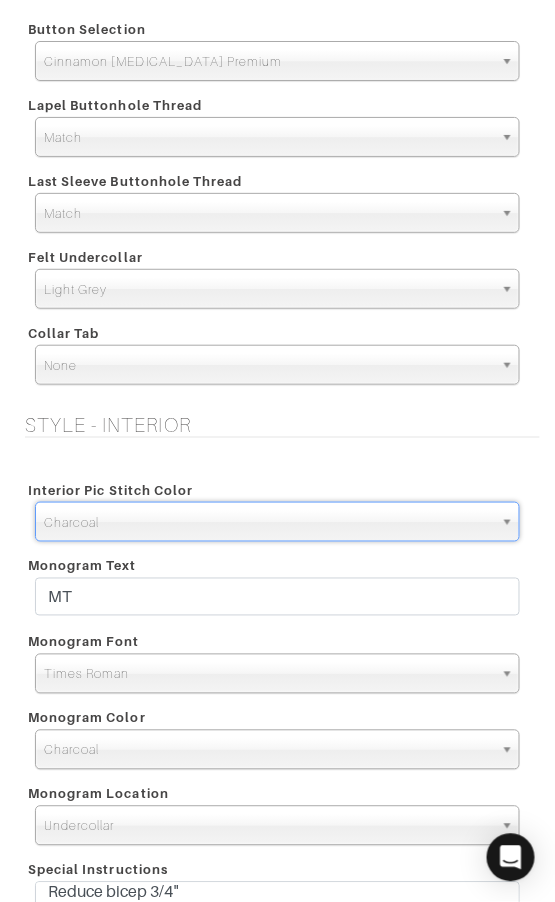drag, startPoint x: 391, startPoint y: 472, endPoint x: 366, endPoint y: 490, distance: 30.805843 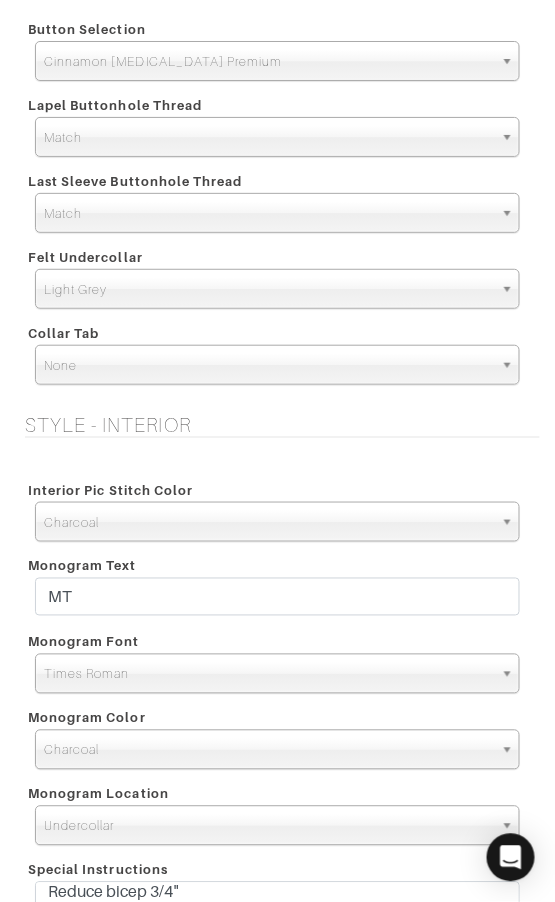 scroll, scrollTop: 60, scrollLeft: 0, axis: vertical 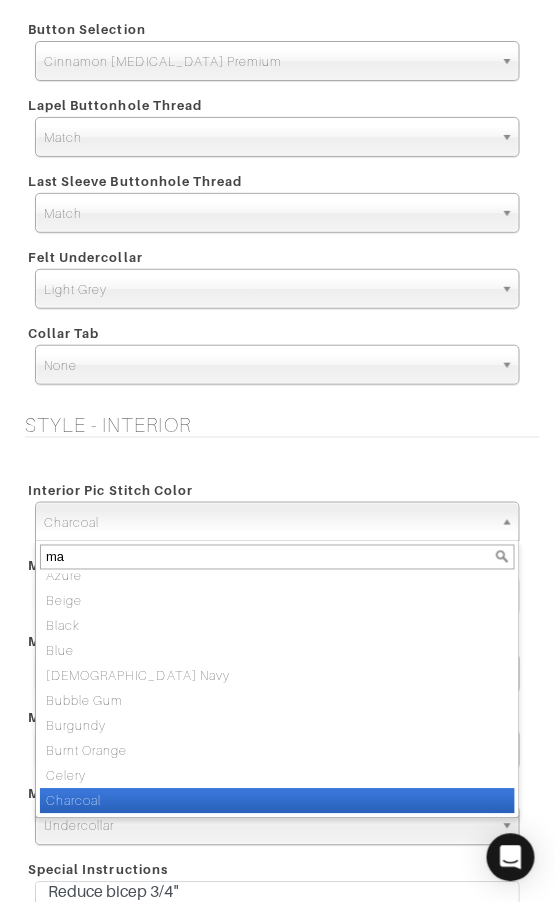 type on "mat" 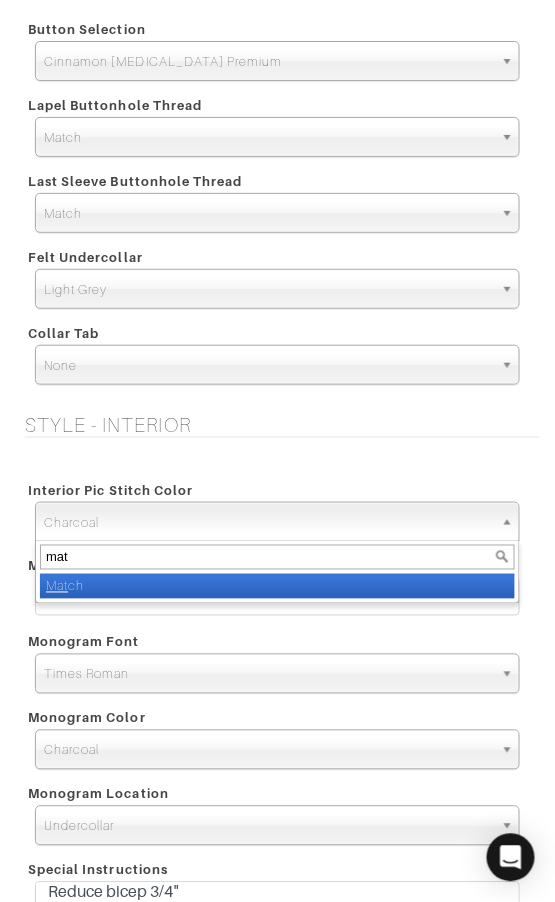 scroll, scrollTop: 0, scrollLeft: 0, axis: both 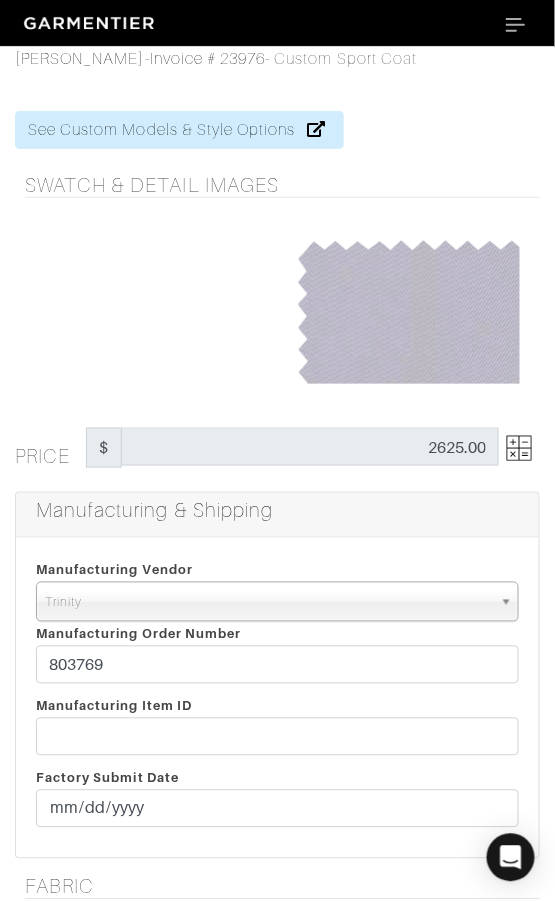 click 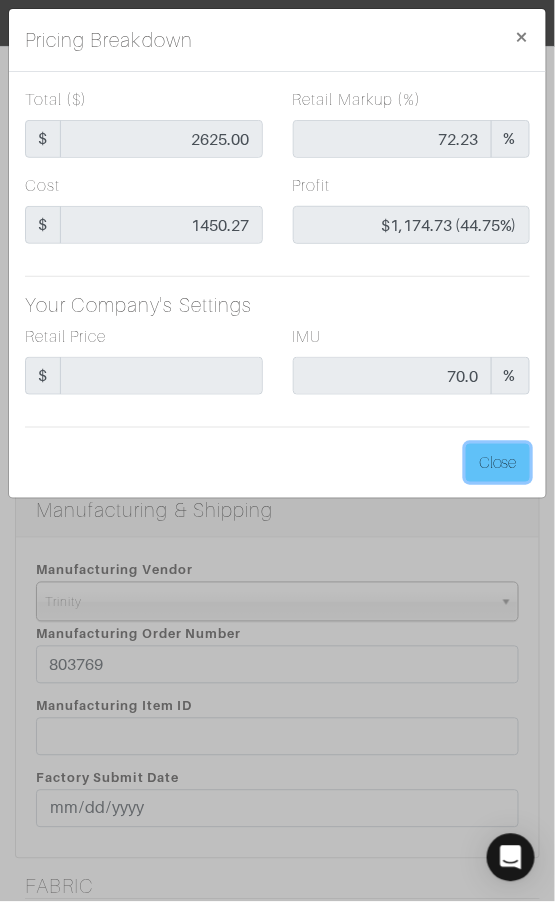 click on "Close" at bounding box center [498, 463] 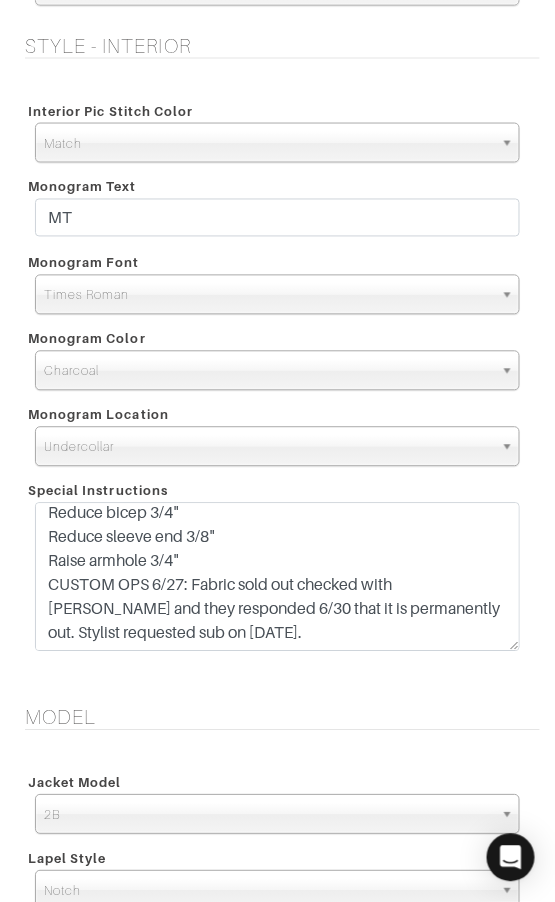 scroll, scrollTop: 2386, scrollLeft: 0, axis: vertical 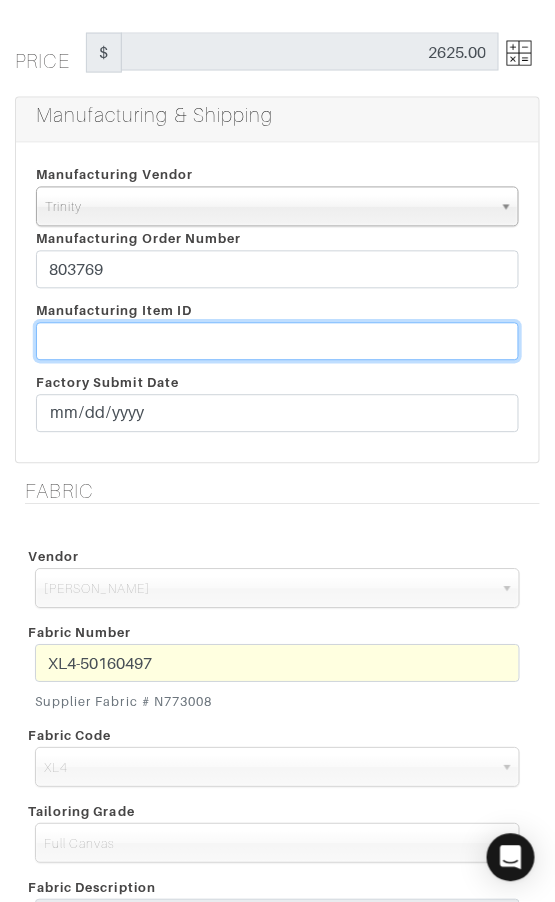click at bounding box center (277, 342) 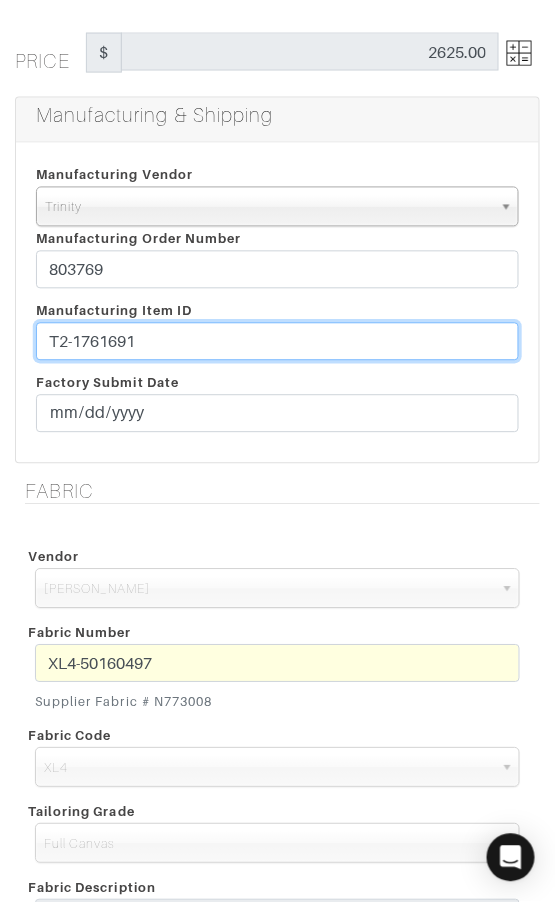 type on "T2-1761691" 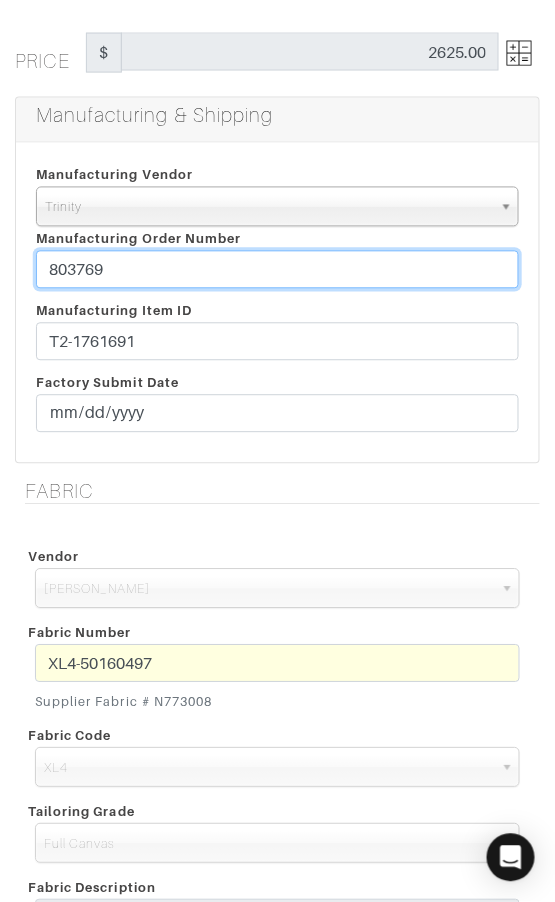 drag, startPoint x: 224, startPoint y: 269, endPoint x: 233, endPoint y: 252, distance: 19.235384 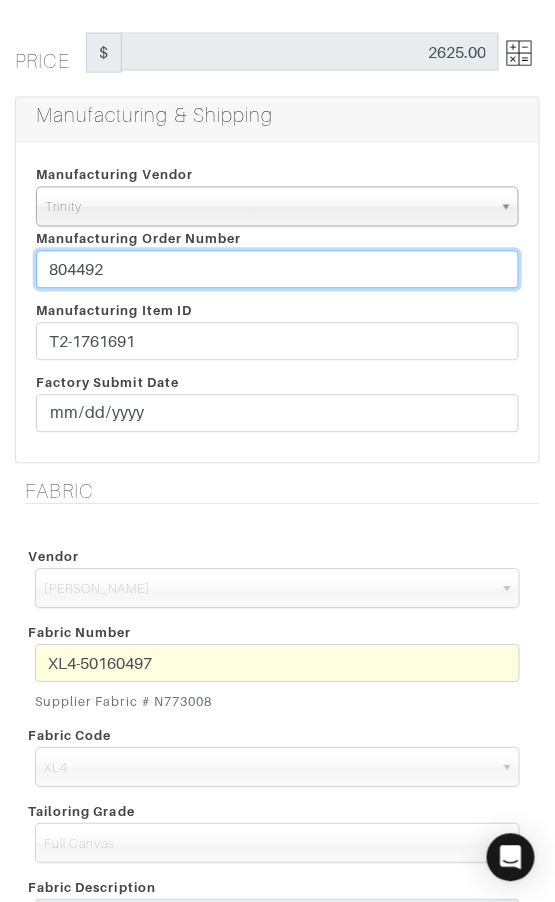 type on "804492" 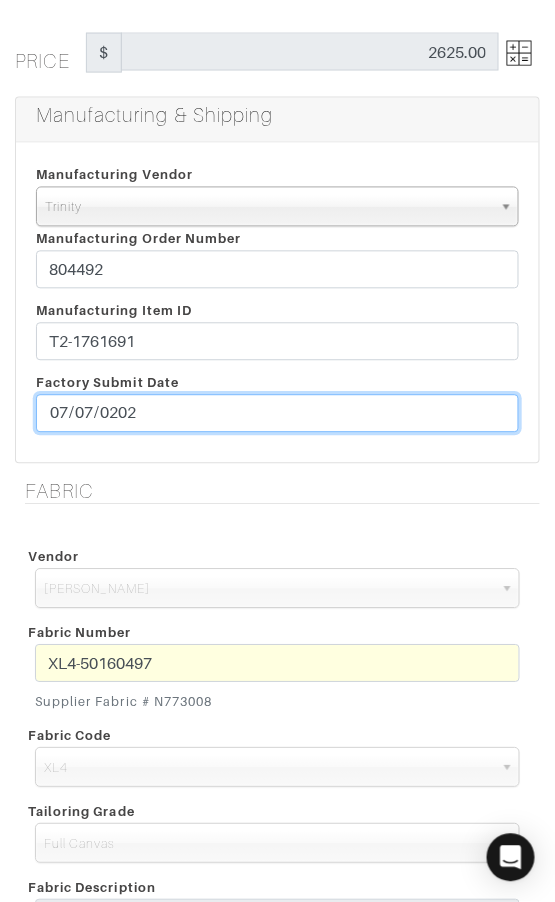 type on "[DATE]" 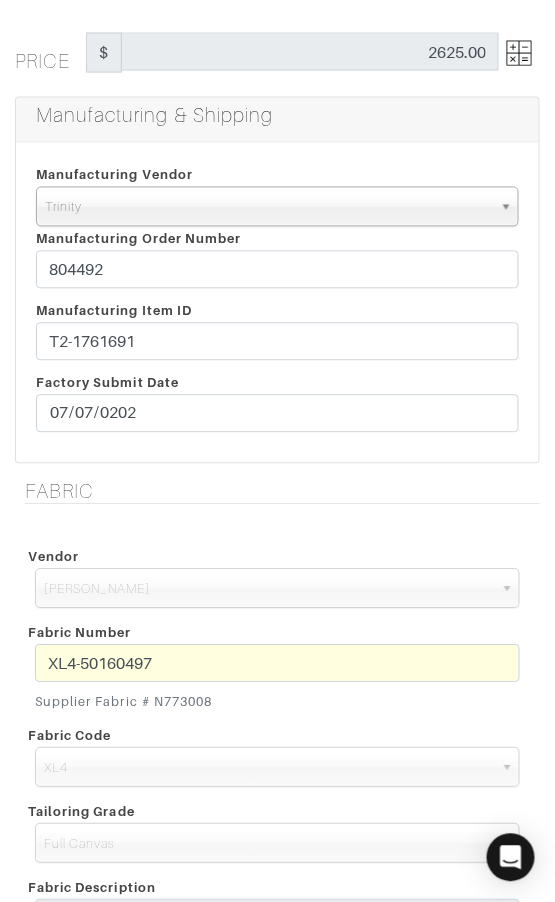 click on "Manufacturing Vendor
Trinity
London
UMS
W. Kleinberg
Trands
YZ
Red Collar
Other
Trinity
Manufacturing Order Number
804492
Manufacturing Item ID
T2-1761691
Factory Submit Date
2025-07-07" at bounding box center [277, 303] 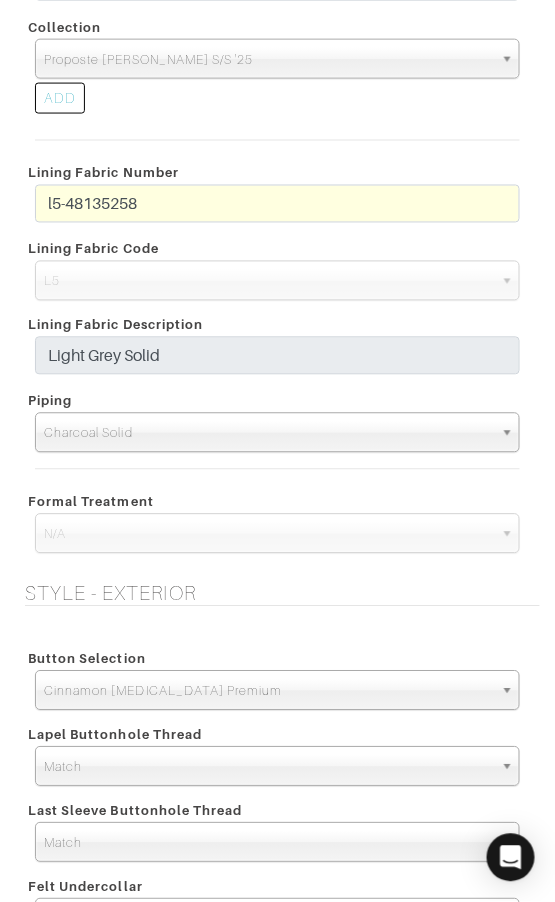 scroll, scrollTop: 3689, scrollLeft: 0, axis: vertical 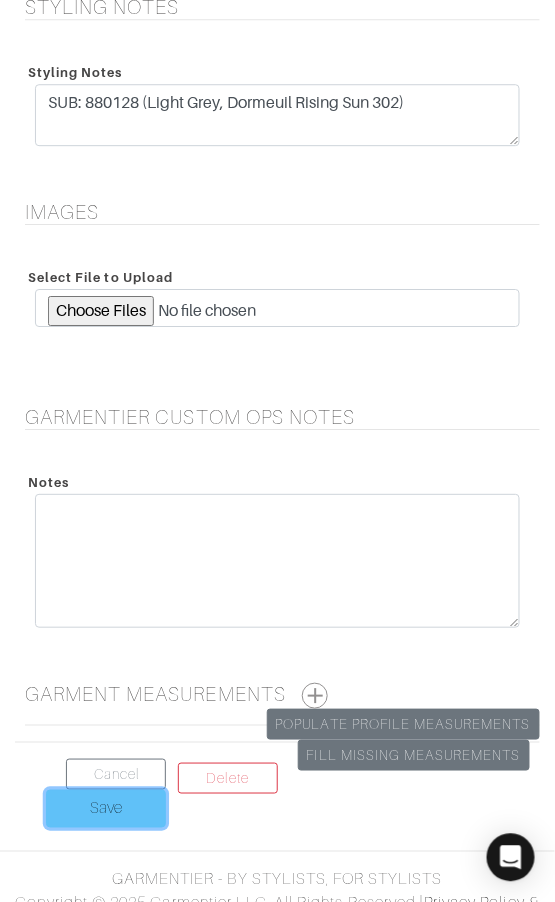 click on "Save" at bounding box center (106, 809) 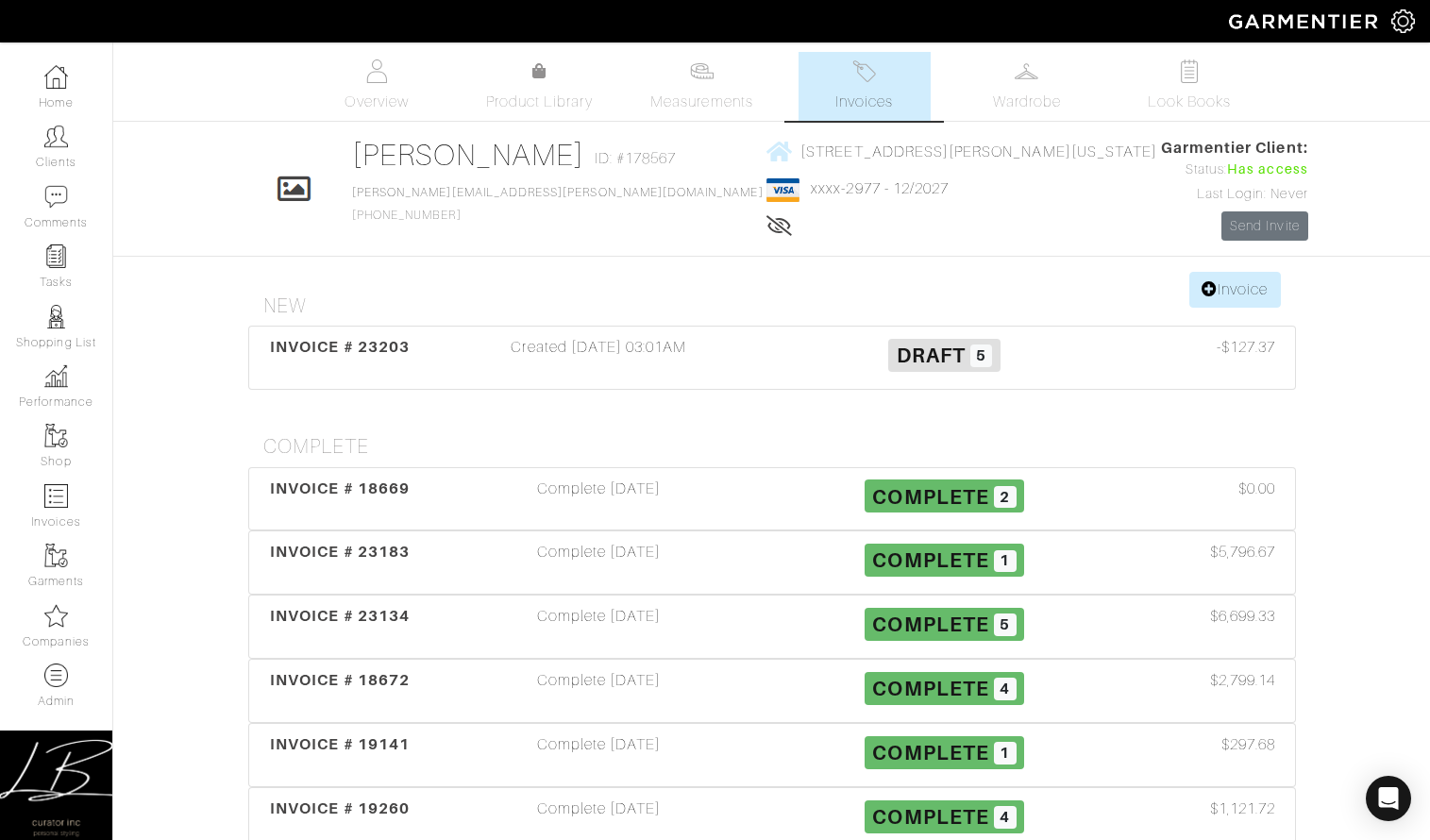 scroll, scrollTop: 0, scrollLeft: 0, axis: both 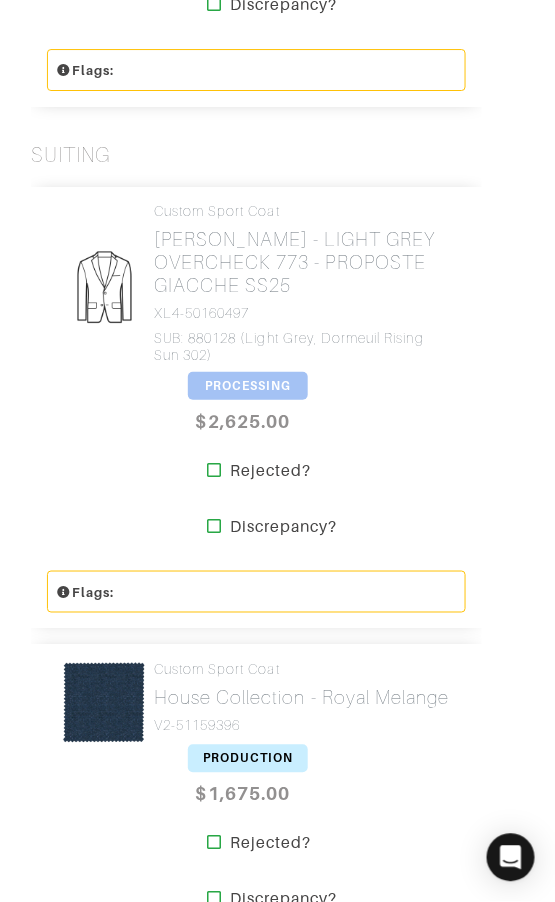 click on "PROCESSING" at bounding box center (248, 386) 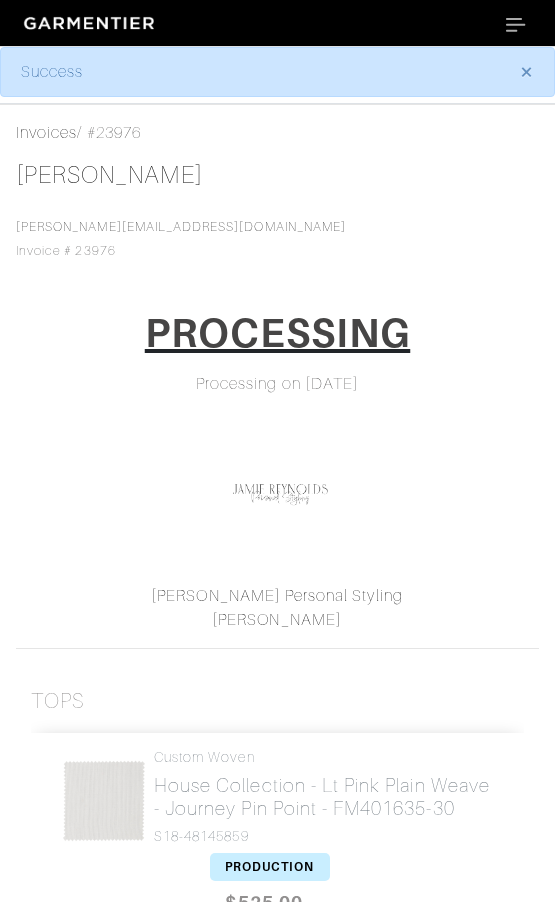 scroll, scrollTop: 0, scrollLeft: 0, axis: both 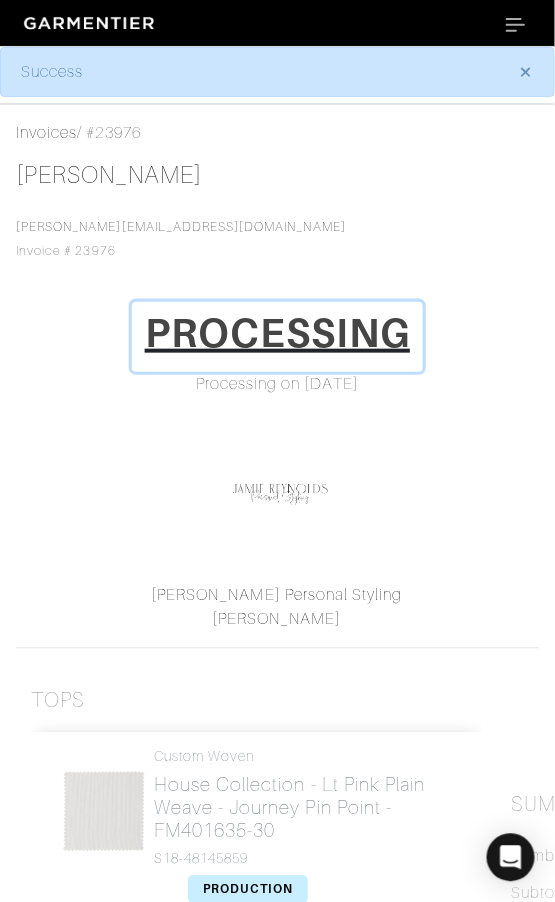 click on "PROCESSING" at bounding box center [278, 333] 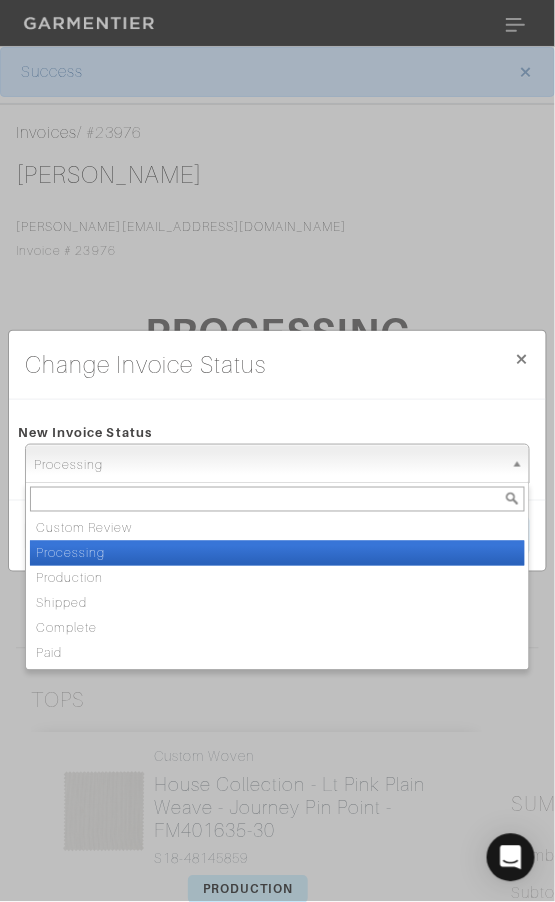 drag, startPoint x: 355, startPoint y: 475, endPoint x: 354, endPoint y: 485, distance: 10.049875 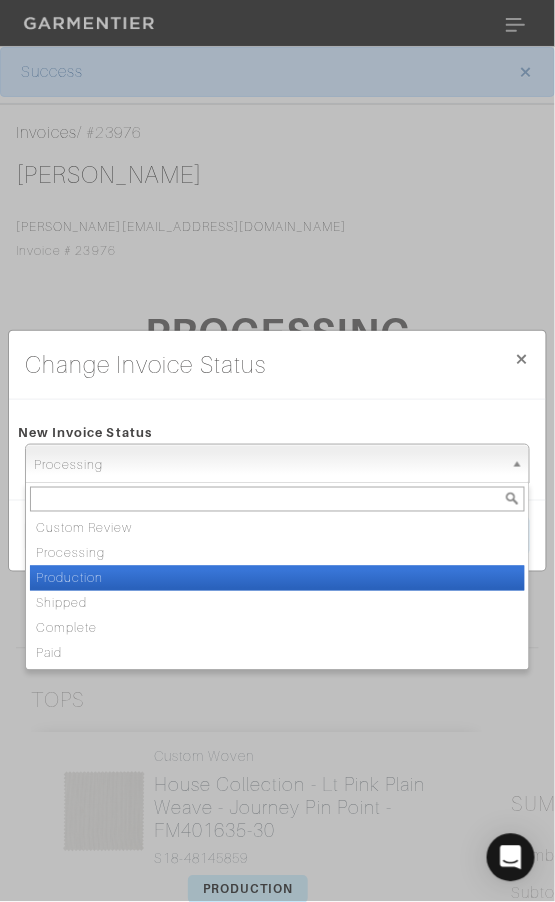 drag, startPoint x: 347, startPoint y: 567, endPoint x: 412, endPoint y: 556, distance: 65.9242 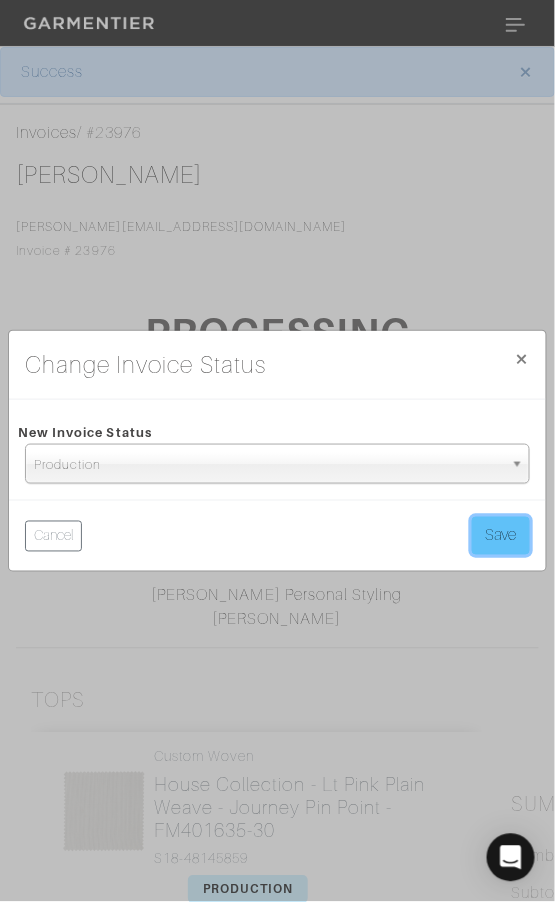 click on "Save" at bounding box center (501, 536) 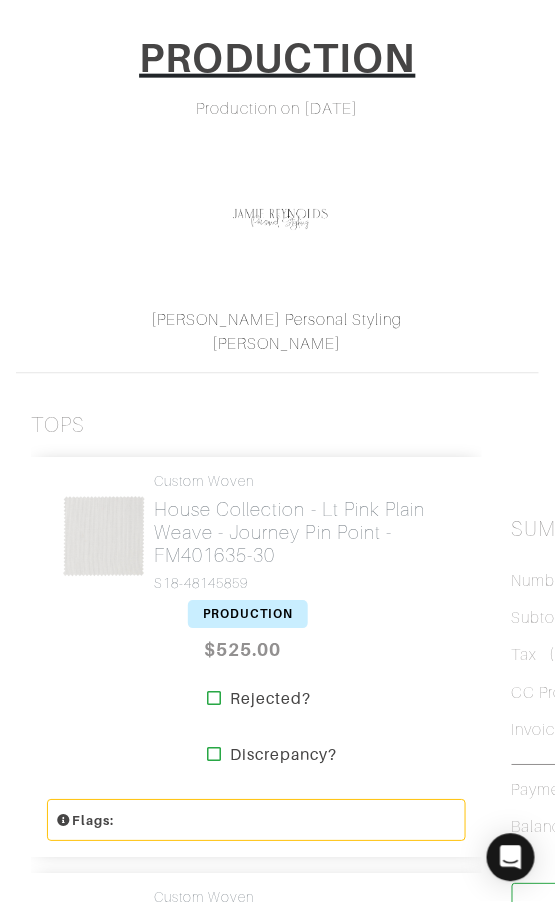 scroll, scrollTop: 0, scrollLeft: 0, axis: both 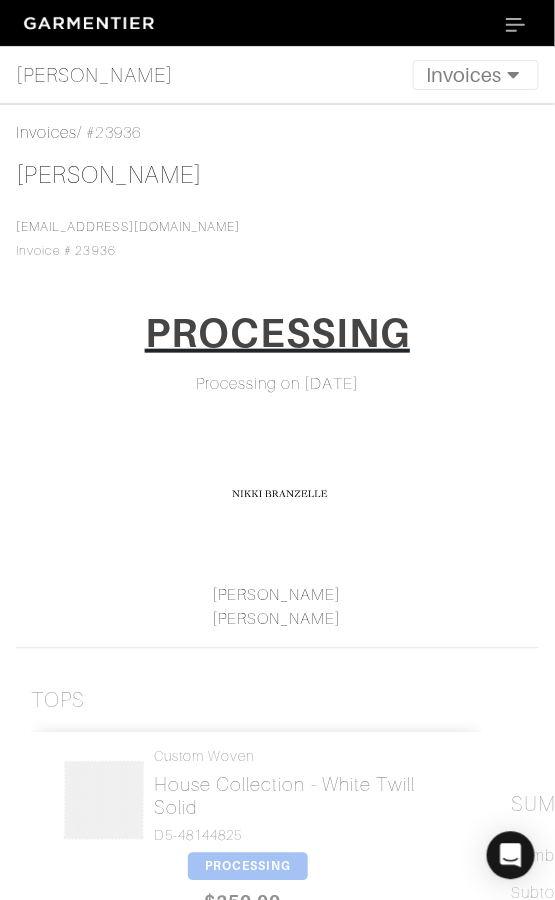 drag, startPoint x: 357, startPoint y: 200, endPoint x: 334, endPoint y: 203, distance: 23.194826 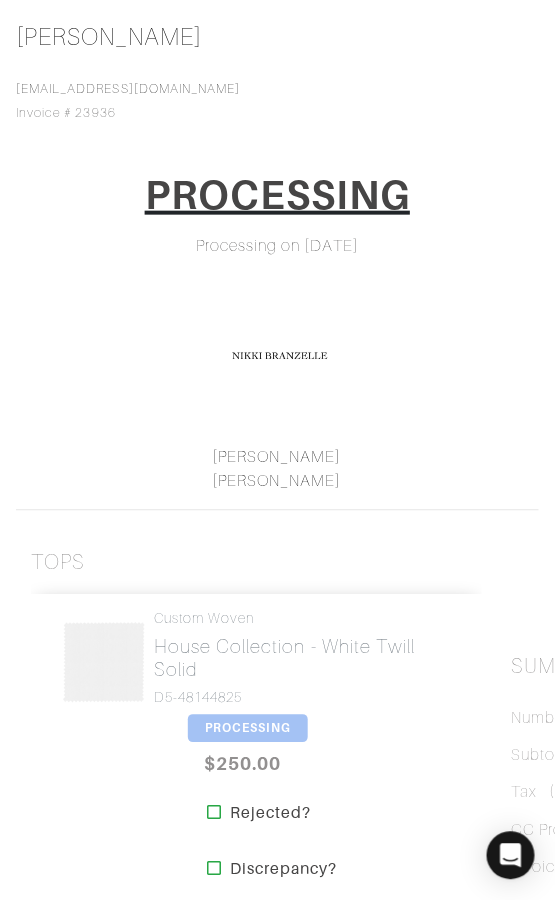 scroll, scrollTop: 0, scrollLeft: 0, axis: both 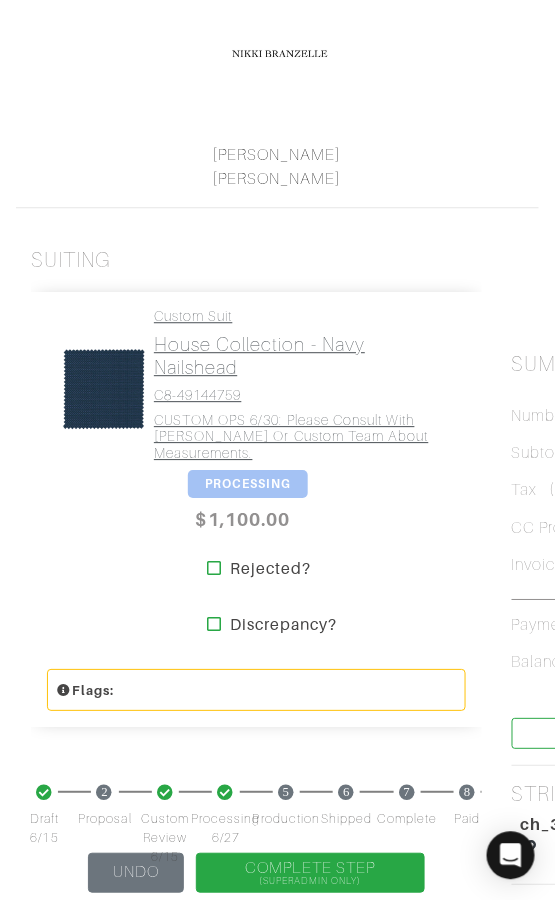 click on "Custom Suit
House Collection -
Navy [GEOGRAPHIC_DATA]
C8-49144759
CUSTOM OPS 6/30: Please consult with [PERSON_NAME] or Custom Team about measurements." at bounding box center (302, 386) 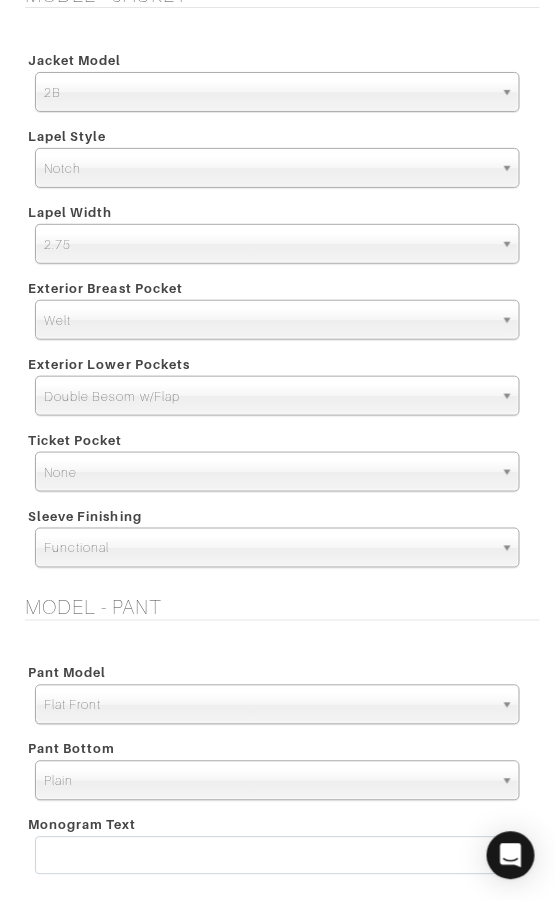 scroll, scrollTop: 4247, scrollLeft: 0, axis: vertical 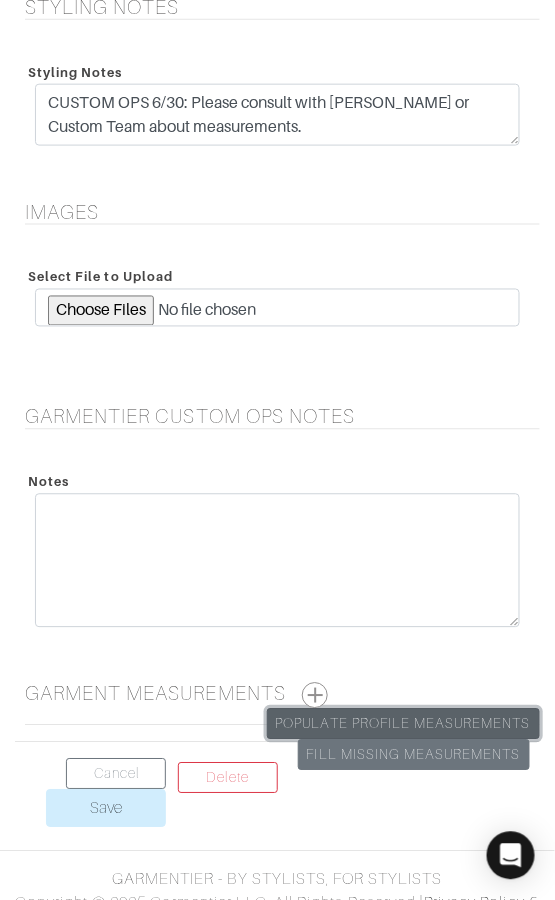 click on "Populate Profile Measurements" at bounding box center [403, 724] 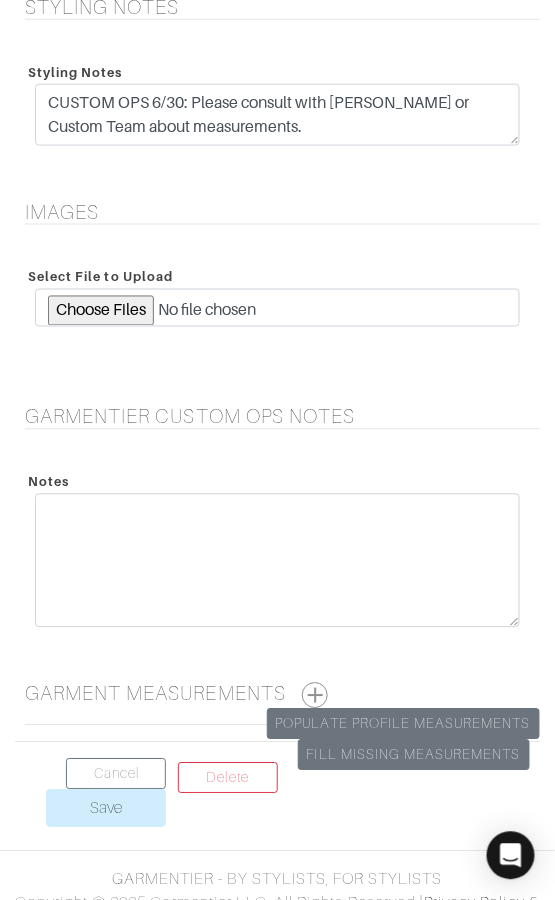 scroll, scrollTop: 0, scrollLeft: 0, axis: both 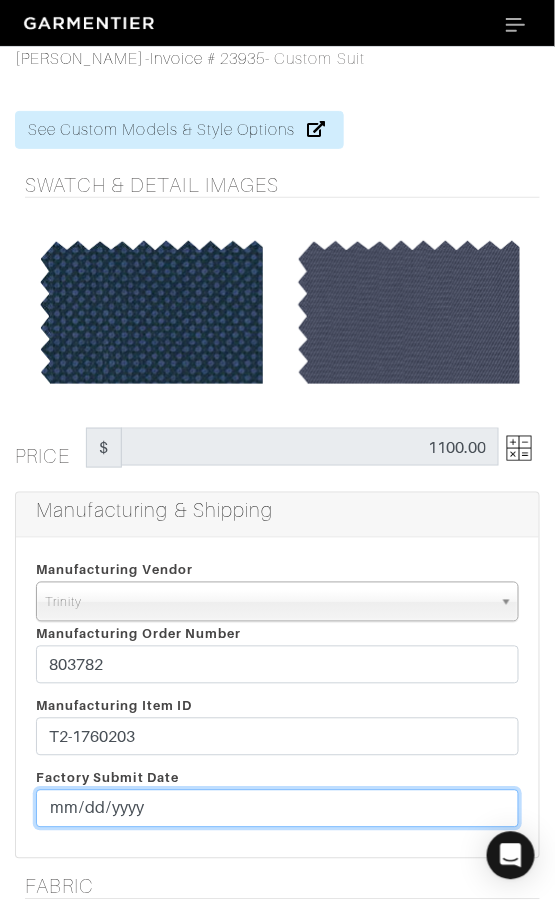 click on "[DATE]" at bounding box center [277, 809] 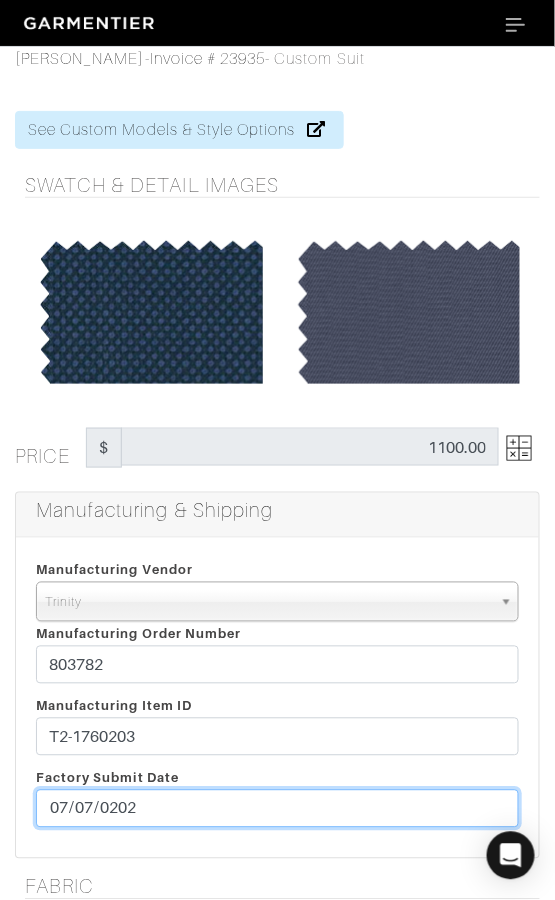 type on "[DATE]" 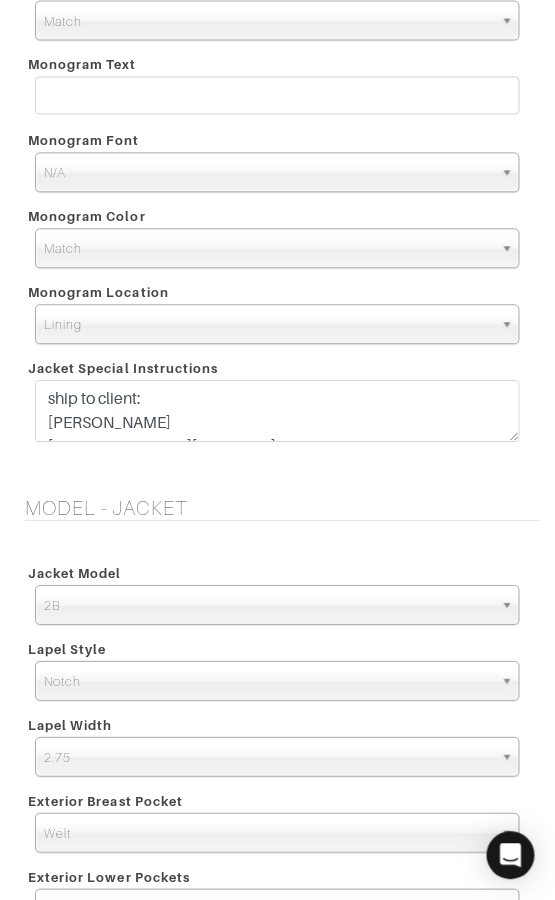 scroll, scrollTop: 2488, scrollLeft: 0, axis: vertical 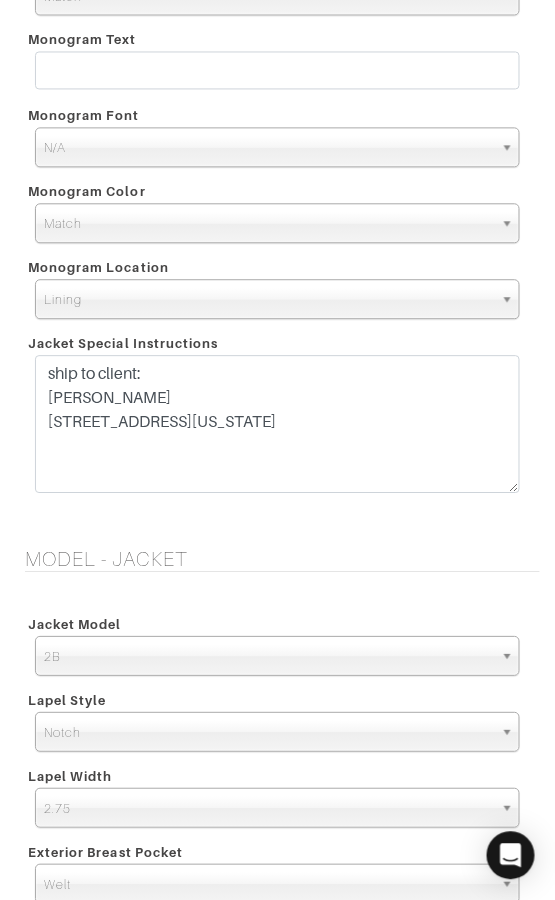 drag, startPoint x: 512, startPoint y: 401, endPoint x: 504, endPoint y: 477, distance: 76.41989 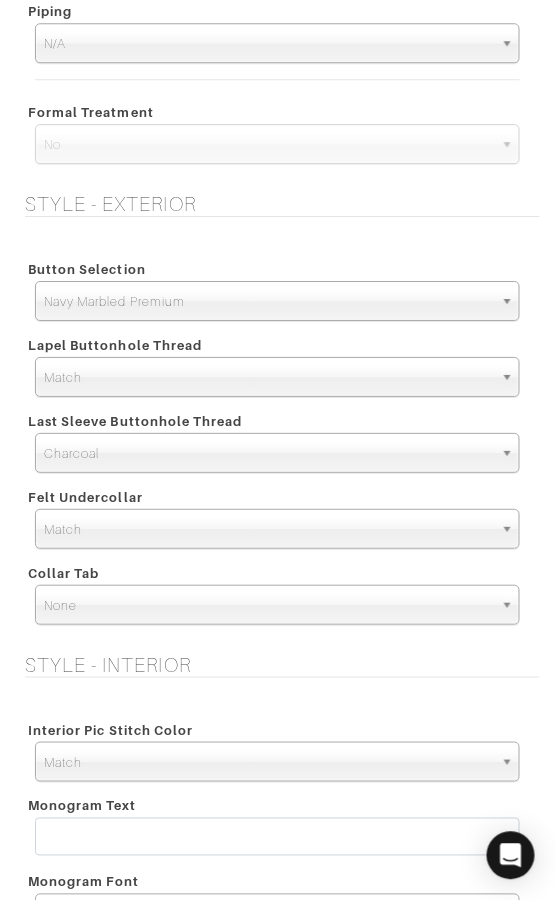 scroll, scrollTop: 1710, scrollLeft: 0, axis: vertical 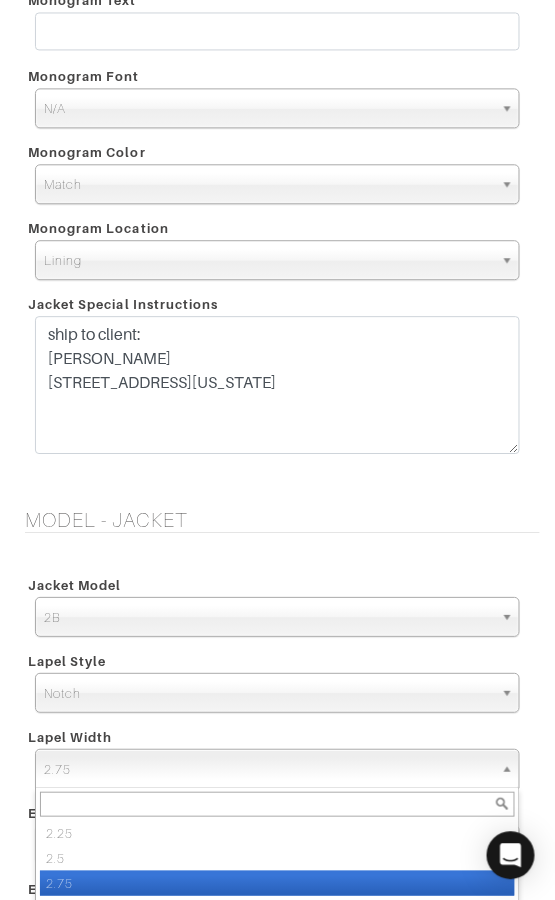 click on "2.75" at bounding box center (268, 770) 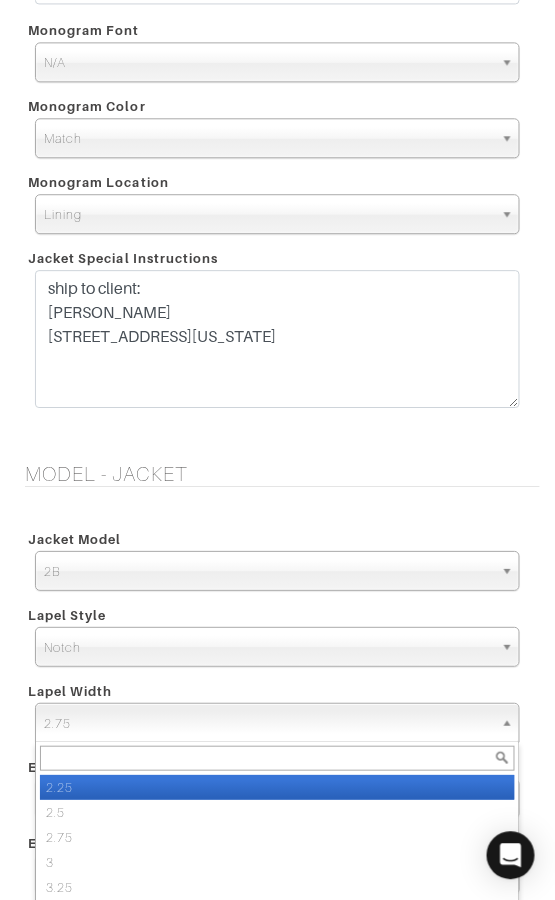 scroll, scrollTop: 2650, scrollLeft: 0, axis: vertical 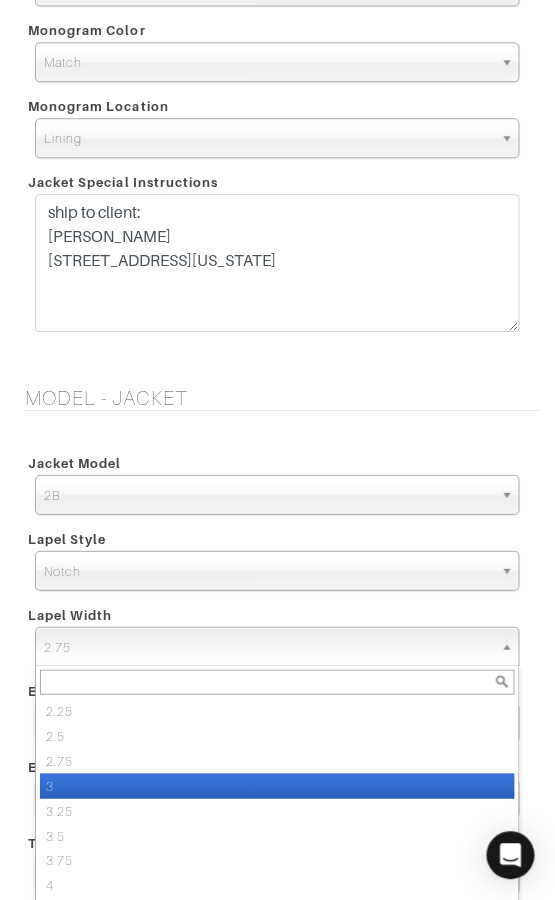 click on "3" at bounding box center [277, 786] 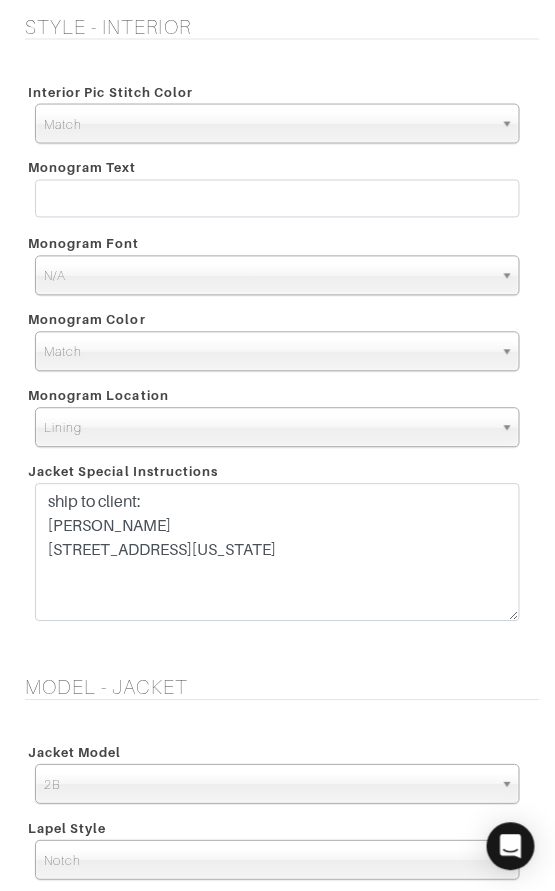 scroll, scrollTop: 2371, scrollLeft: 0, axis: vertical 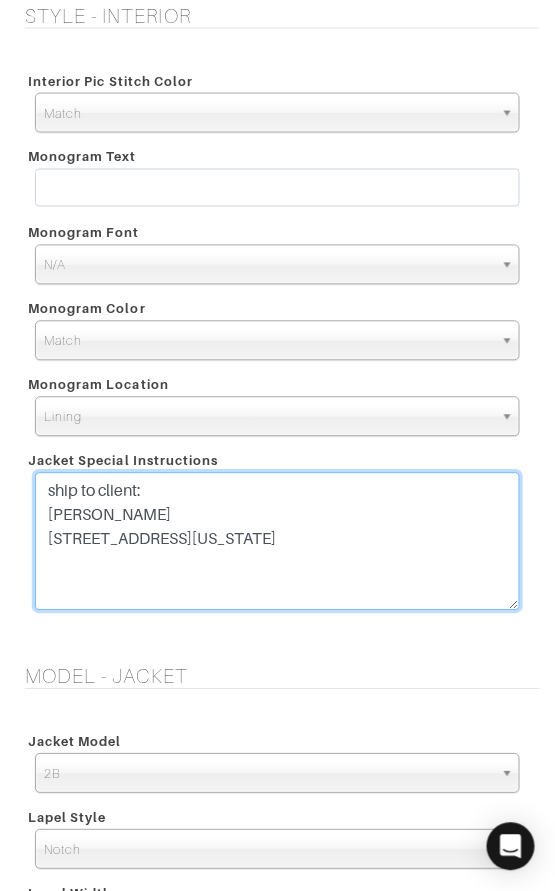 drag, startPoint x: 48, startPoint y: 510, endPoint x: 270, endPoint y: 550, distance: 225.57481 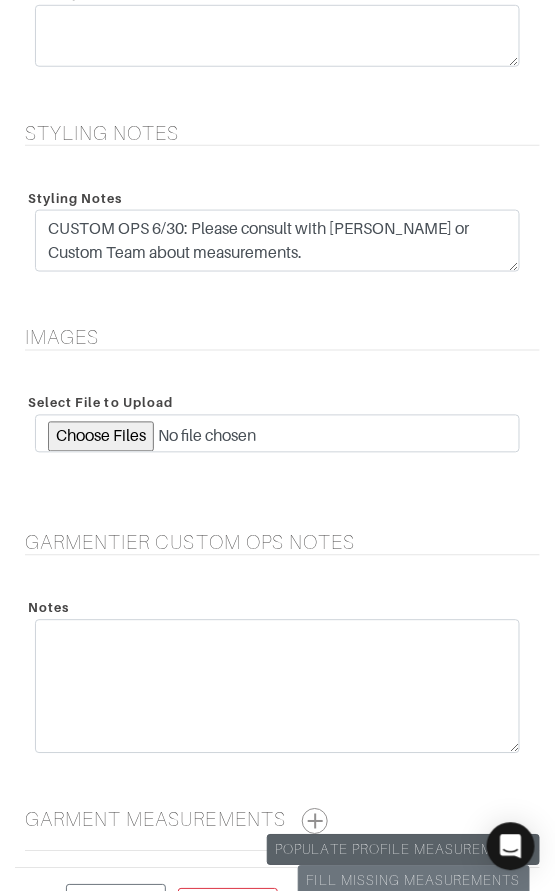 scroll, scrollTop: 4332, scrollLeft: 0, axis: vertical 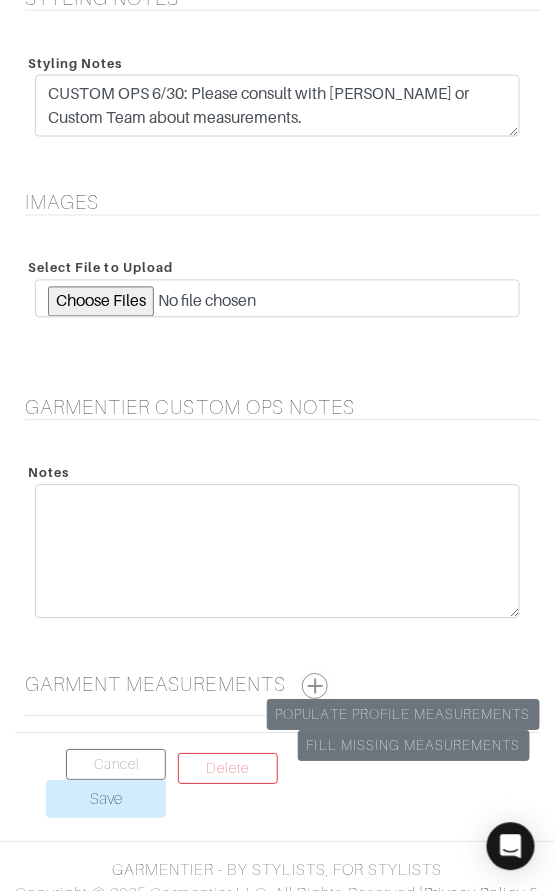 click at bounding box center (315, 687) 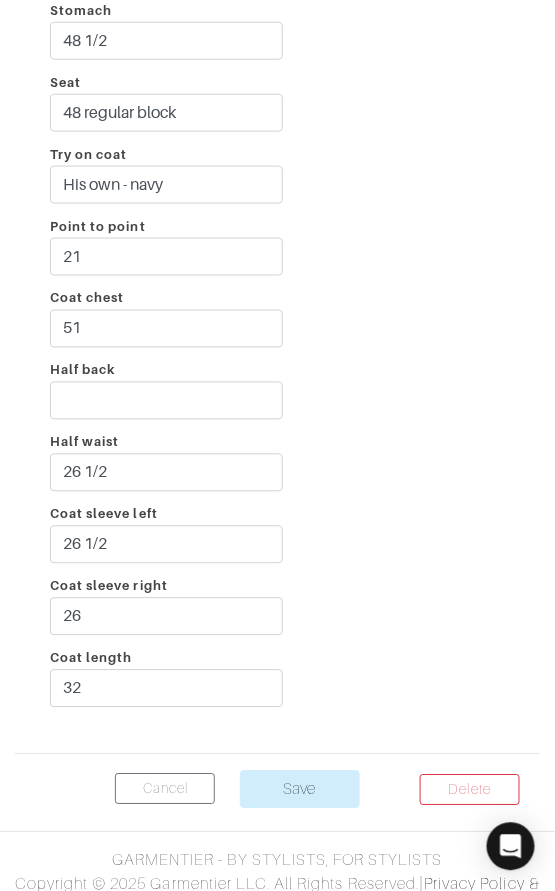 scroll, scrollTop: 5252, scrollLeft: 0, axis: vertical 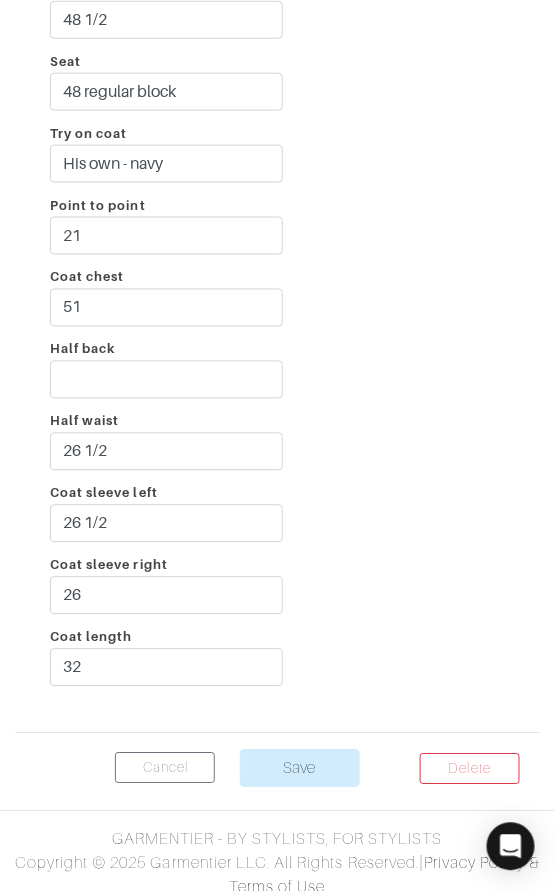 click on "See Custom Models & Style Options
Swatch & Detail Images
Price $ 1100.00
Manufacturing & Shipping
Trinity" at bounding box center [277, -2177] 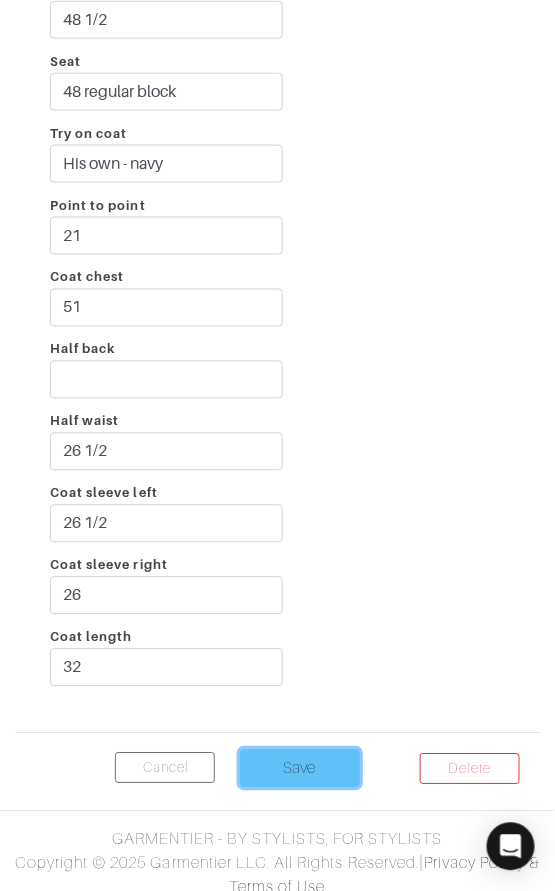 click on "Save" at bounding box center (300, 769) 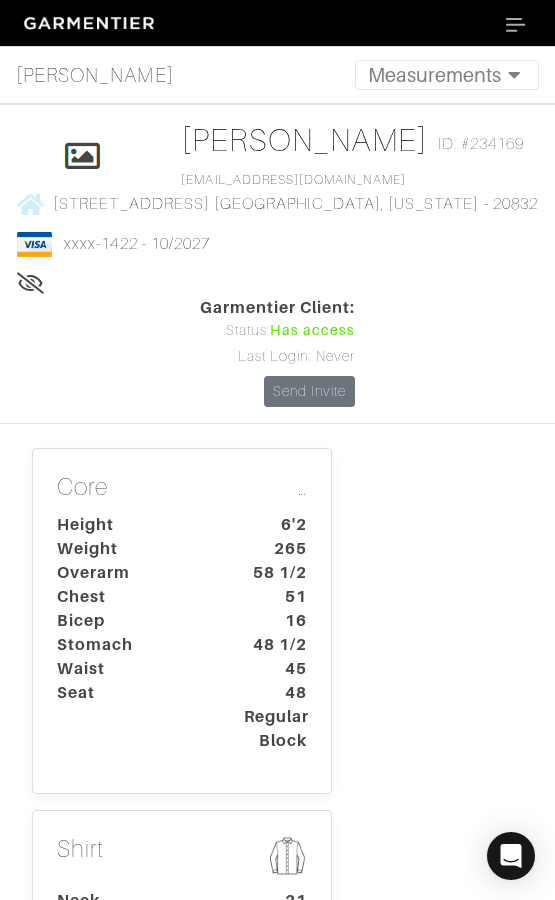 scroll, scrollTop: 2, scrollLeft: 0, axis: vertical 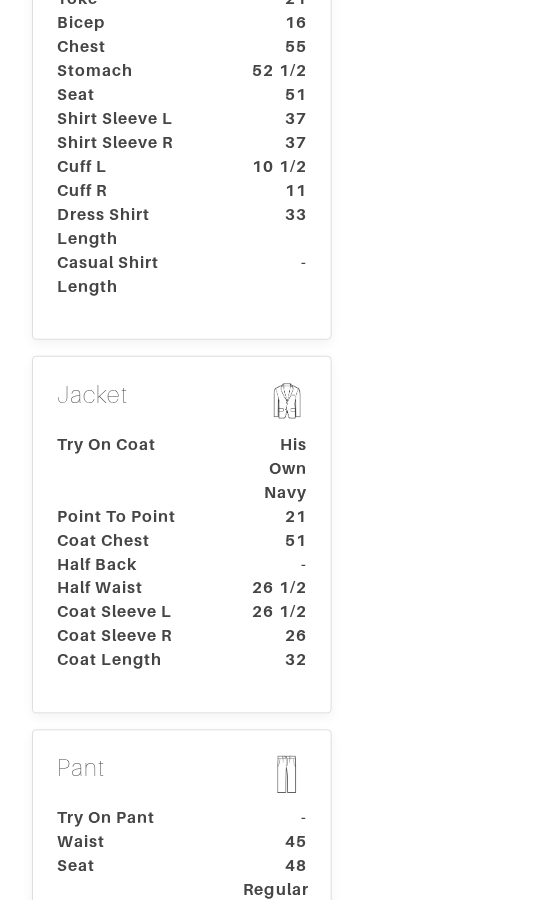 click on "Half Waist" at bounding box center [135, 589] 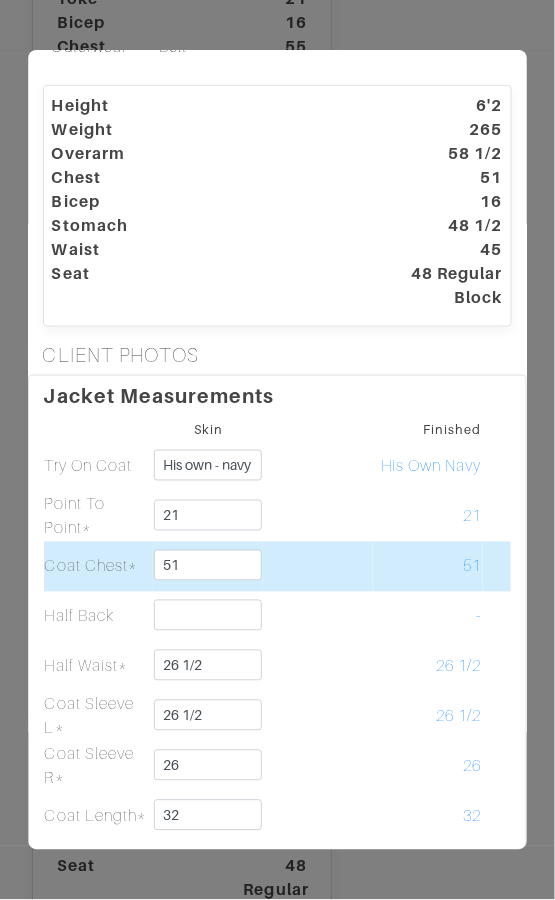 scroll, scrollTop: 0, scrollLeft: 0, axis: both 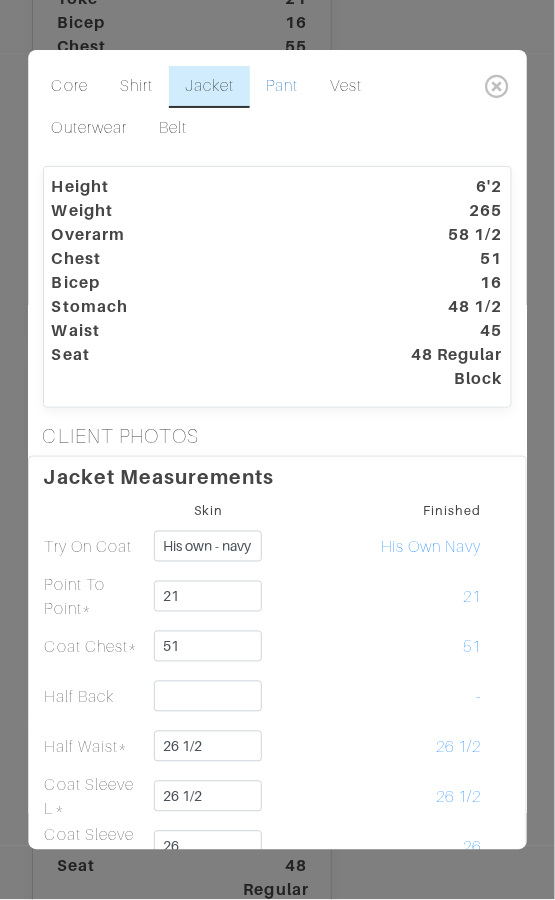 click on "Pant" at bounding box center (283, 87) 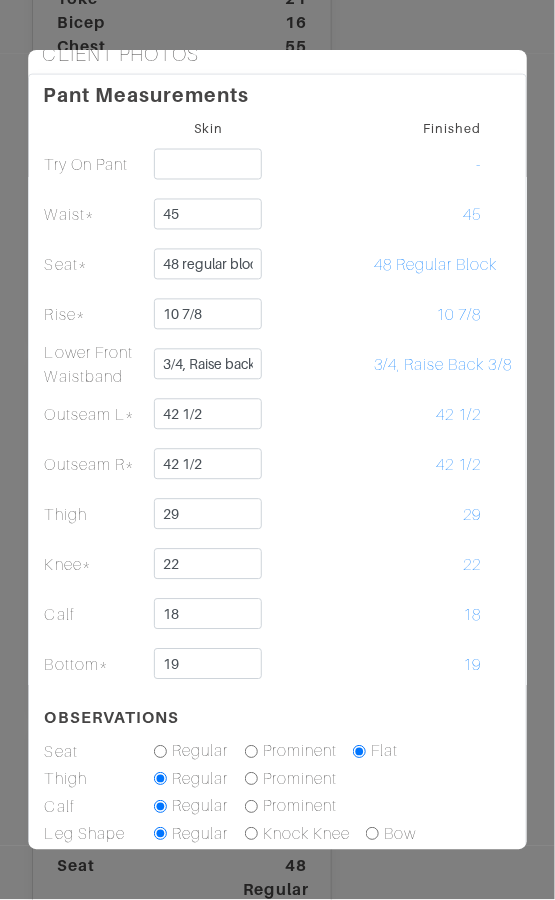 scroll, scrollTop: 501, scrollLeft: 0, axis: vertical 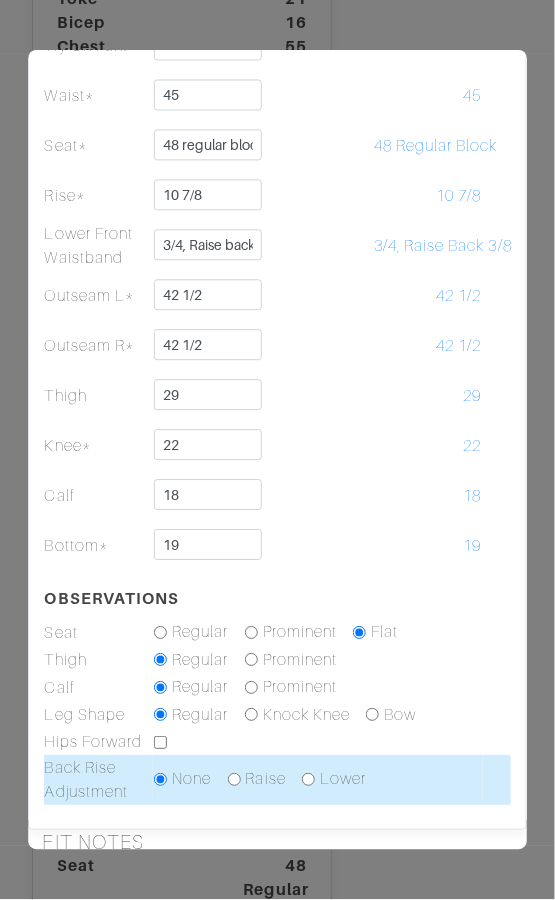 click on "Raise" at bounding box center (257, 780) 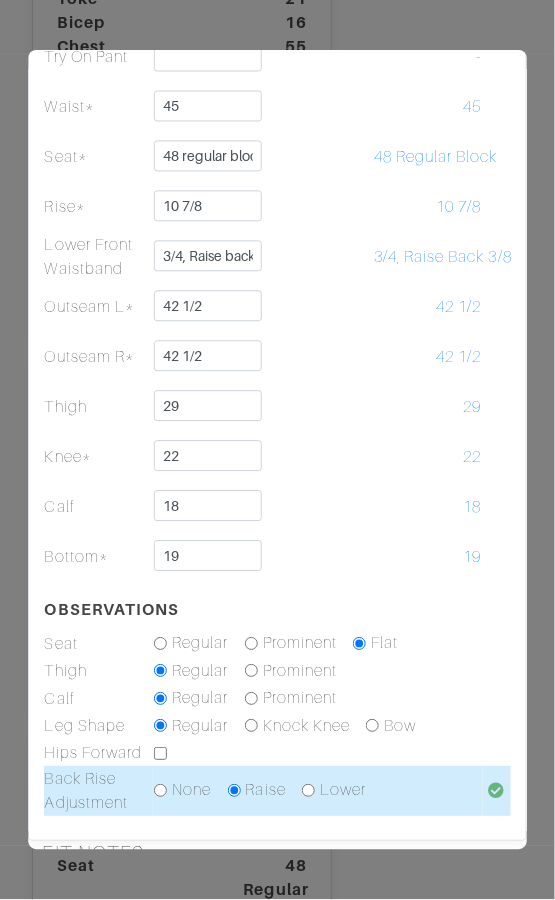scroll, scrollTop: 488, scrollLeft: 0, axis: vertical 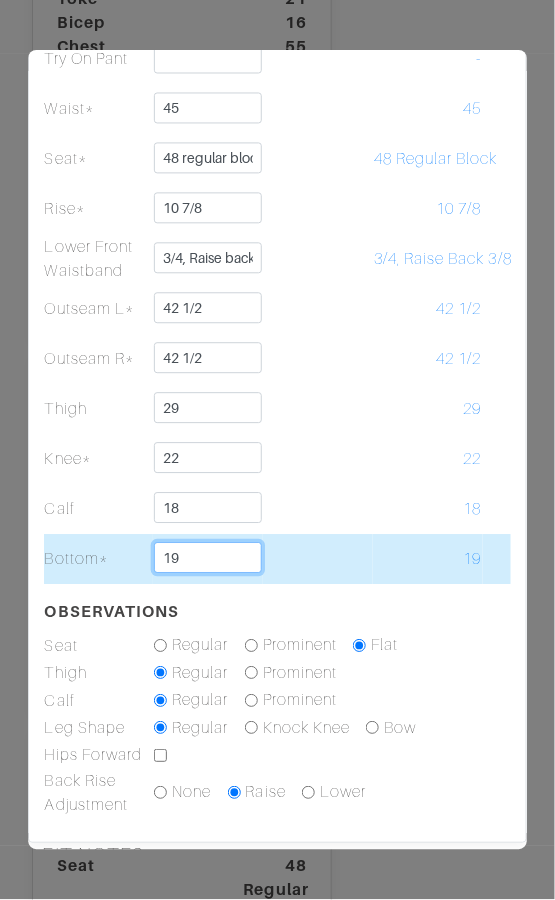 drag, startPoint x: 225, startPoint y: 552, endPoint x: 229, endPoint y: 532, distance: 20.396078 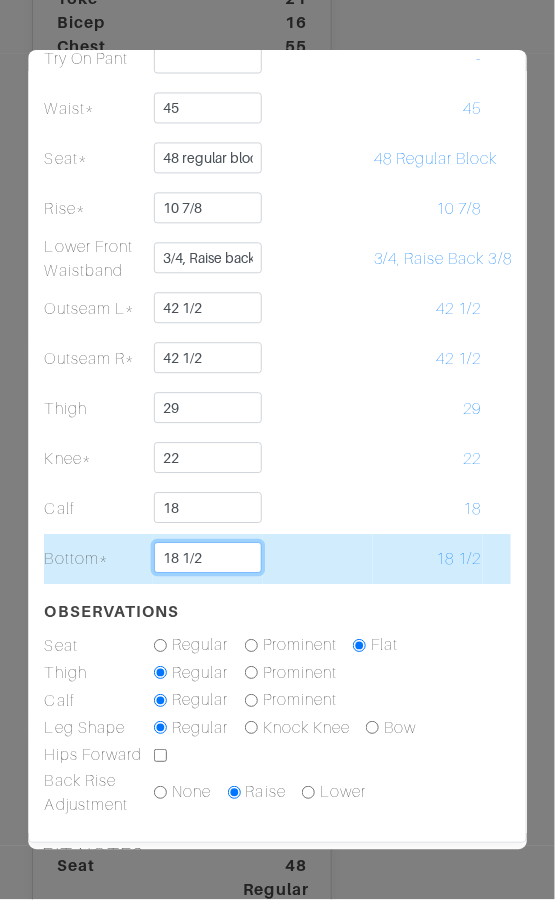 drag, startPoint x: 187, startPoint y: 558, endPoint x: 238, endPoint y: 553, distance: 51.24451 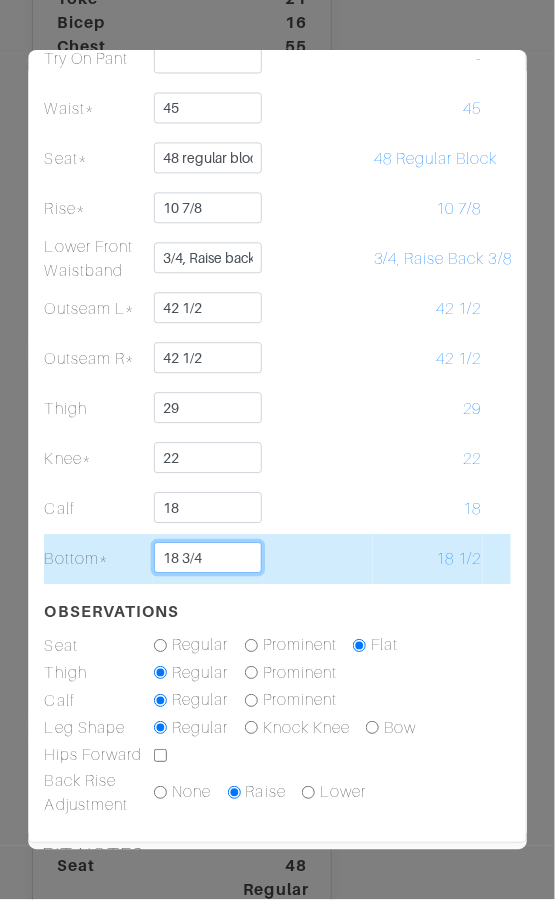 type on "18 3/4" 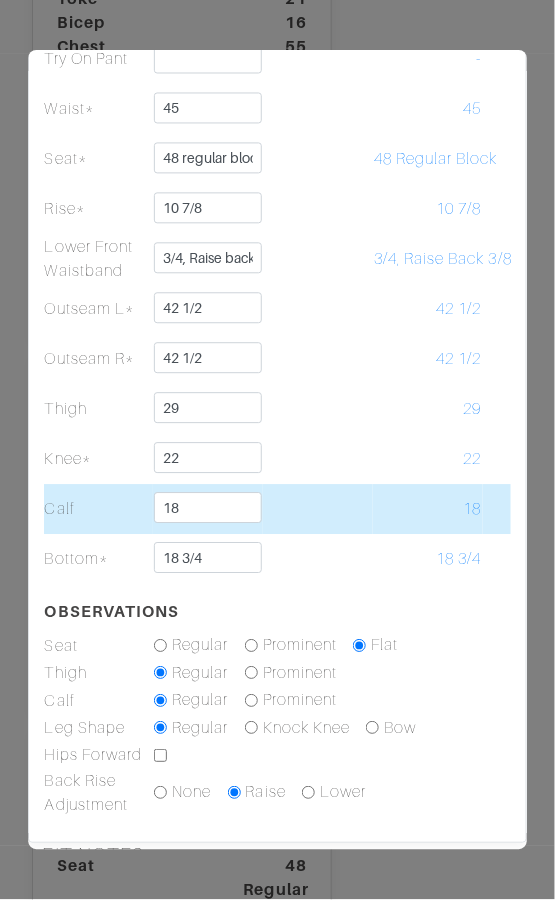 click on "18" at bounding box center (428, 510) 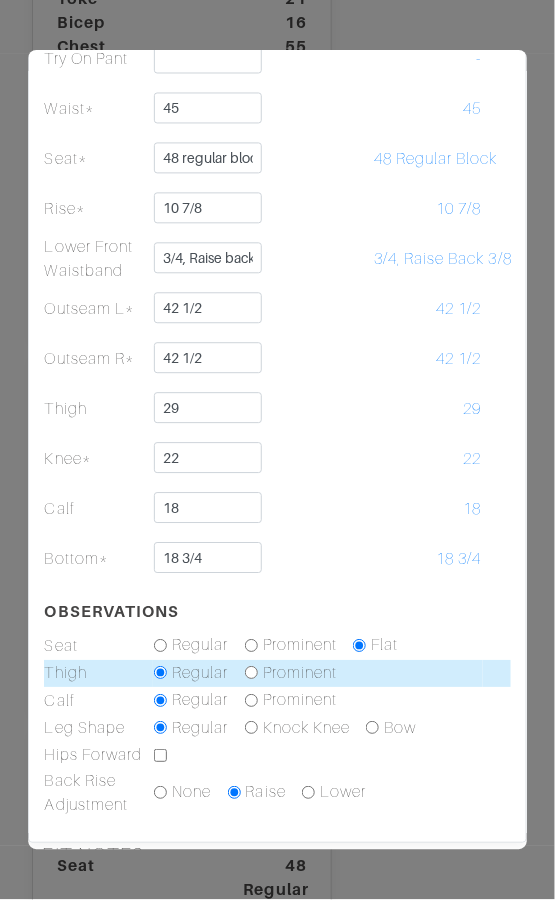 drag, startPoint x: 251, startPoint y: 668, endPoint x: 272, endPoint y: 665, distance: 21.213203 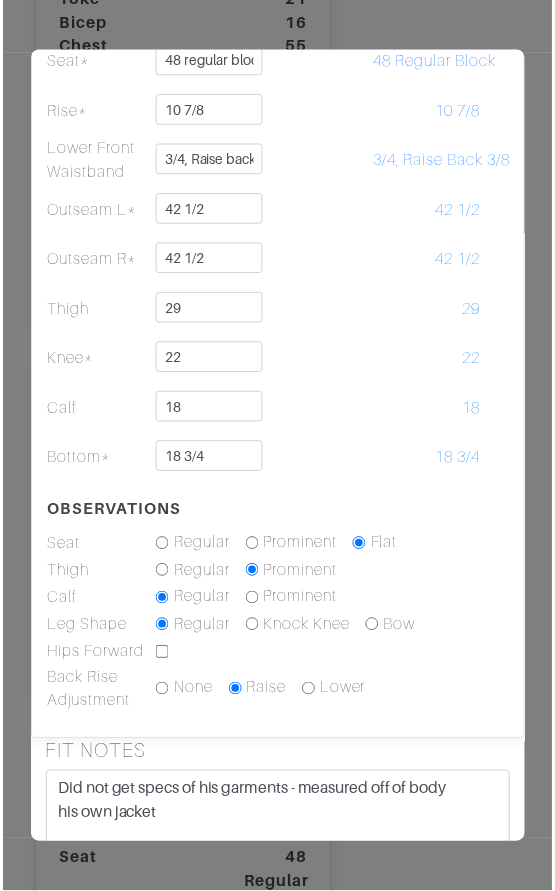 scroll, scrollTop: 583, scrollLeft: 0, axis: vertical 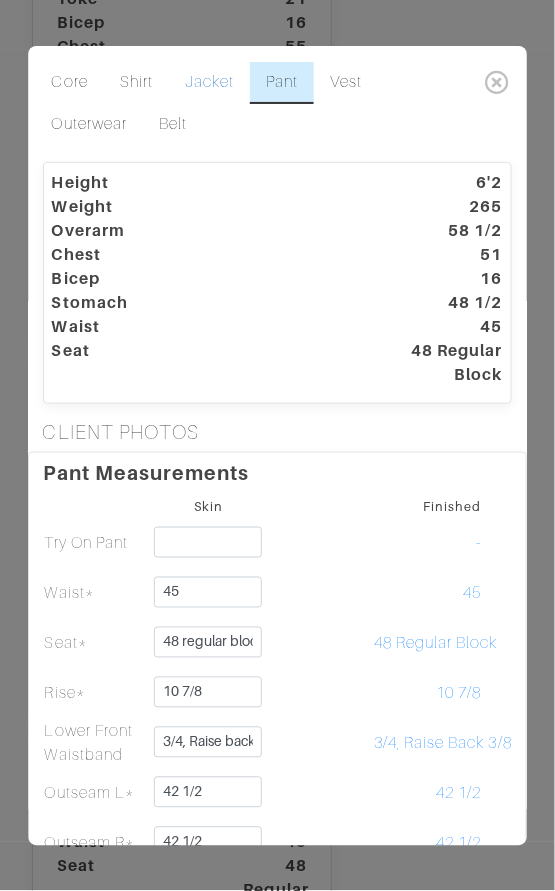 click on "Jacket" at bounding box center [209, 83] 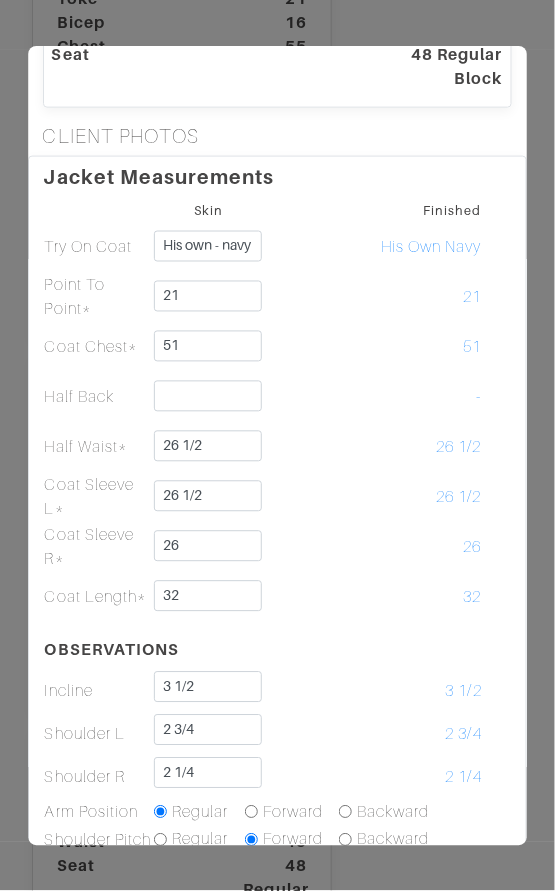 scroll, scrollTop: 0, scrollLeft: 0, axis: both 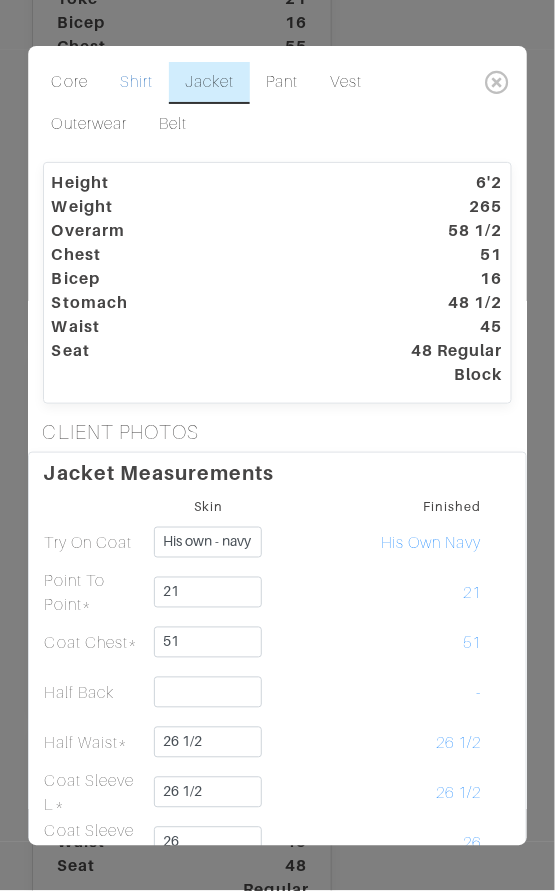 click on "Shirt" at bounding box center [136, 83] 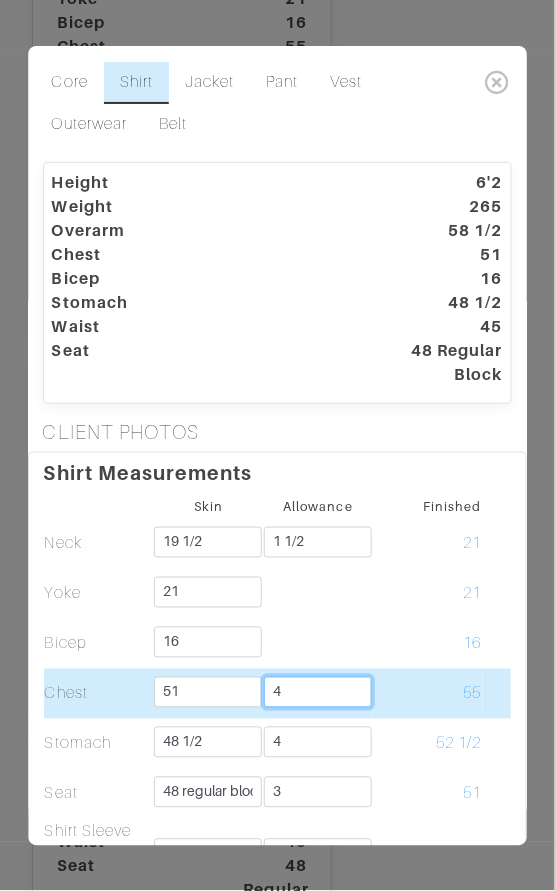 click on "4" at bounding box center [319, 692] 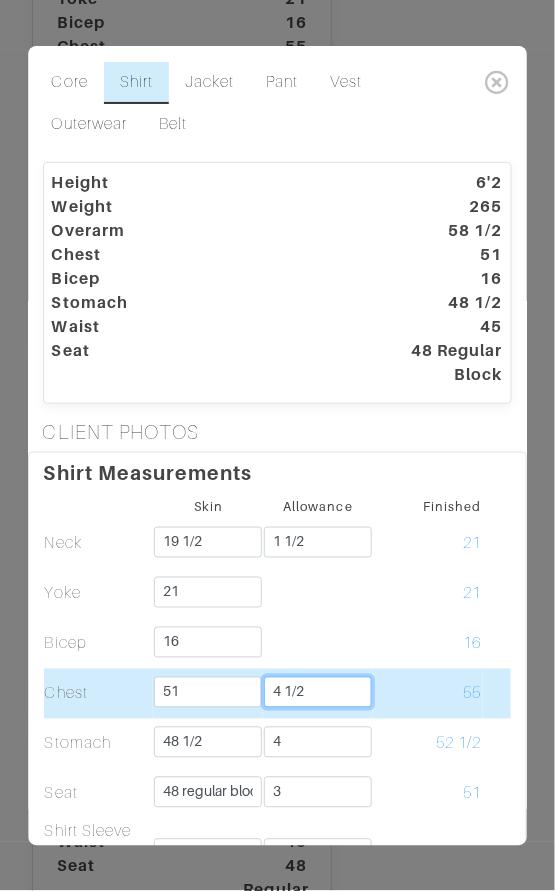 type on "4 1/2" 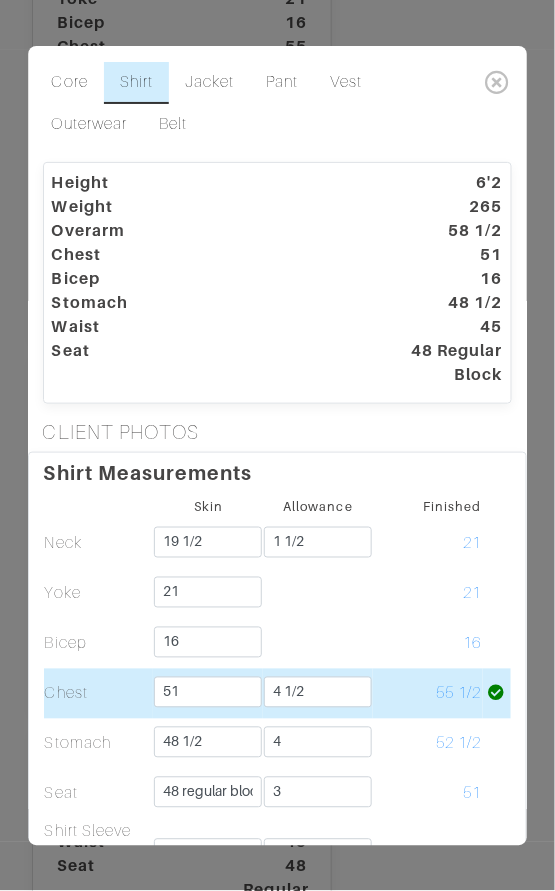drag, startPoint x: 417, startPoint y: 698, endPoint x: 448, endPoint y: 671, distance: 41.109608 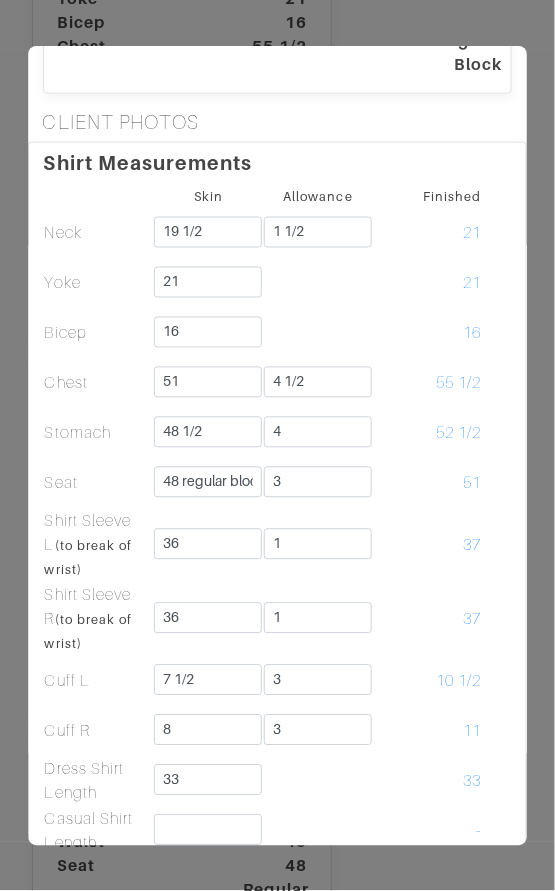 scroll, scrollTop: 338, scrollLeft: 0, axis: vertical 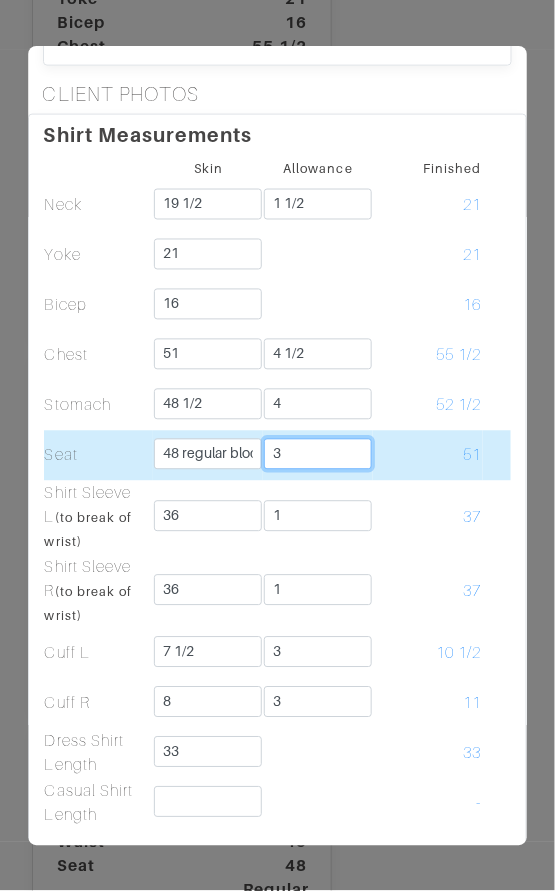 click on "3" at bounding box center (319, 454) 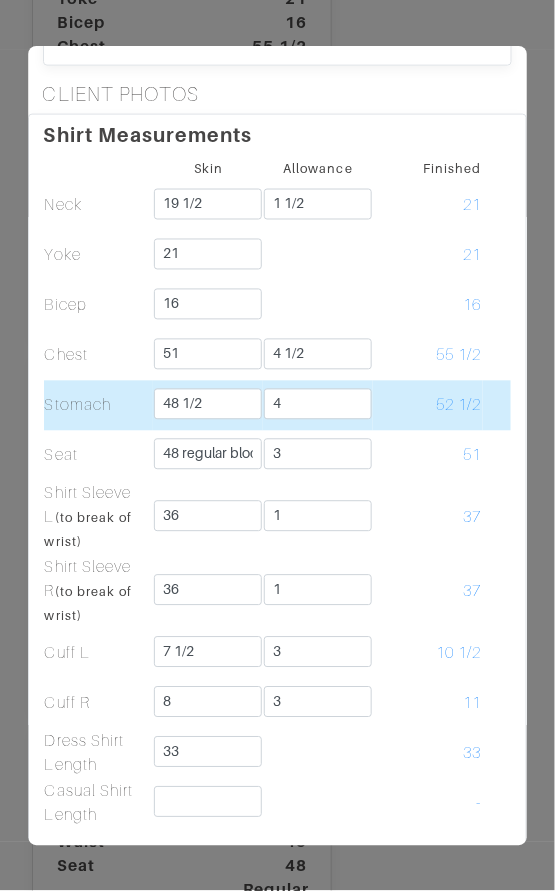 click on "52 1/2" at bounding box center [428, 406] 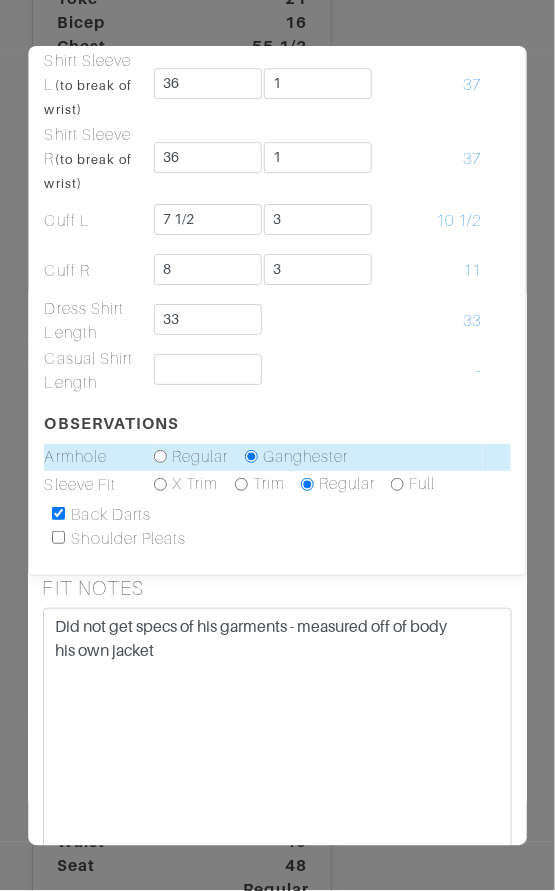 scroll, scrollTop: 773, scrollLeft: 0, axis: vertical 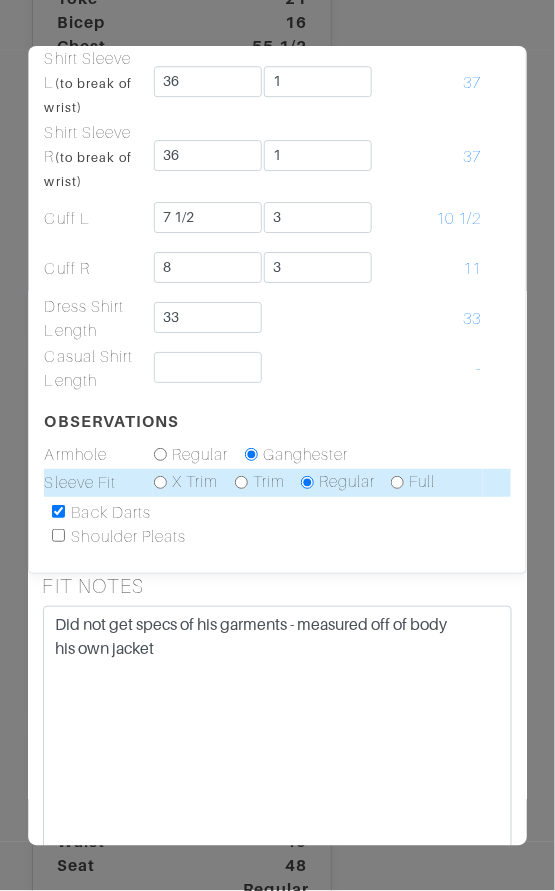 click on "Trim" at bounding box center [260, 482] 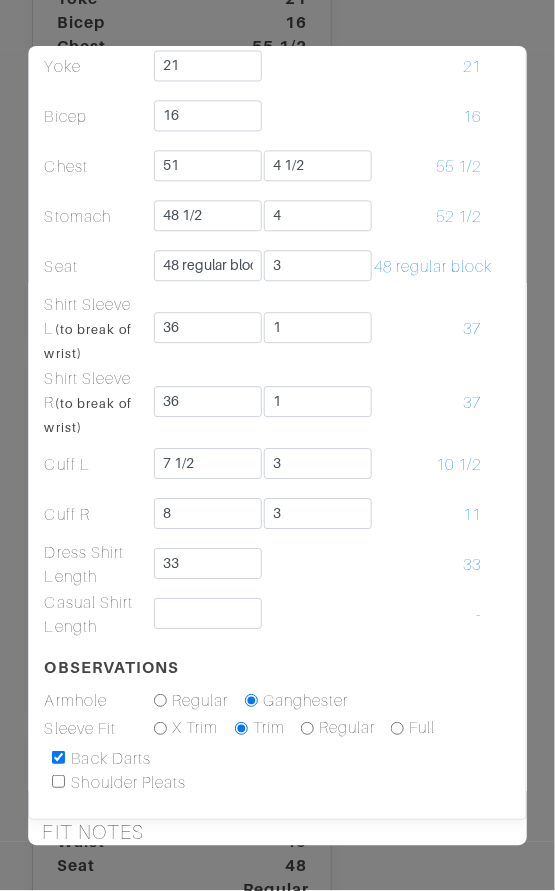 scroll, scrollTop: 500, scrollLeft: 0, axis: vertical 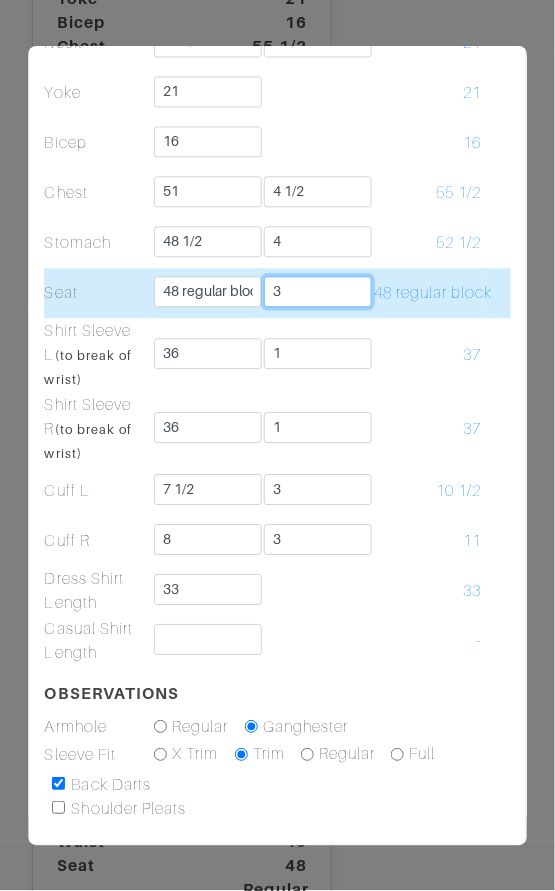 click on "3" at bounding box center [319, 292] 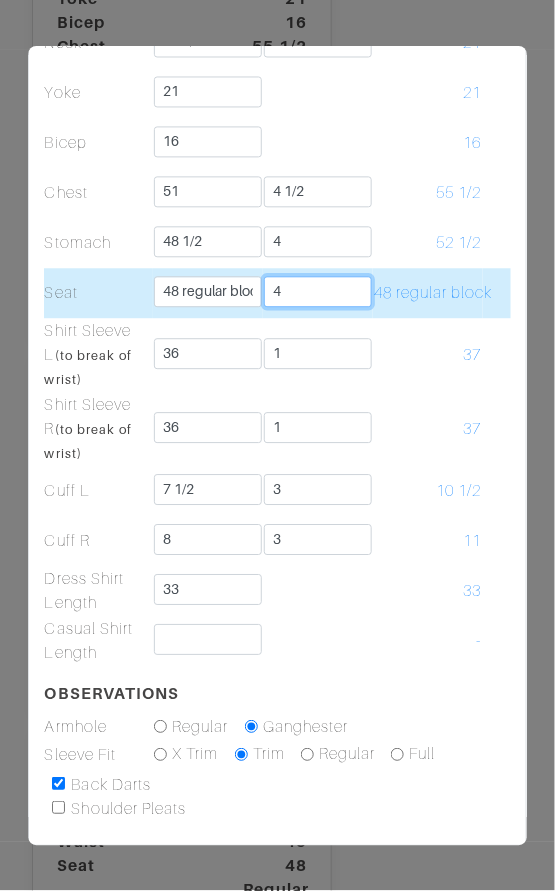 type on "4" 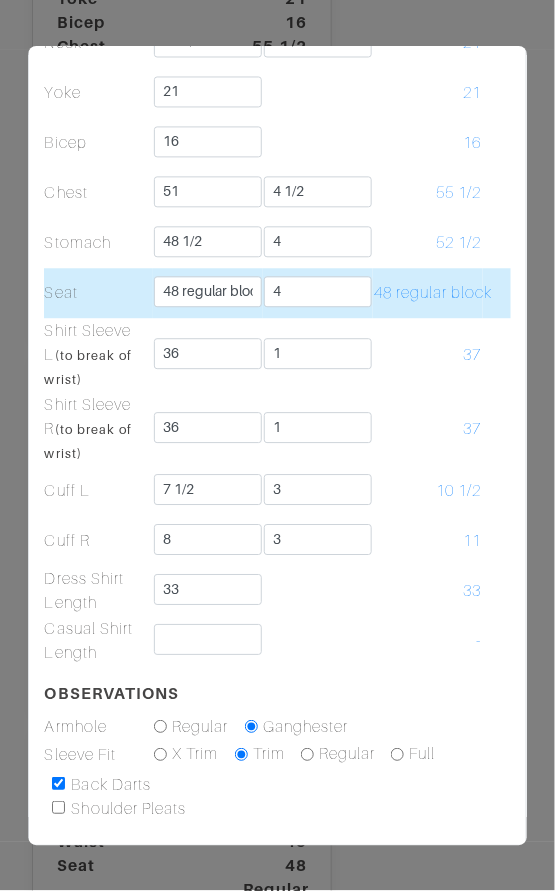 click on "48 regular block" at bounding box center (433, 294) 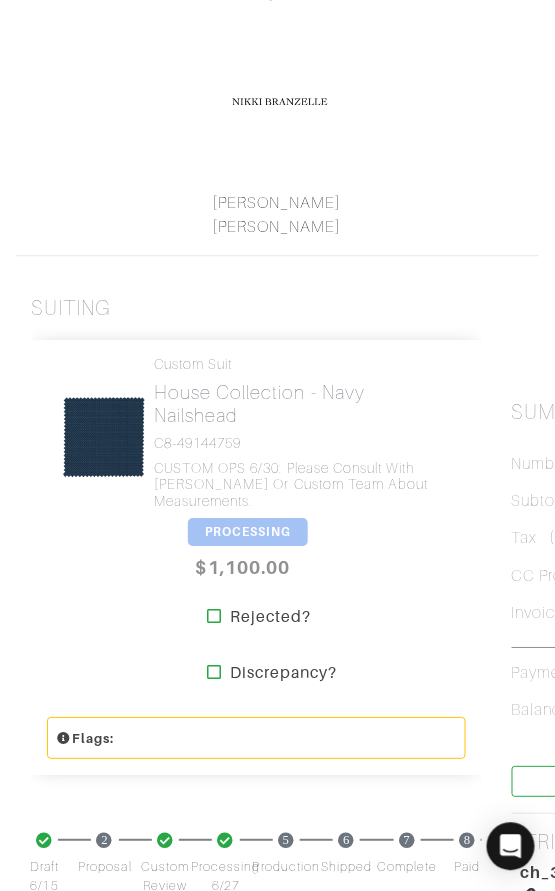 scroll, scrollTop: 394, scrollLeft: 0, axis: vertical 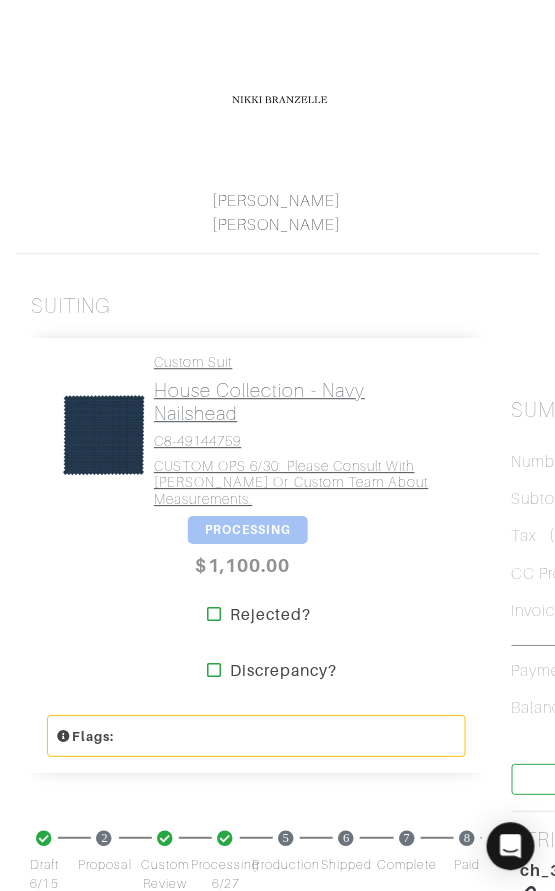 click on "C8-49144759" at bounding box center [302, 442] 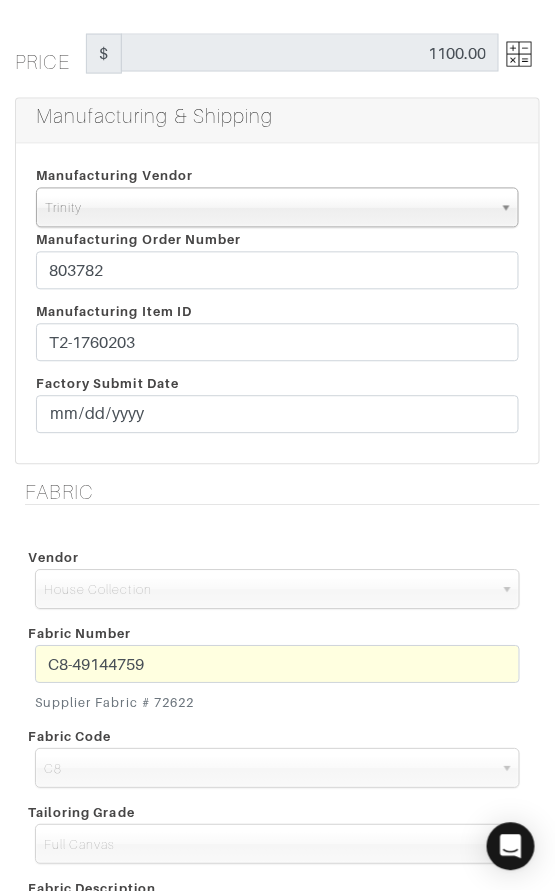 scroll, scrollTop: 0, scrollLeft: 0, axis: both 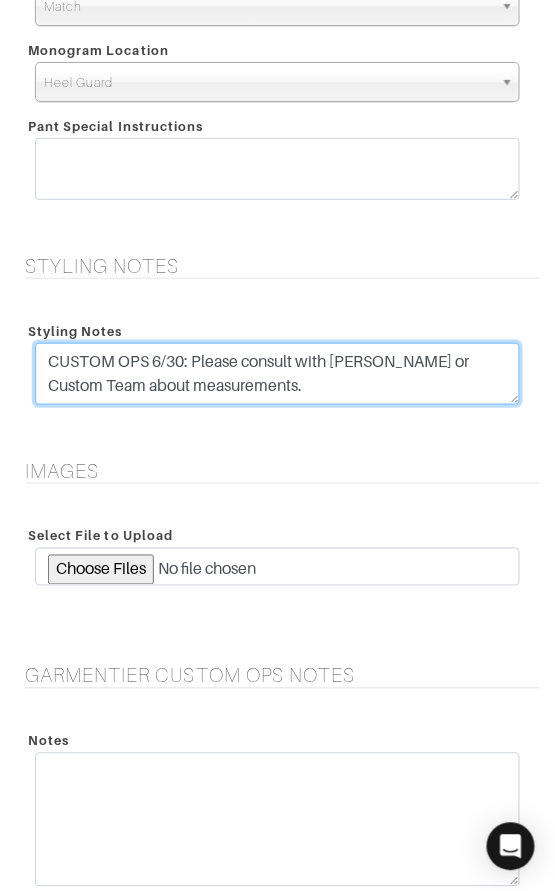 click on "CUSTOM OPS 6/30: Please consult with [PERSON_NAME] or Custom Team about measurements." at bounding box center [277, 374] 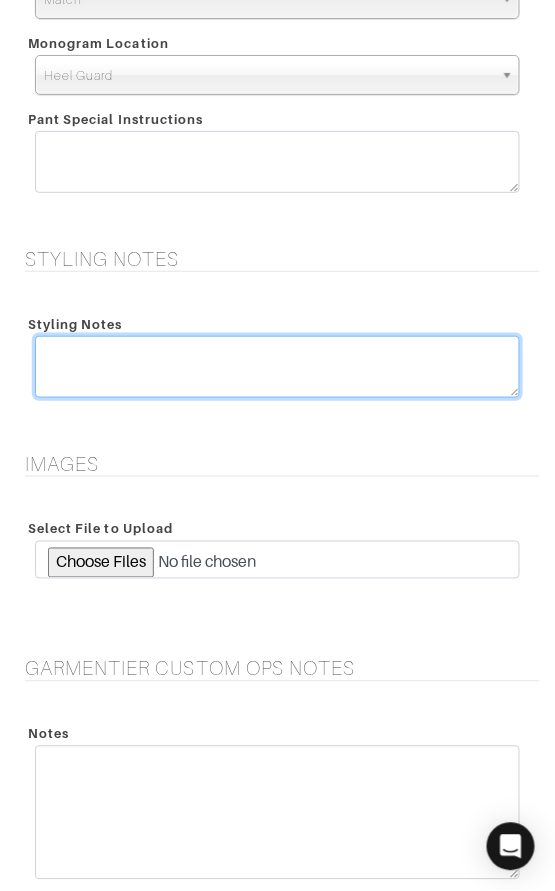 type 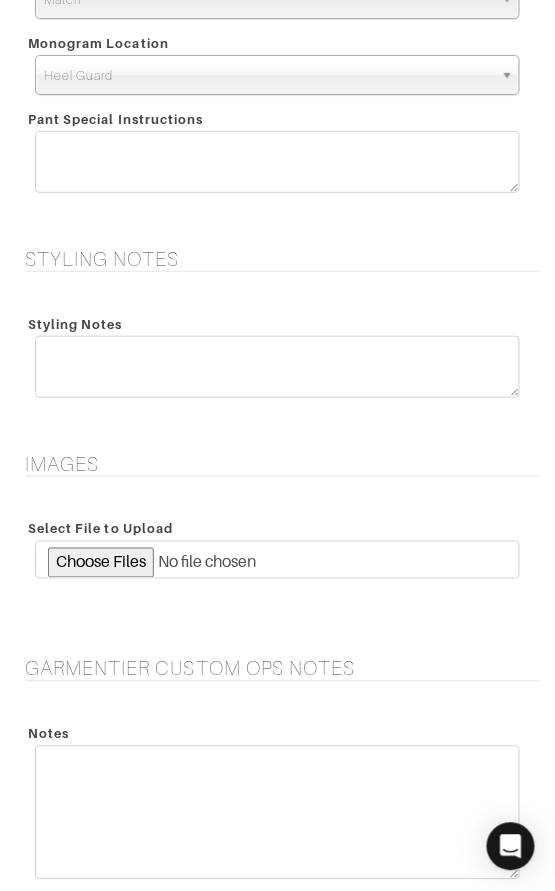 click on "Styling Notes
CUSTOM OPS 6/30: Please consult with [PERSON_NAME] or Custom Team about measurements." at bounding box center (277, 358) 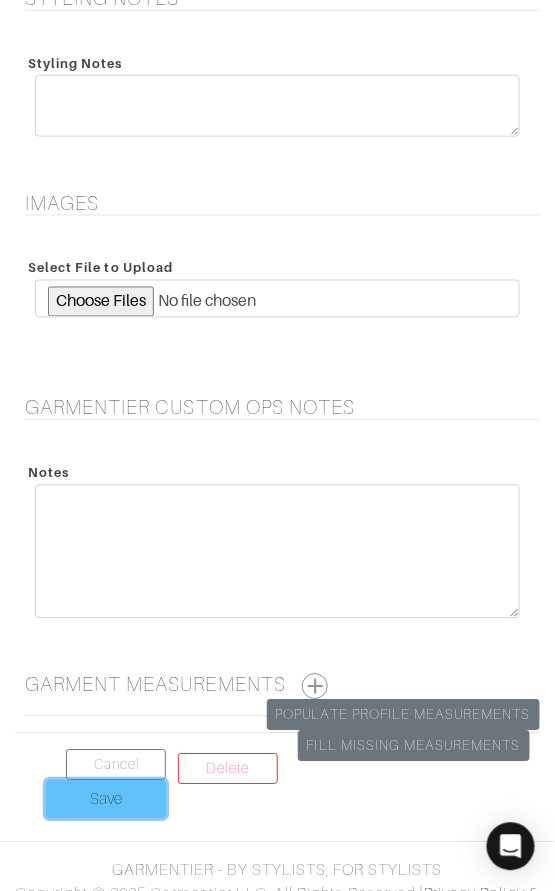 click on "Save" at bounding box center (106, 800) 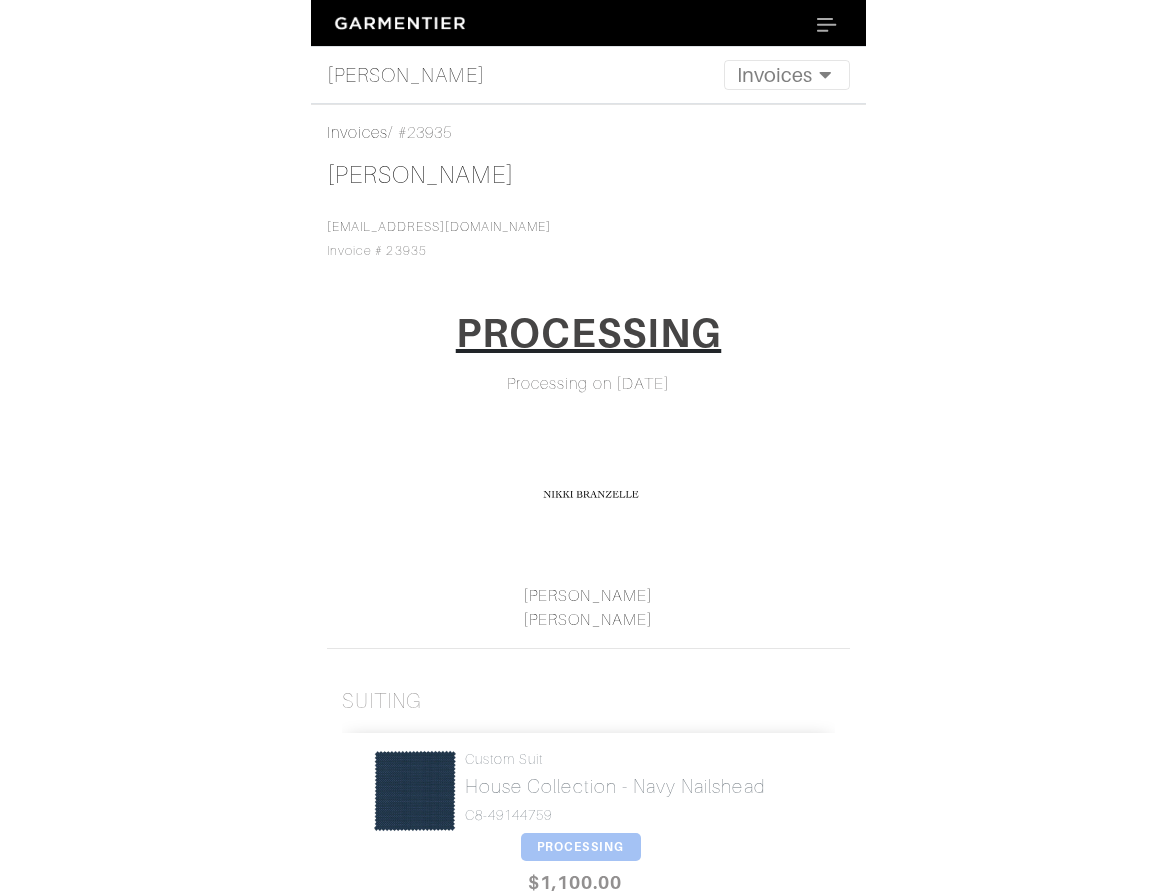 scroll, scrollTop: 0, scrollLeft: 0, axis: both 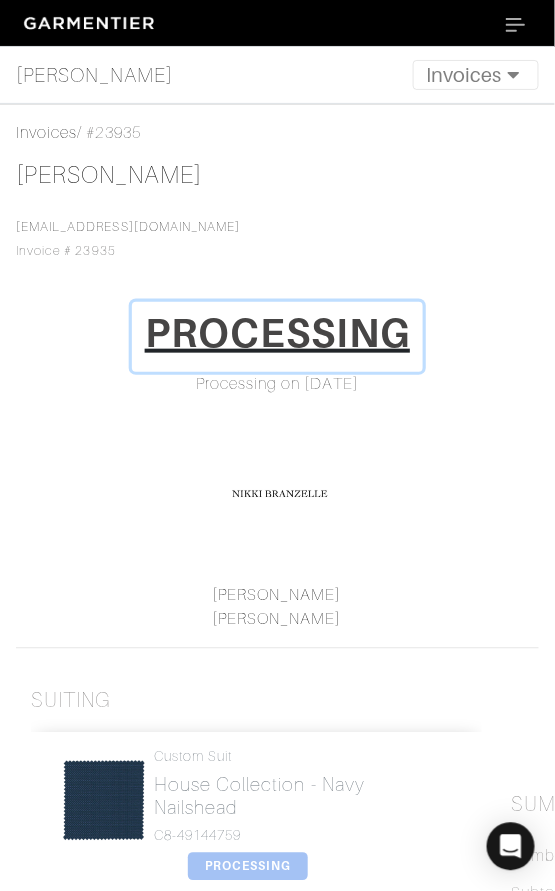 click on "PROCESSING" at bounding box center (278, 333) 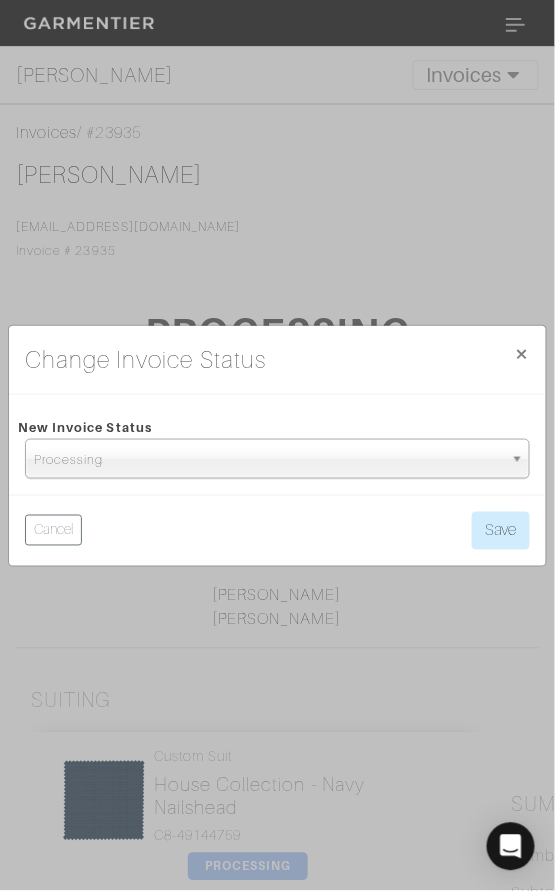click on "Processing" at bounding box center [268, 460] 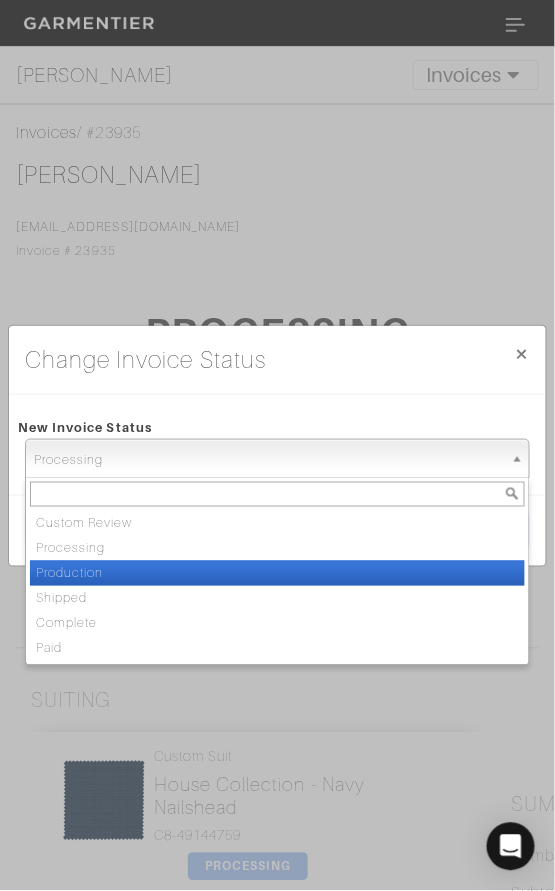 click on "Production" at bounding box center (277, 573) 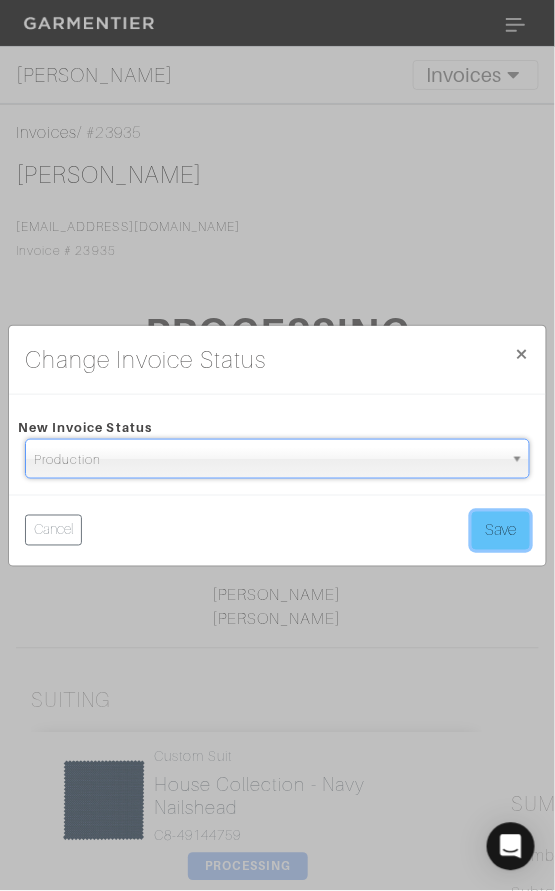 click on "Save" at bounding box center (501, 531) 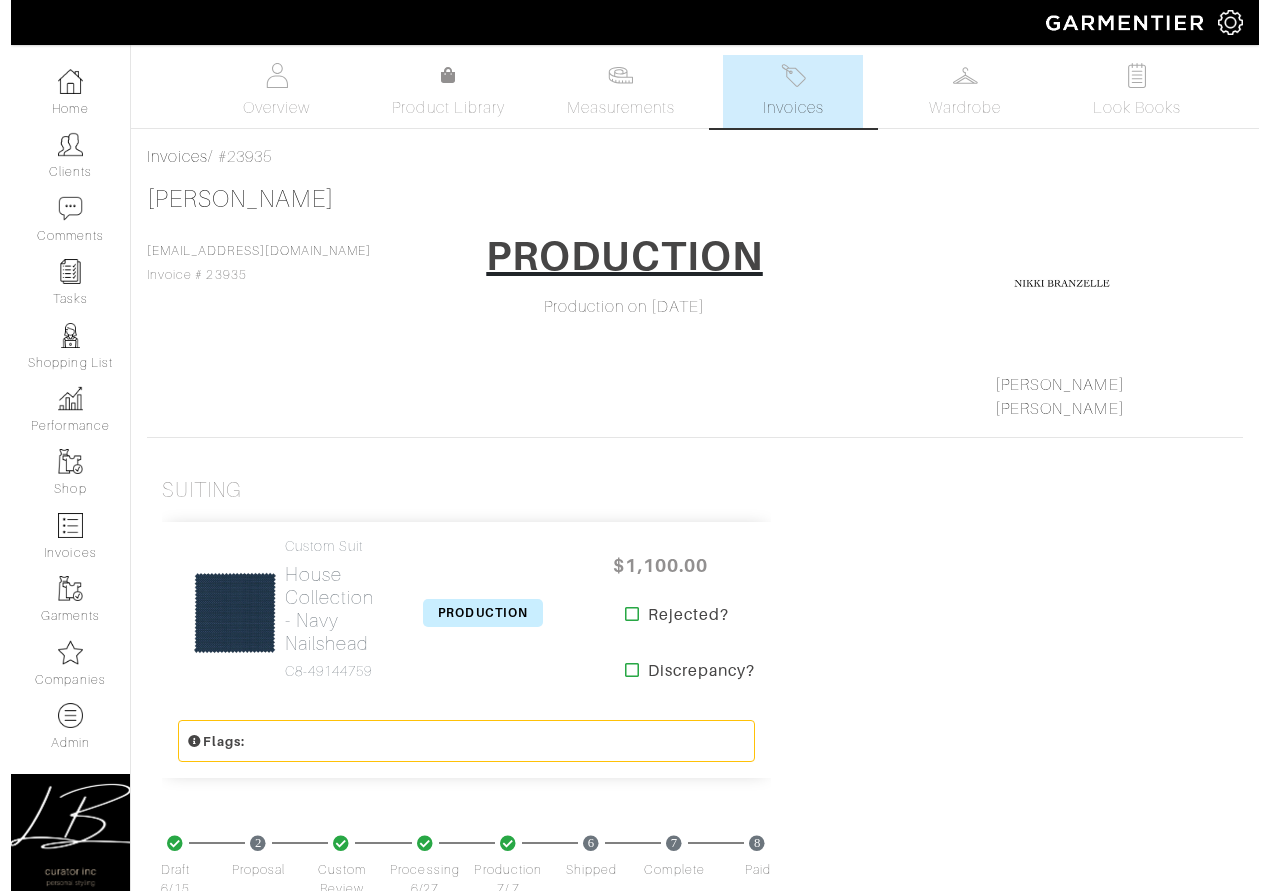 scroll, scrollTop: 0, scrollLeft: 0, axis: both 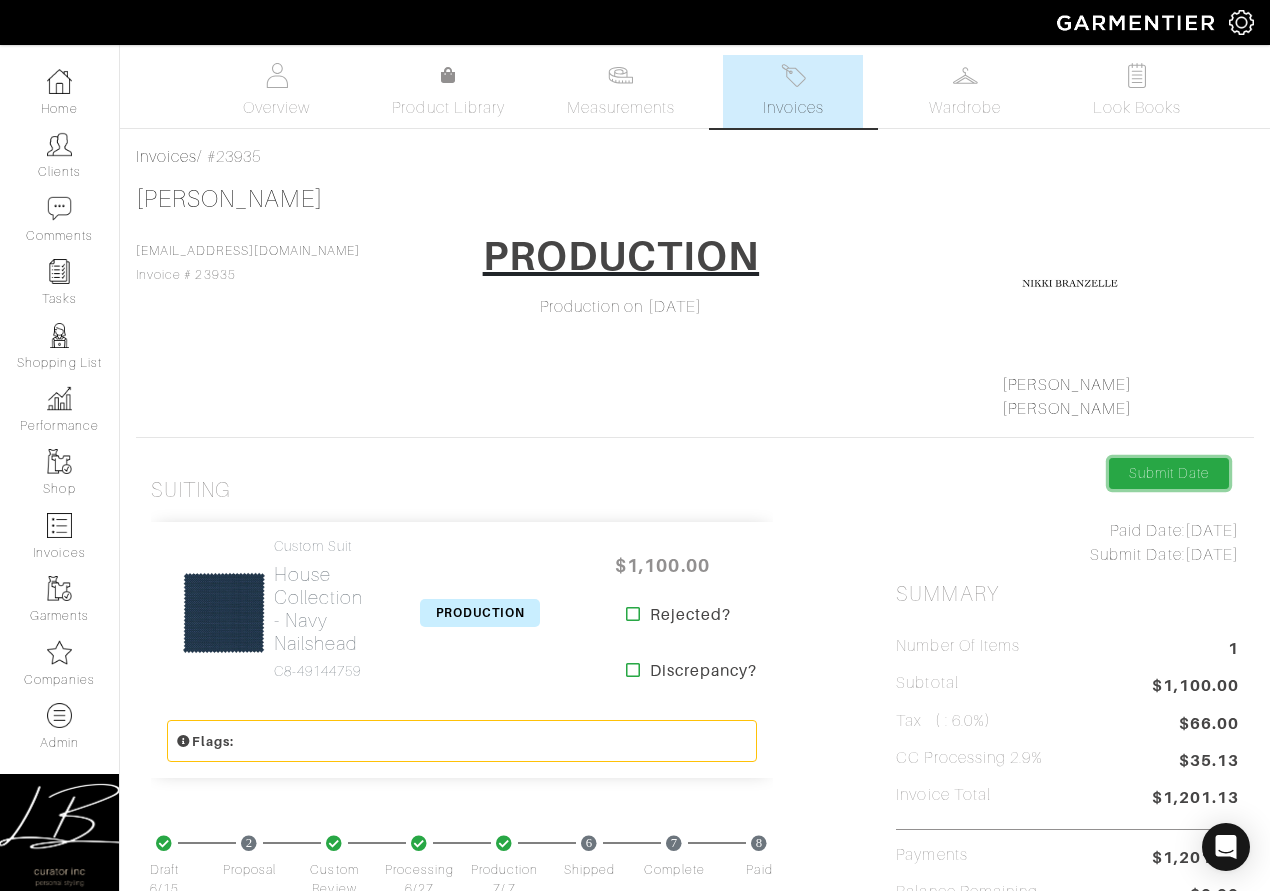 click on "Submit Date" at bounding box center (1169, 473) 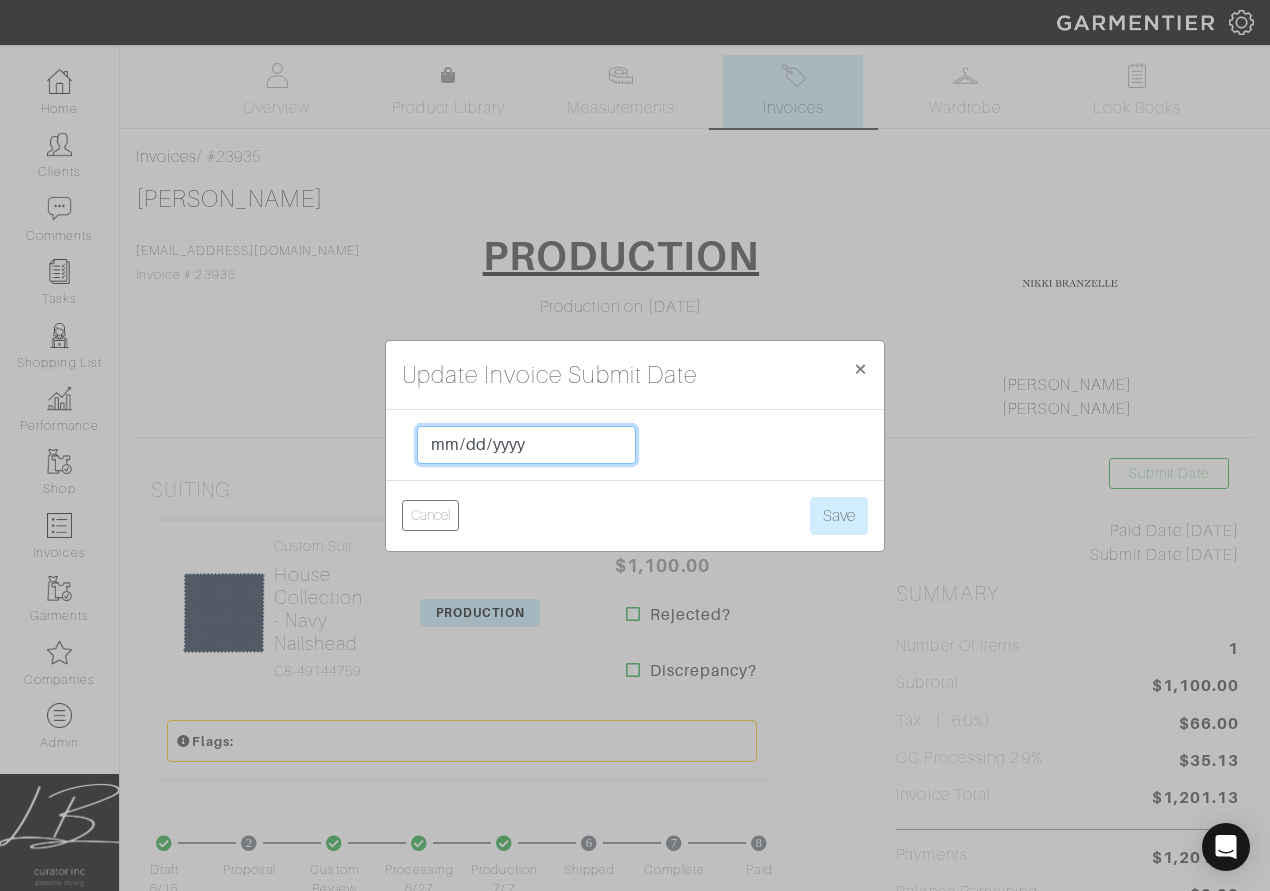 click on "[DATE]" at bounding box center (526, 445) 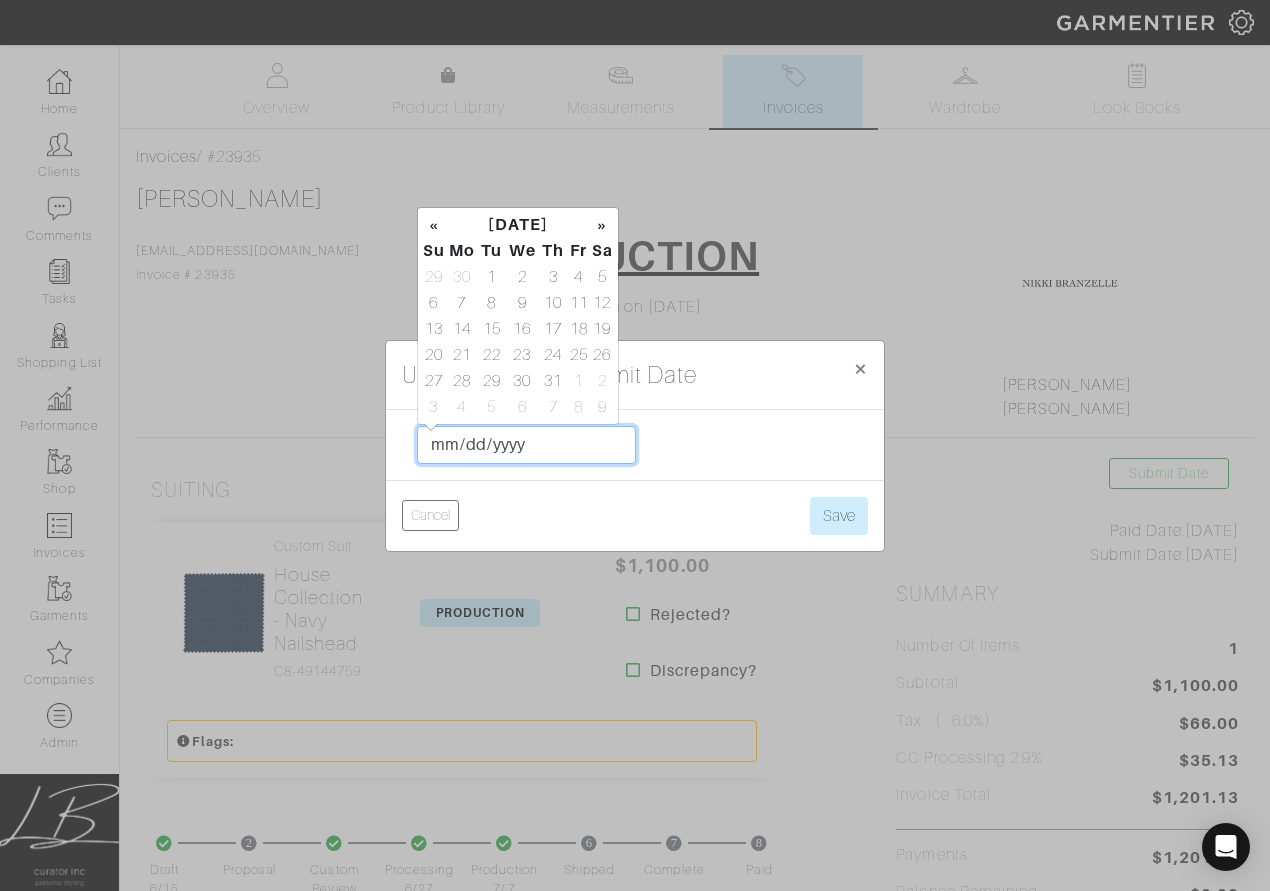 type on "[DATE]" 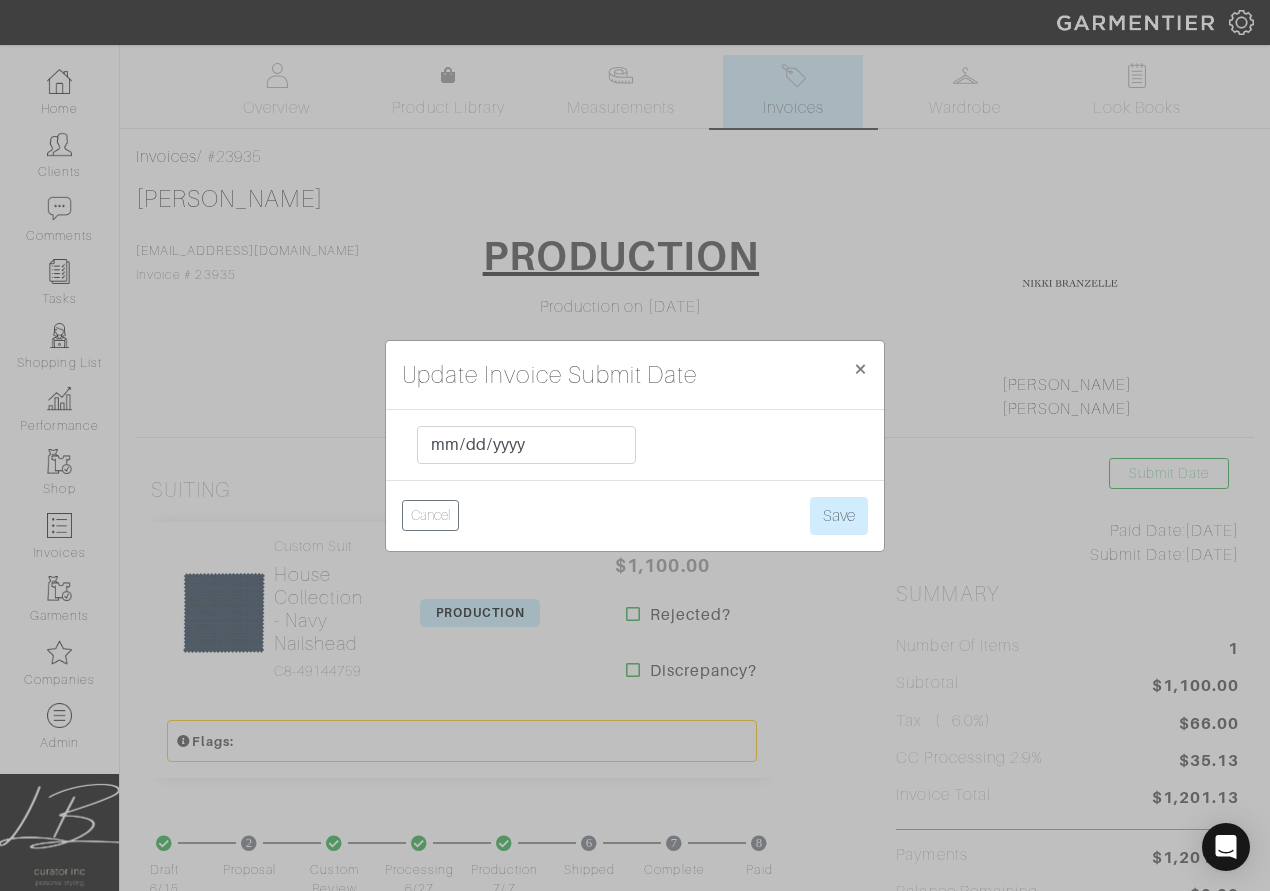 click on "[DATE]
Cancel
Save" at bounding box center (635, 480) 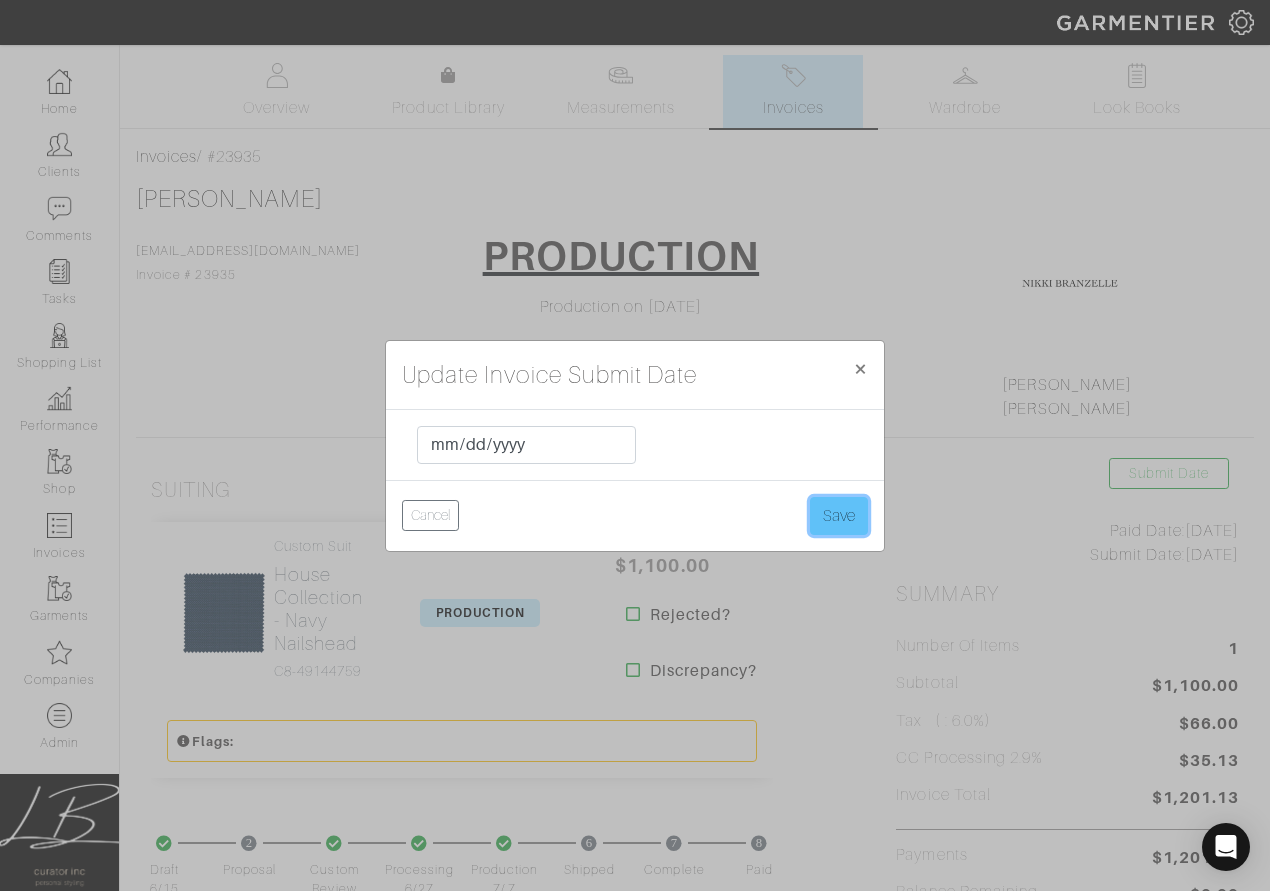 click on "Save" at bounding box center [839, 516] 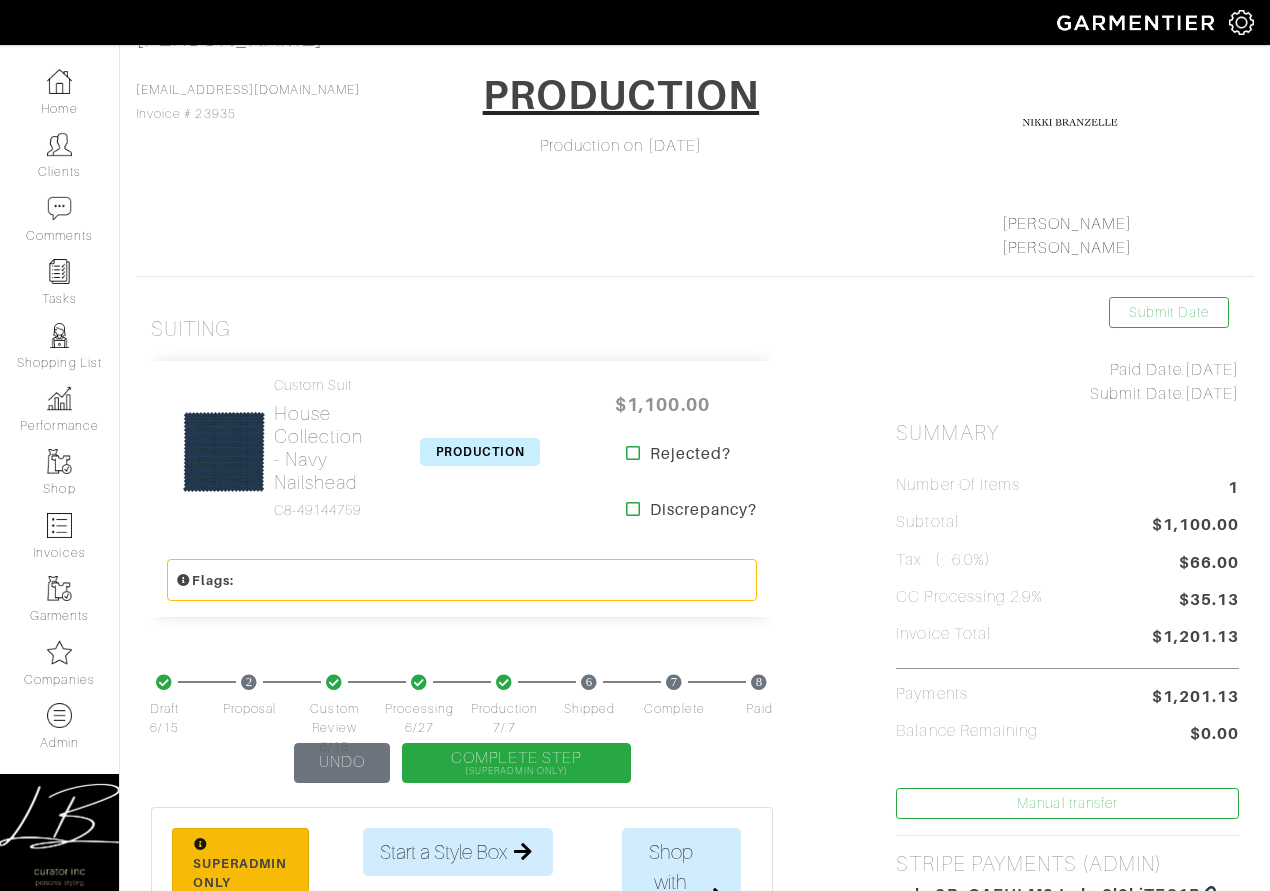 scroll, scrollTop: 0, scrollLeft: 0, axis: both 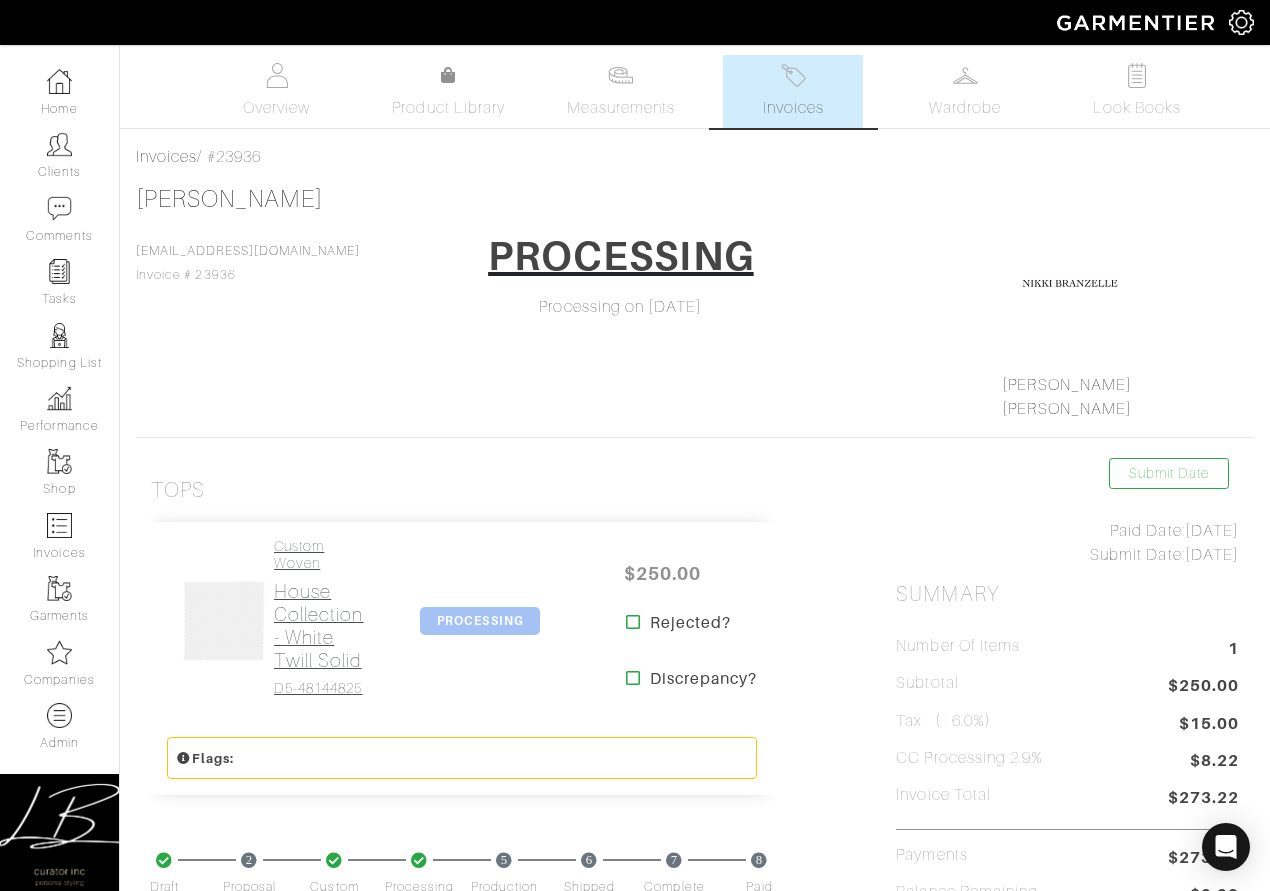 click on "House Collection -
White Twill Solid" at bounding box center (320, 626) 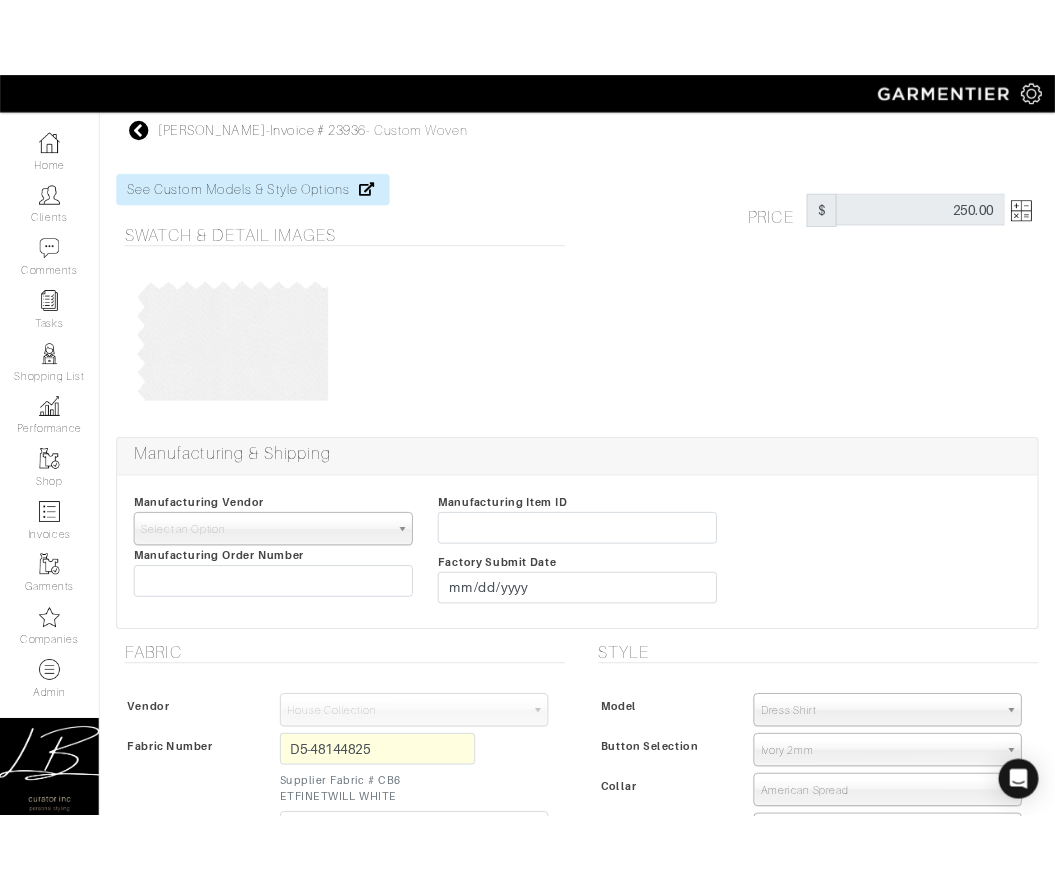 scroll, scrollTop: 1371, scrollLeft: 0, axis: vertical 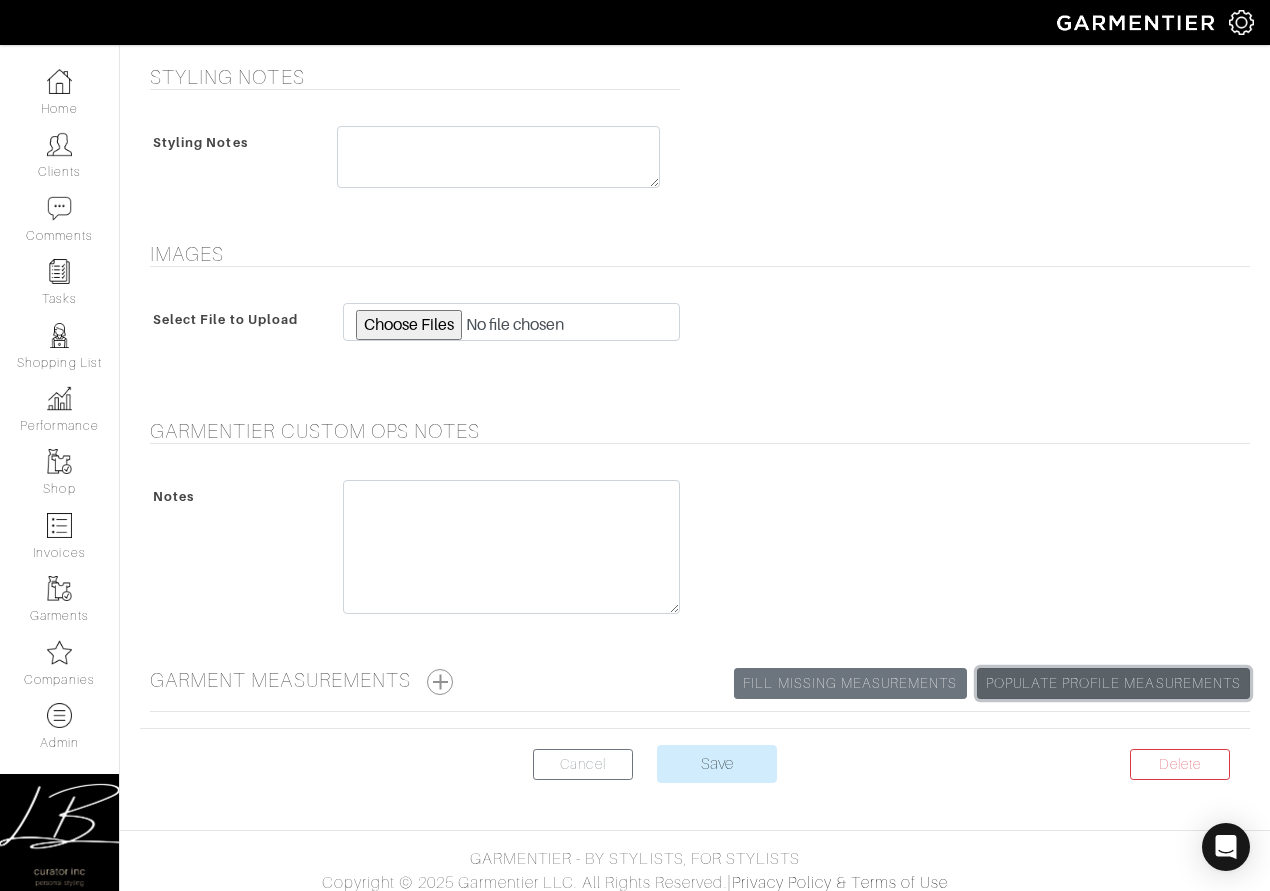 click on "Populate Profile Measurements" at bounding box center (1113, 683) 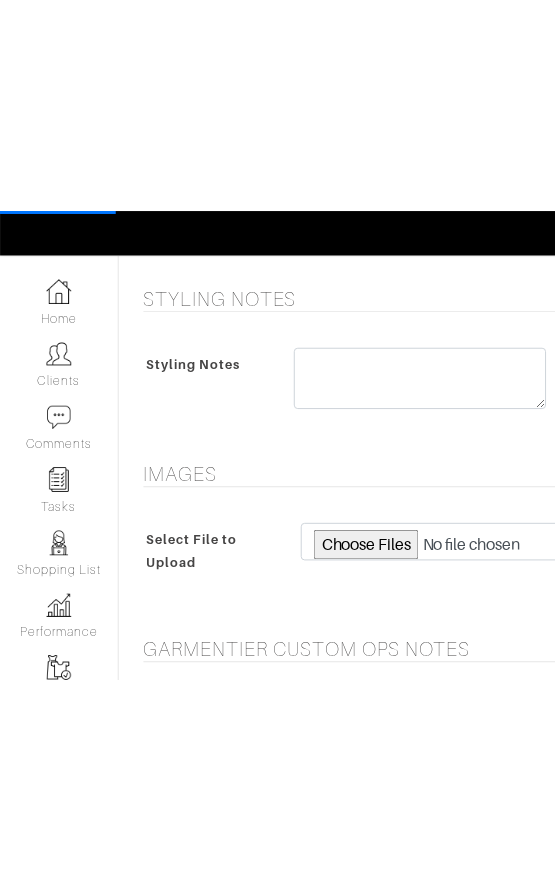 scroll, scrollTop: 1462, scrollLeft: 0, axis: vertical 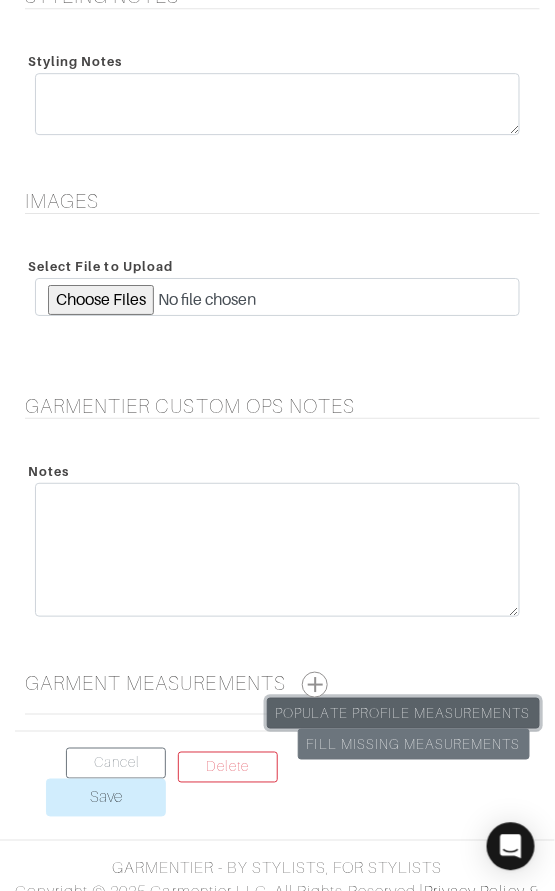click on "Populate Profile Measurements" at bounding box center (403, 713) 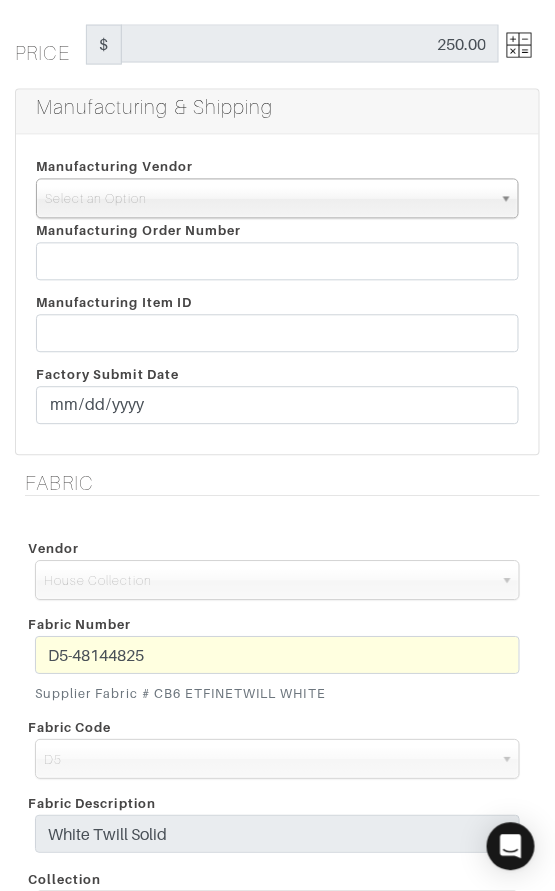 scroll, scrollTop: 405, scrollLeft: 0, axis: vertical 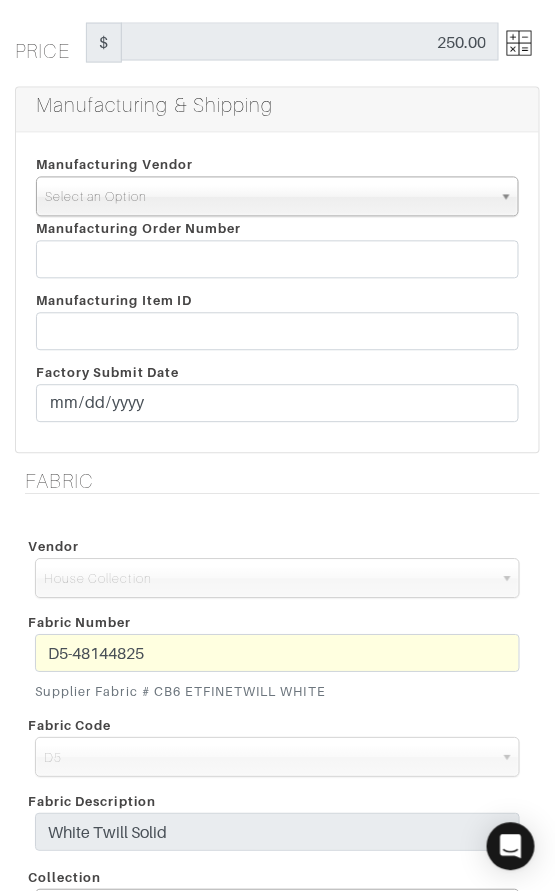 drag, startPoint x: 269, startPoint y: 193, endPoint x: 269, endPoint y: 241, distance: 48 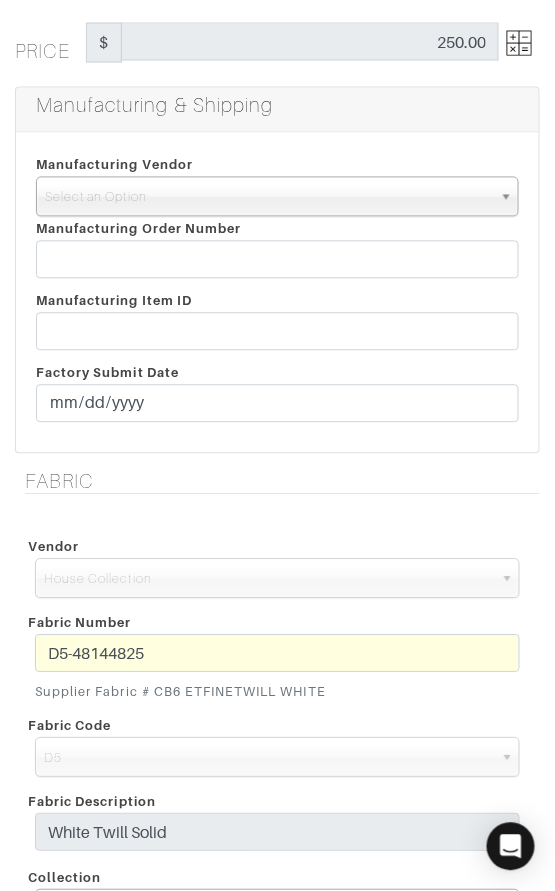 click on "Select an Option" at bounding box center [268, 198] 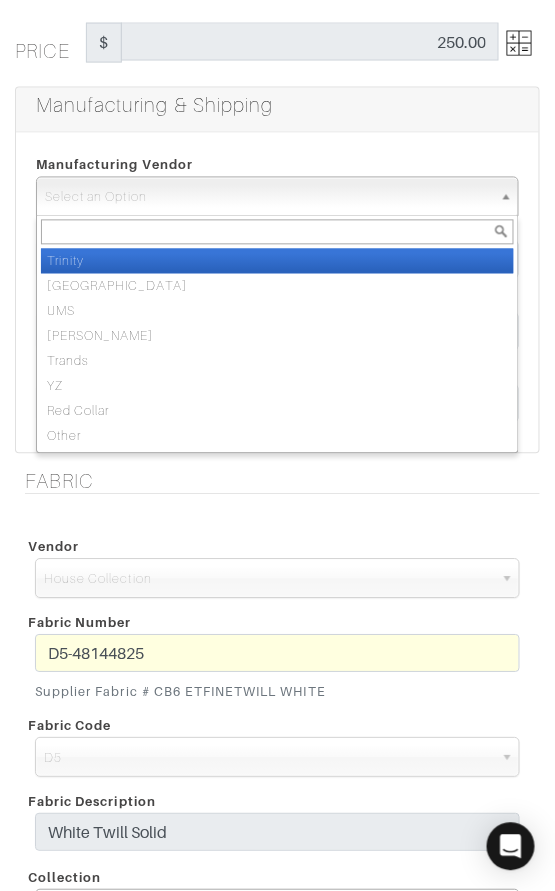 click on "Trinity" at bounding box center (277, 261) 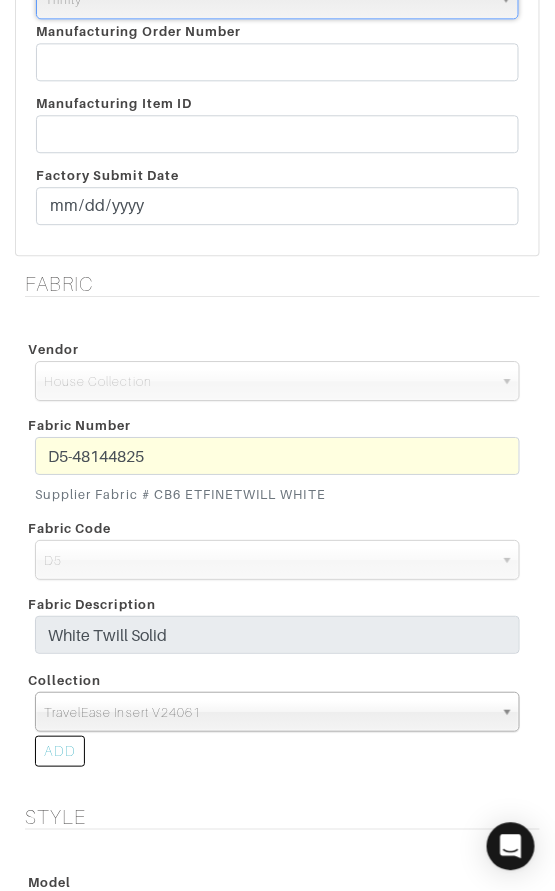 scroll, scrollTop: 660, scrollLeft: 0, axis: vertical 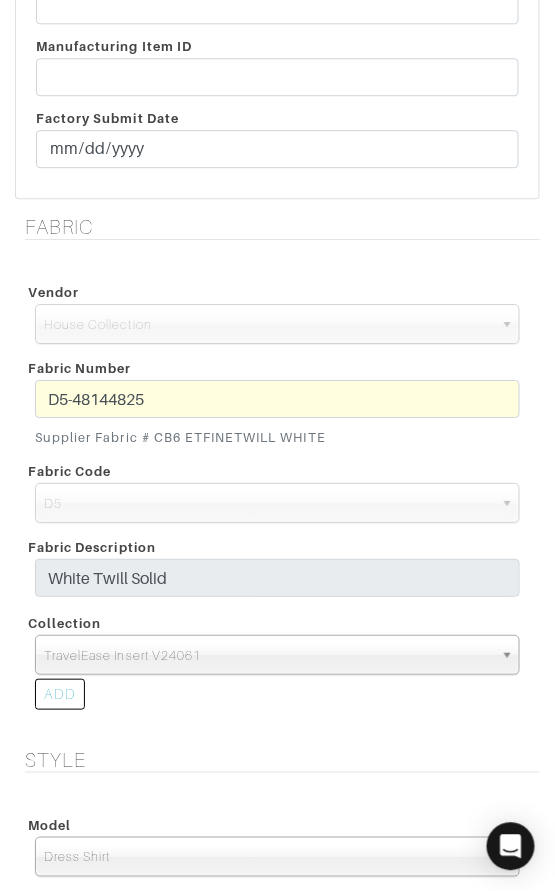 click on "Fabric Number
D5-48144825
Supplier Fabric # CB6 ETFINETWILL WHITE" at bounding box center [277, 403] 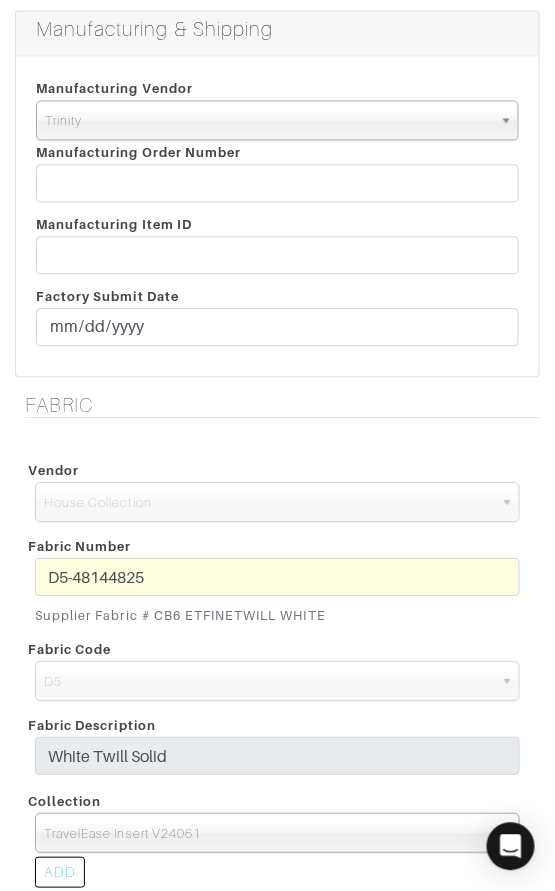 scroll, scrollTop: 474, scrollLeft: 0, axis: vertical 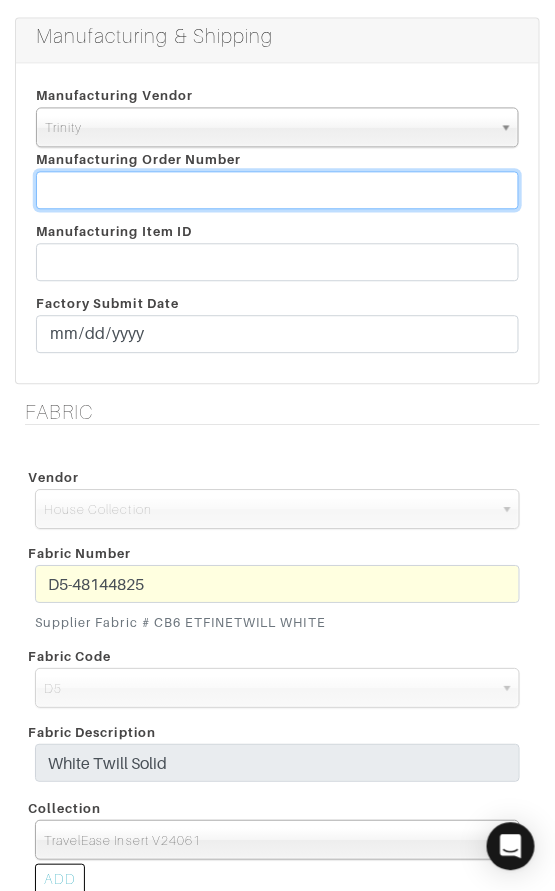 click at bounding box center (277, 191) 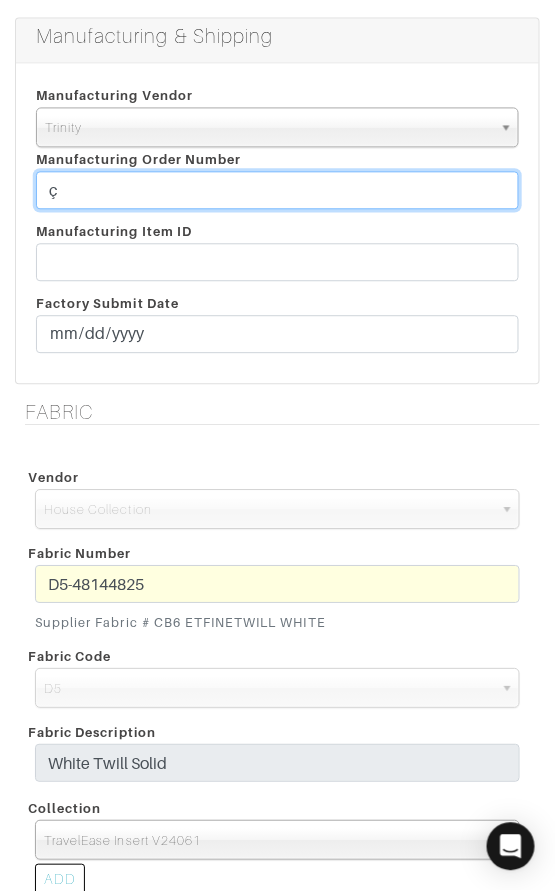 type 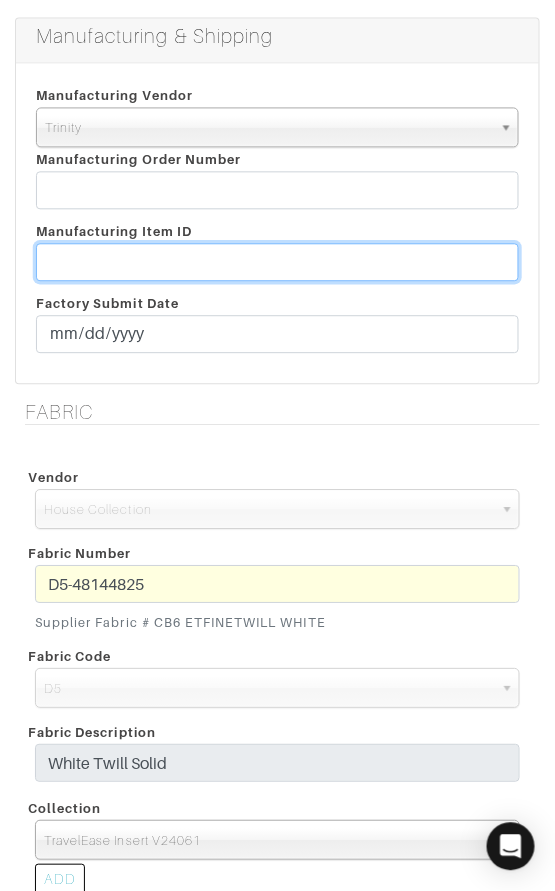 paste on "D5-48144825" 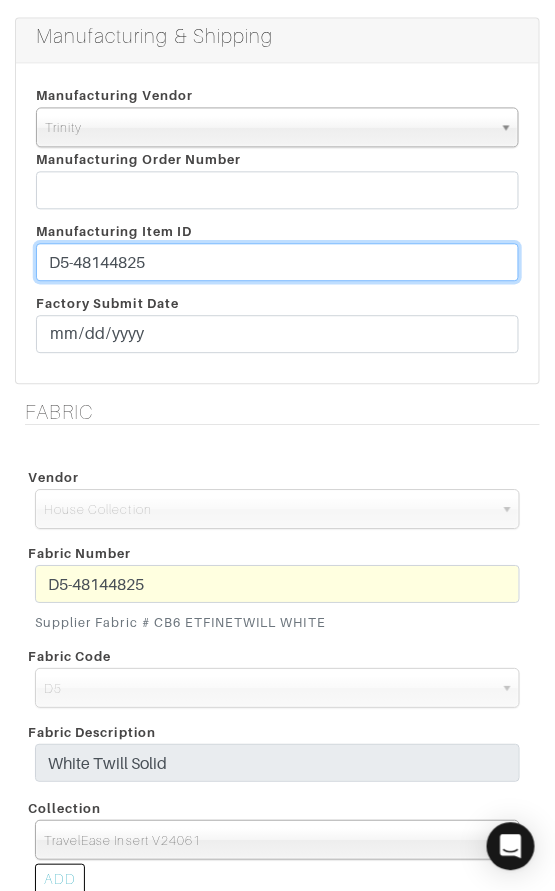 type on "D5-48144825" 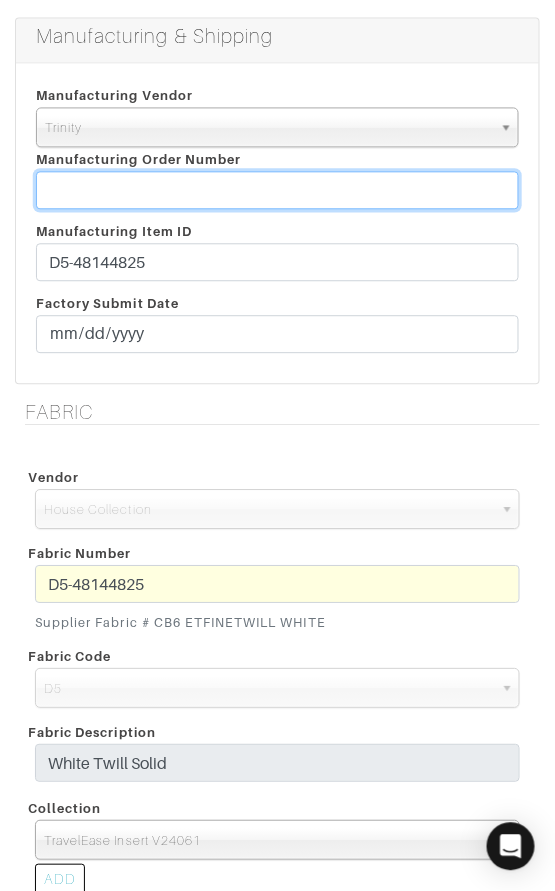 click at bounding box center (277, 191) 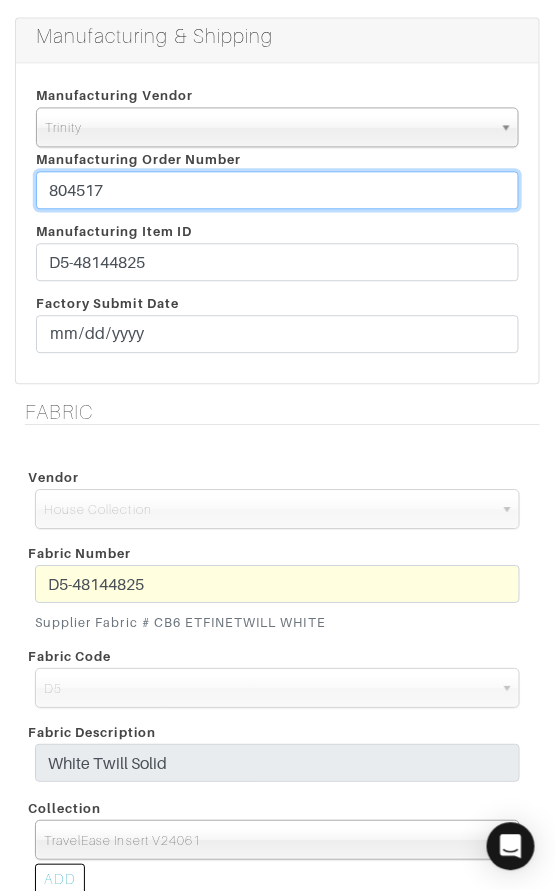type on "804517" 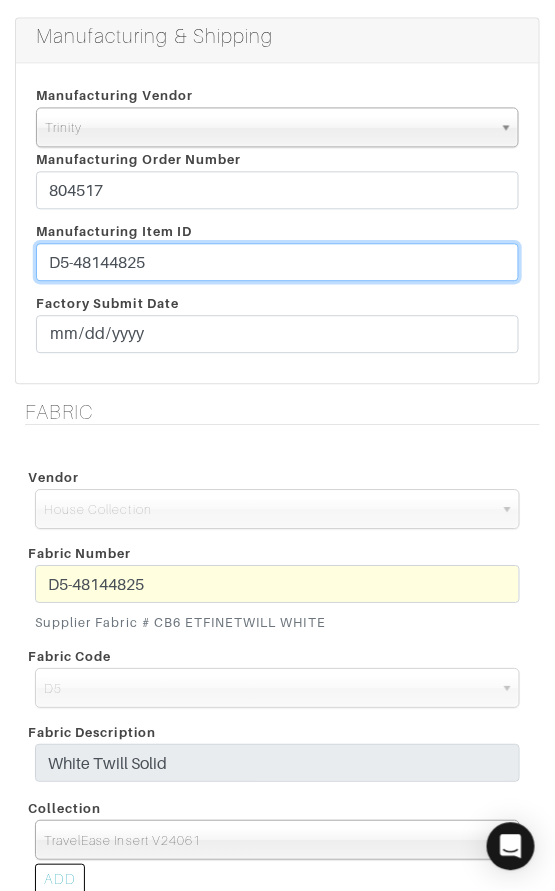 click on "Manufacturing Item ID
D5-48144825
Factory Submit Date" at bounding box center [277, 292] 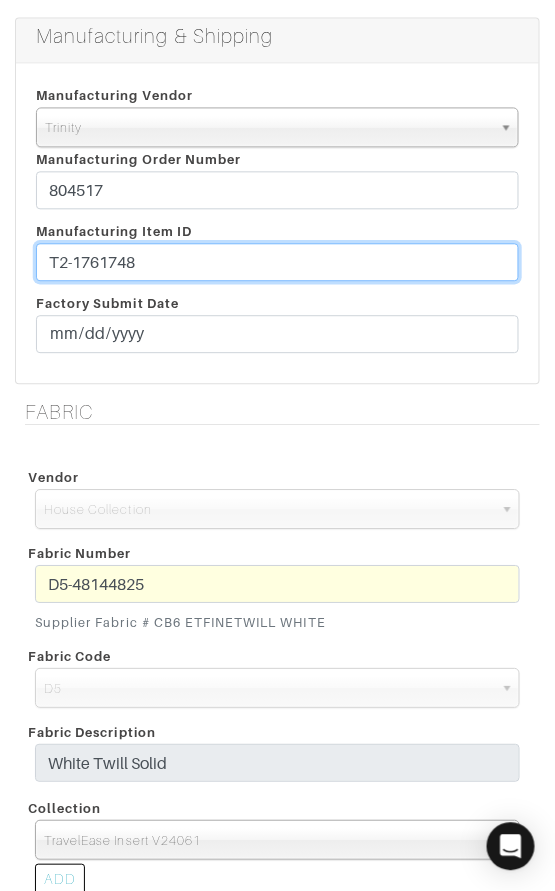 type on "T2-1761748" 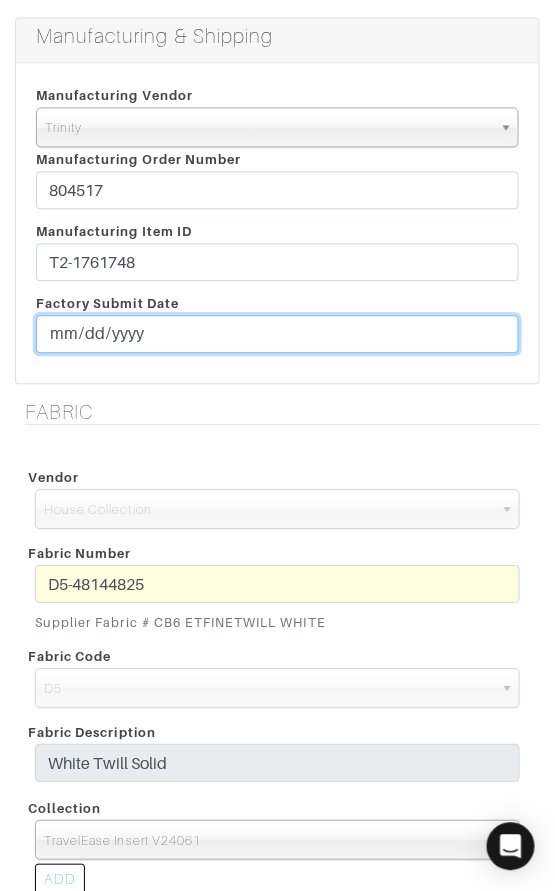 click at bounding box center [277, 335] 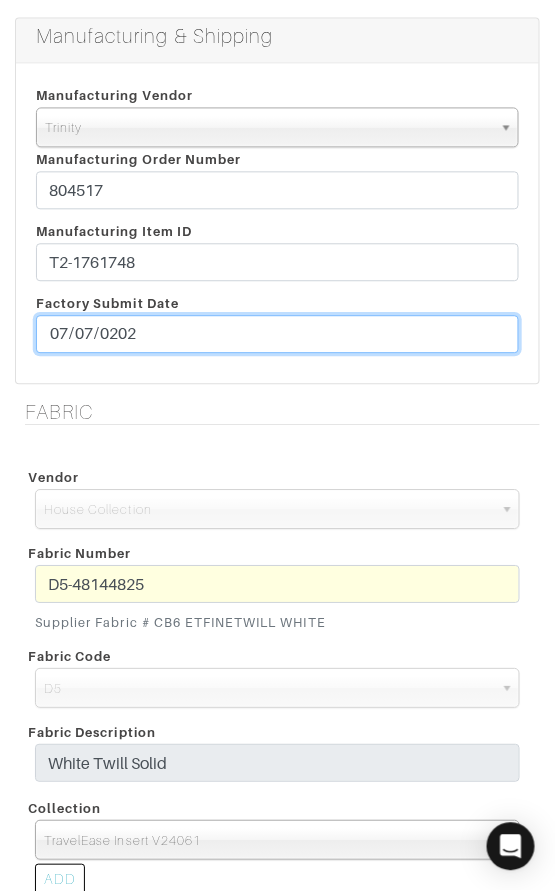 type on "[DATE]" 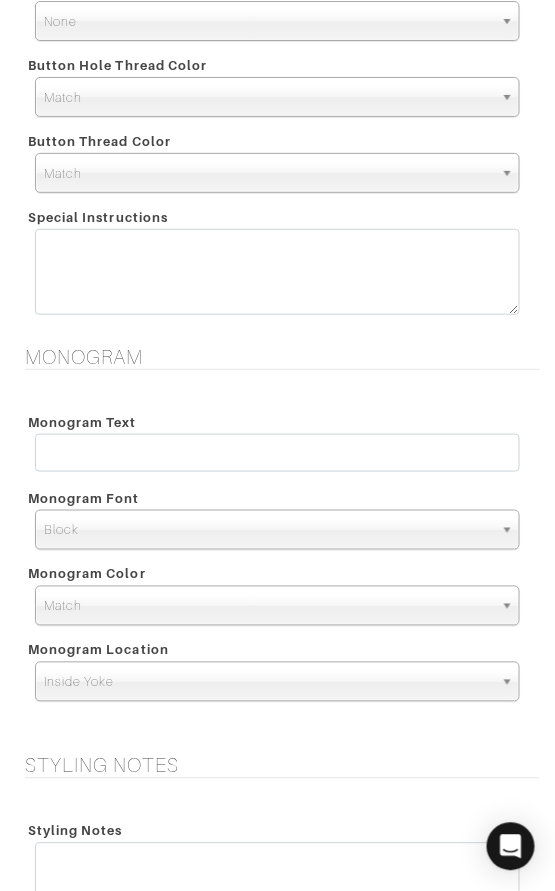 scroll, scrollTop: 1988, scrollLeft: 0, axis: vertical 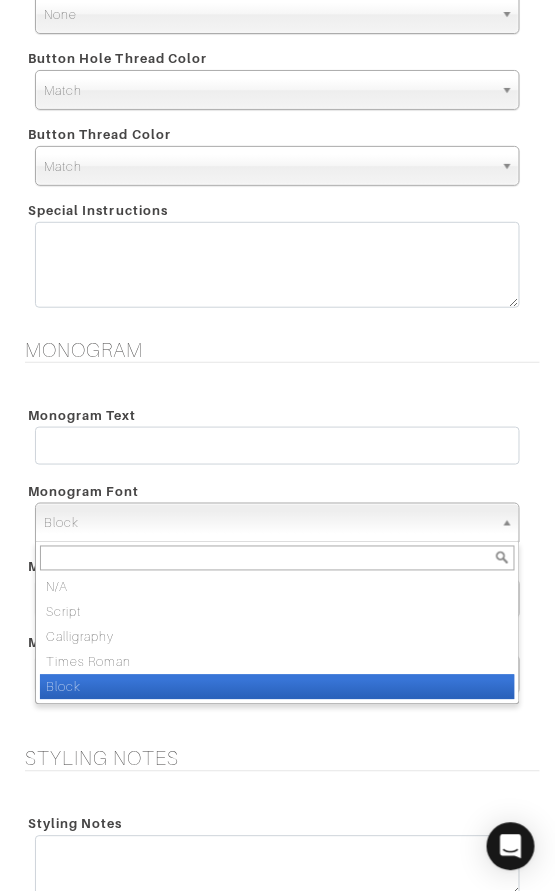 click on "Block" at bounding box center (268, 524) 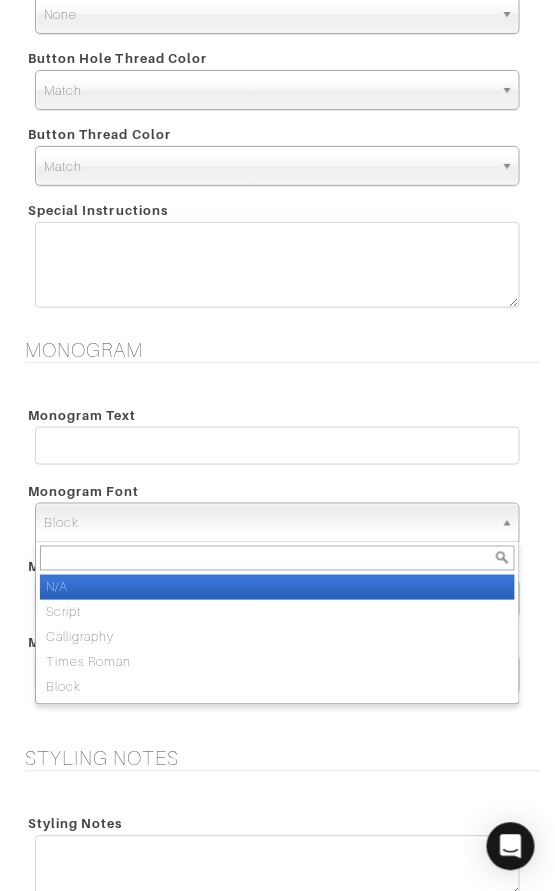 click on "N/A" at bounding box center (277, 587) 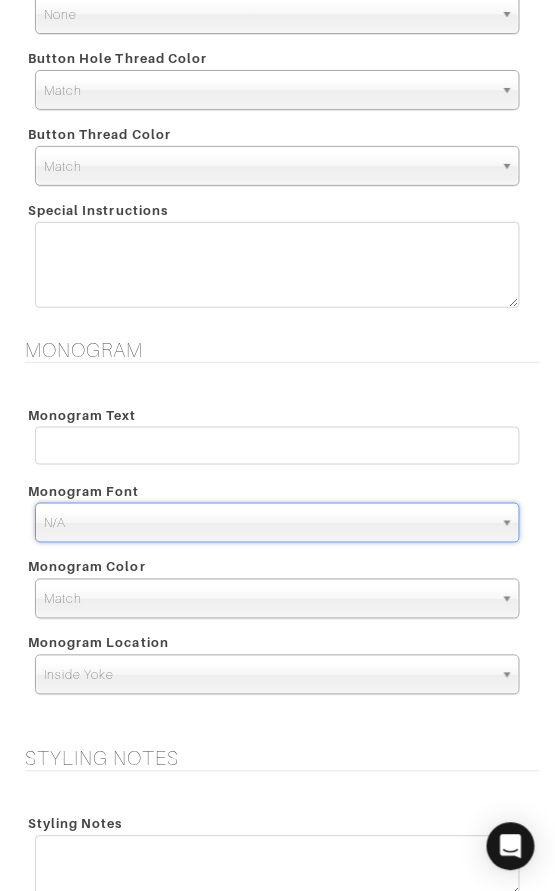 click at bounding box center [277, 451] 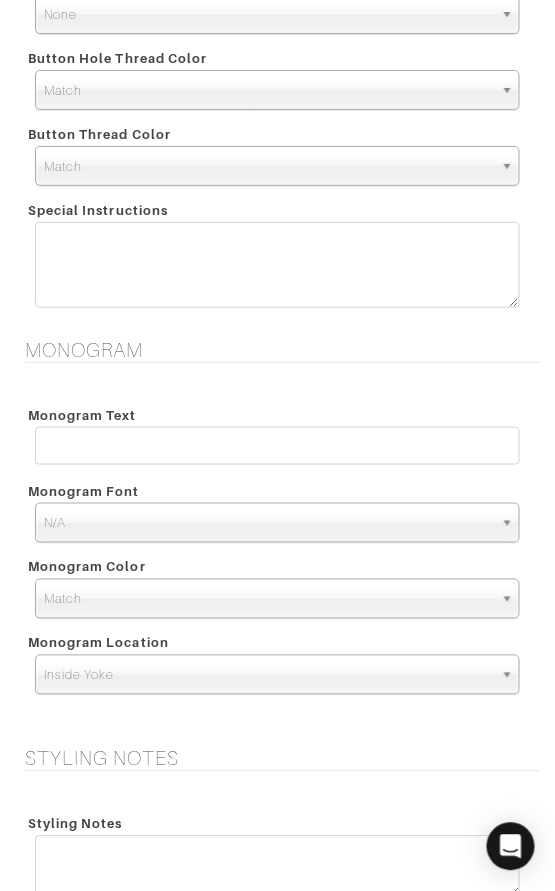 click on "Inside Yoke" at bounding box center (268, 676) 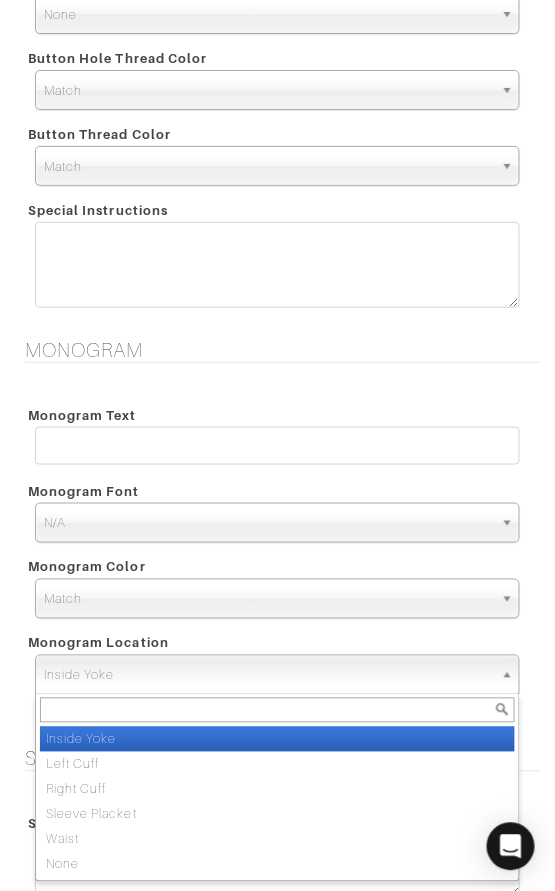 scroll, scrollTop: 1987, scrollLeft: 0, axis: vertical 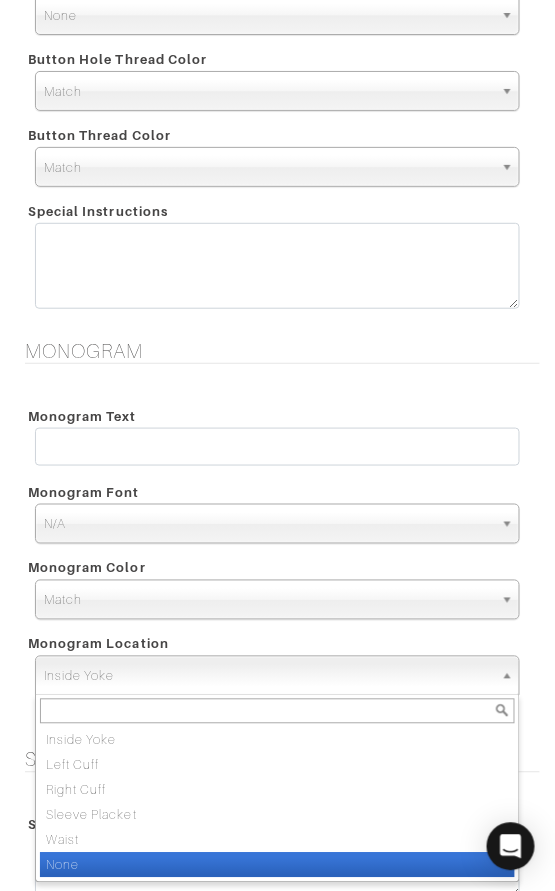 drag, startPoint x: 250, startPoint y: 849, endPoint x: 276, endPoint y: 790, distance: 64.4748 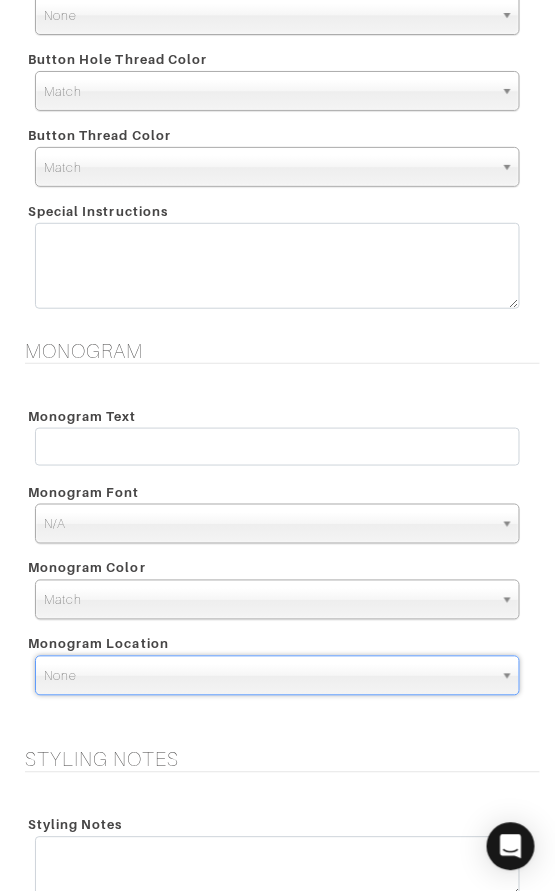 click on "Monogram
Monogram Text
Monogram Font
N/A
Script
Calligraphy
Times Roman
Block
N/A
N/A Script Calligraphy Times Roman Block
Monogram Color
Match
Aubergine
Azure
Beige
Black
Blue
British Navy
Bubble Gum
Burgundy
Burnt Orange
Celery
Charcoal
Chestnut
Cobalt Blue
Coral
Dark Brown" at bounding box center [277, 531] 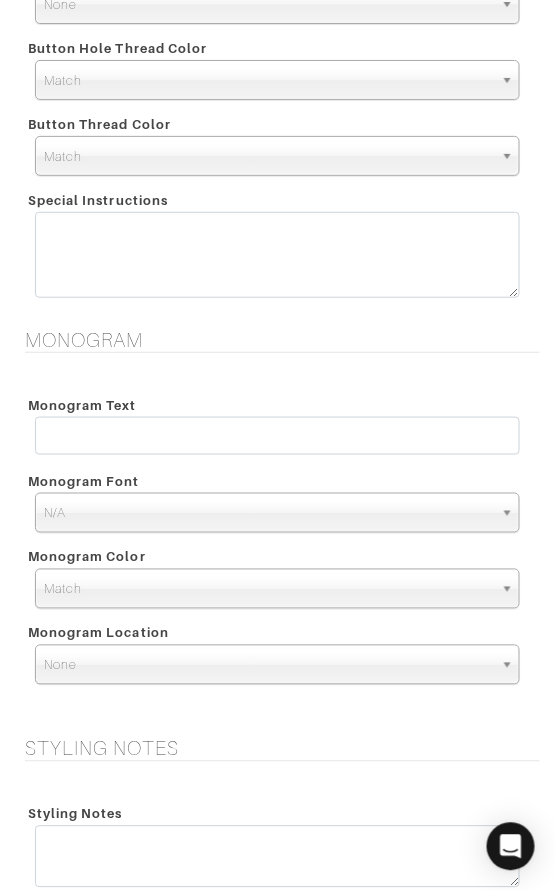 scroll, scrollTop: 1992, scrollLeft: 0, axis: vertical 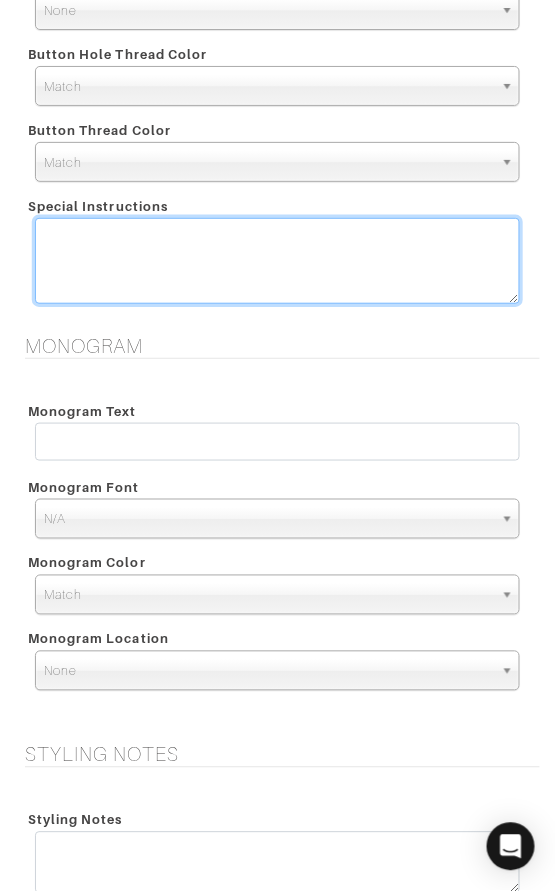 click at bounding box center [277, 261] 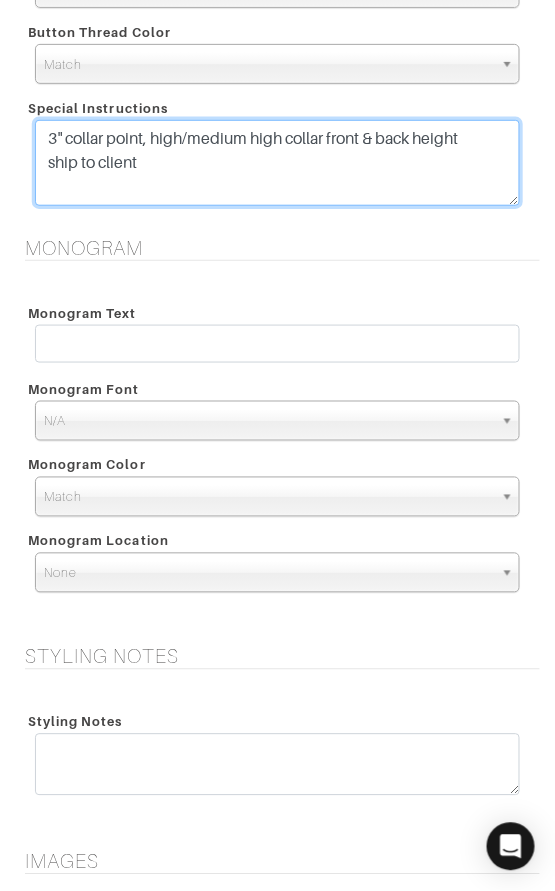 type on "3" collar point, high/medium high collar front & back height
ship to client" 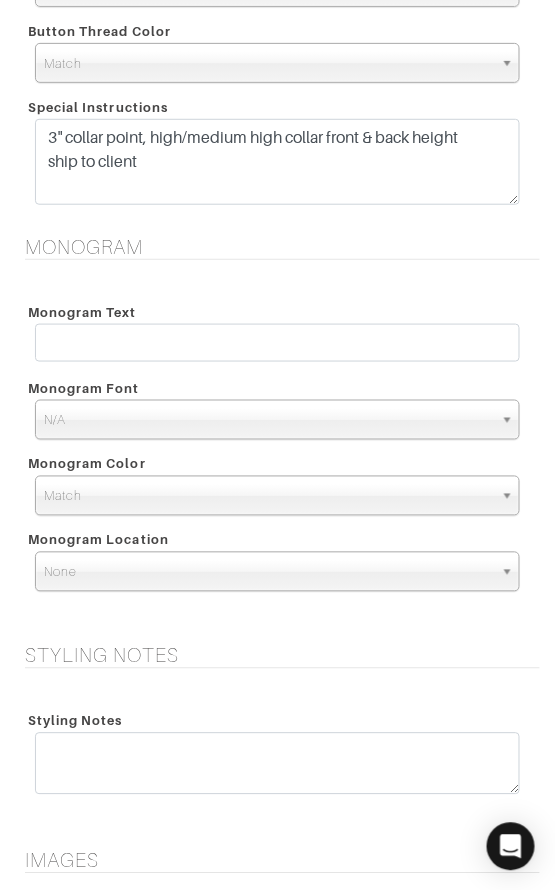 scroll, scrollTop: 2090, scrollLeft: 0, axis: vertical 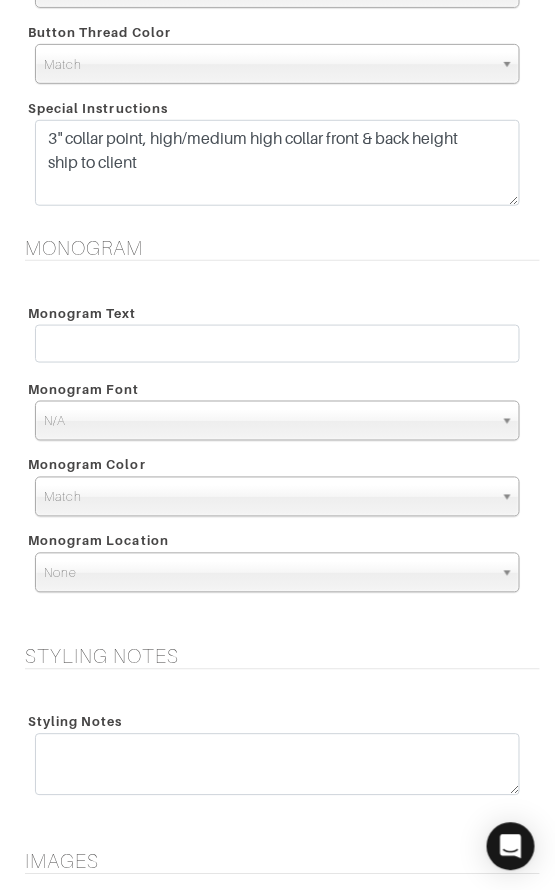 drag, startPoint x: 239, startPoint y: 703, endPoint x: 258, endPoint y: 733, distance: 35.510563 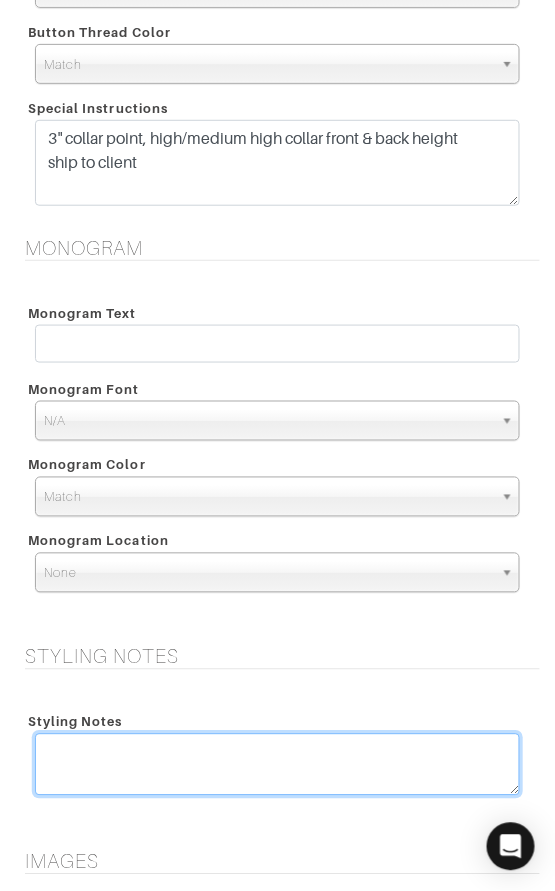 click at bounding box center [277, 765] 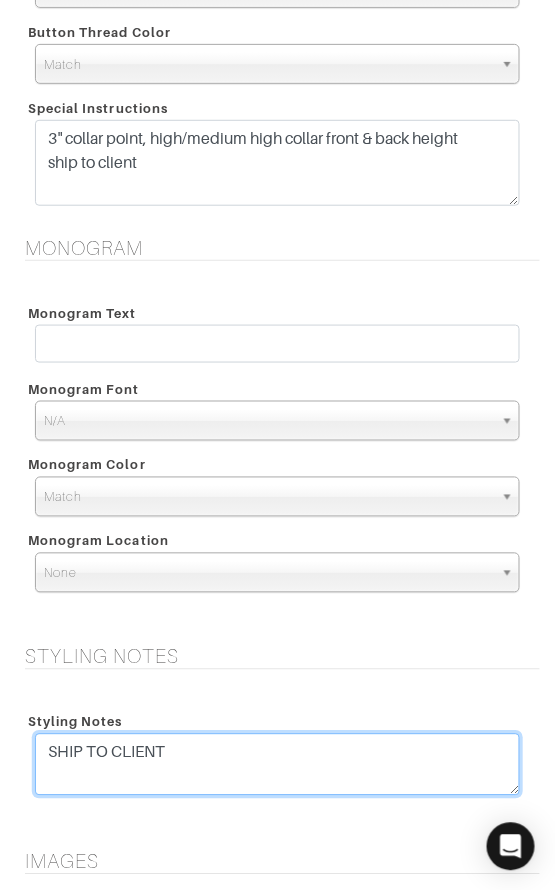 paste on "Jim Webb
2901 Covered Wagon Way
Olney, Maryland 20832" 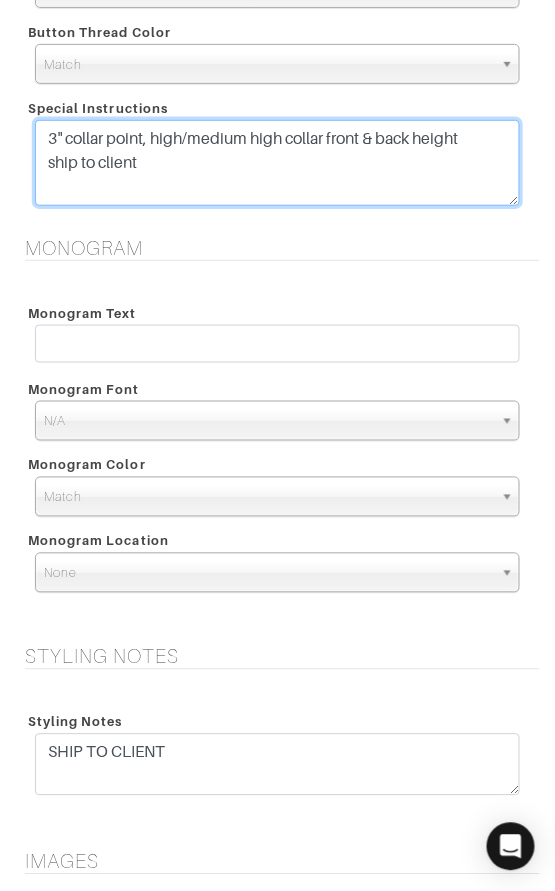 click on "3" collar point, high/medium high collar front & back height
ship to client" at bounding box center [277, 163] 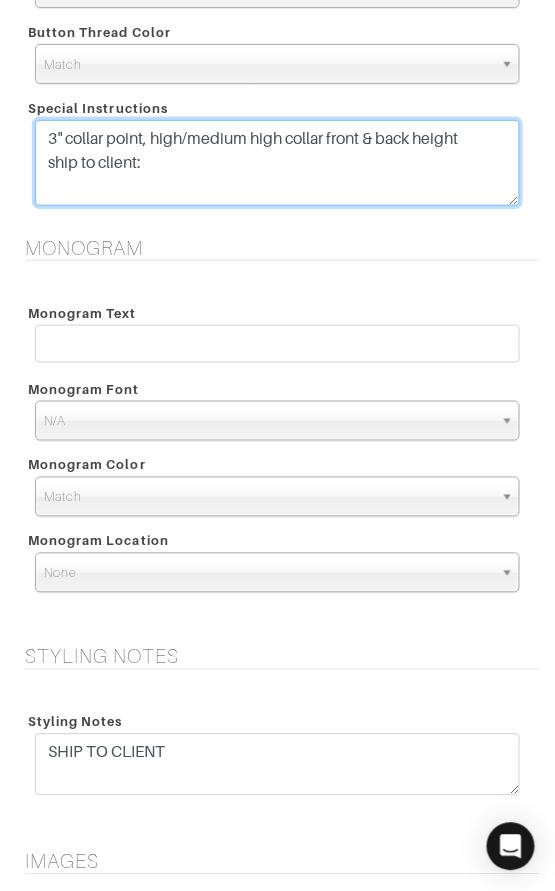 paste on "Jim Webb
2901 Covered Wagon Way
Olney, Maryland 20832" 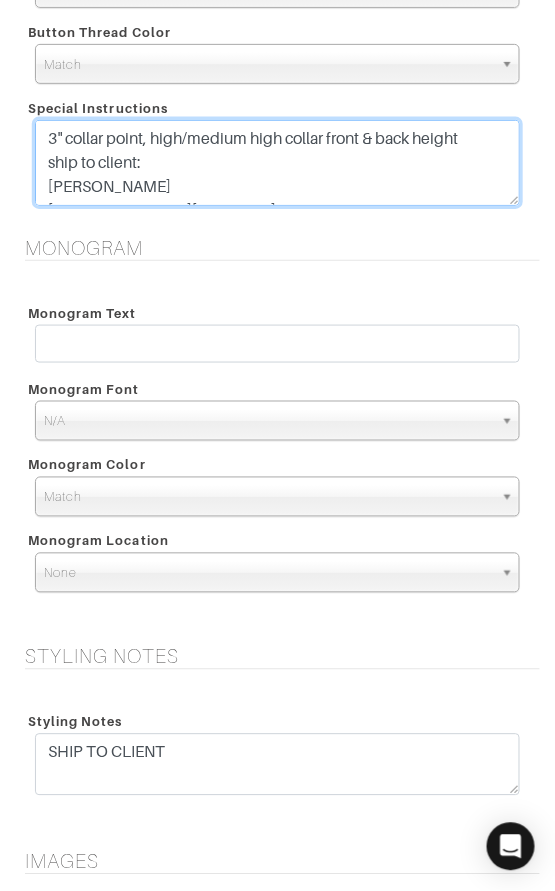 scroll, scrollTop: 38, scrollLeft: 0, axis: vertical 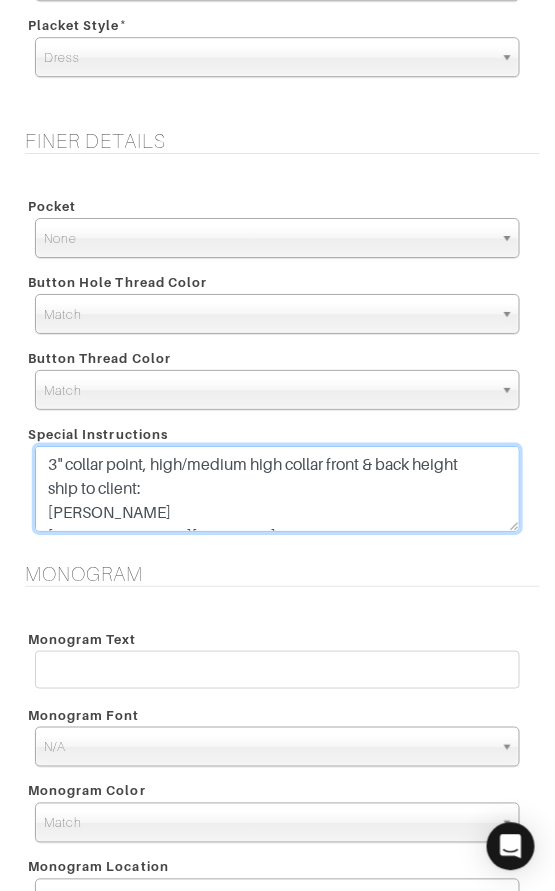 click on "3" collar point, high/medium high collar front & back height
ship to client:
Jim Webb
2901 Covered Wagon Way
Olney, Maryland 20832" at bounding box center (277, 489) 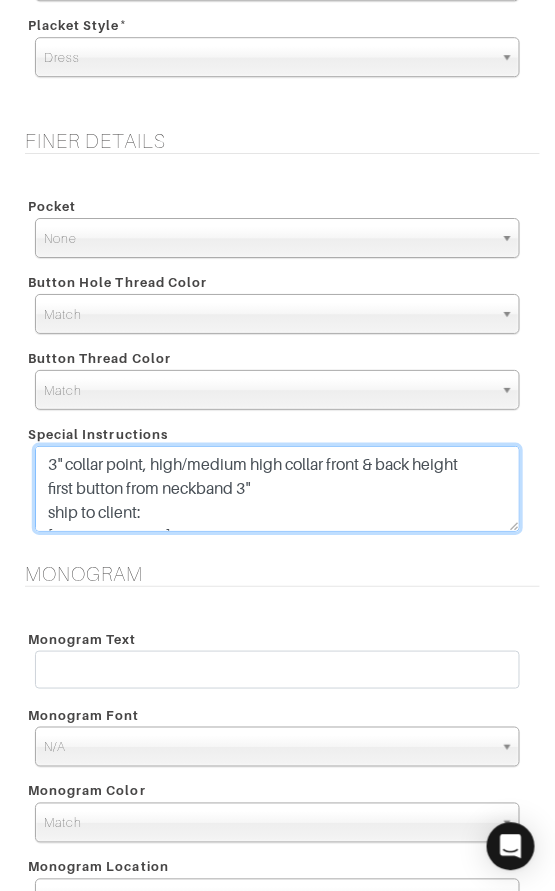 type on "3" collar point, high/medium high collar front & back height
first button from neckband 3"
ship to client:
Jim Webb
2901 Covered Wagon Way
Olney, Maryland 20832" 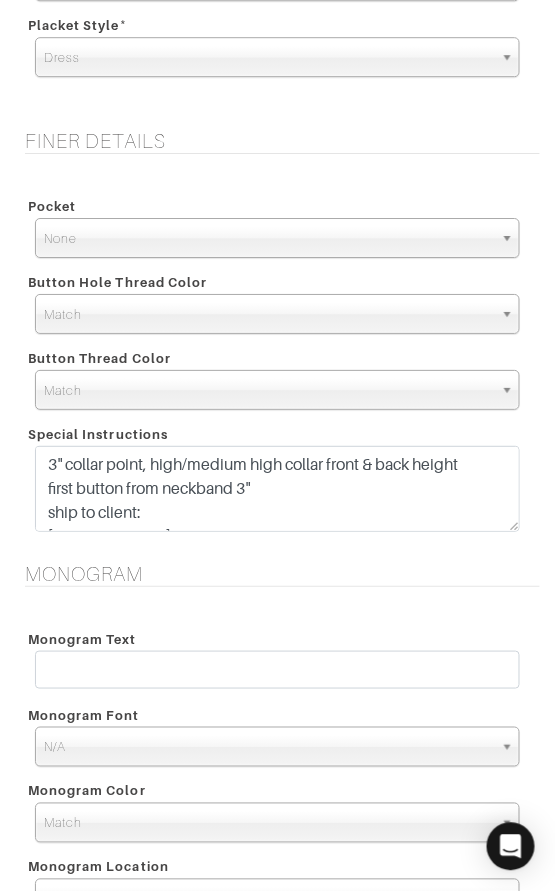 click on "Monogram Text
Monogram Font
N/A
Script
Calligraphy
Times Roman
Block
N/A
N/A Script Calligraphy Times Roman Block
Monogram Color
Match
Aubergine
Azure
Beige
Black
Blue
British Navy
Bubble Gum
Burgundy
Burnt Orange
Celery
Charcoal
Chestnut
Cobalt Blue
Coral
Dark Brown
Dark Gray
Dark Olive
Ecru
Eggplant
Emerald
Fairway
Forest Green
Fucsia
Gold
Green
Ivory" at bounding box center (277, 775) 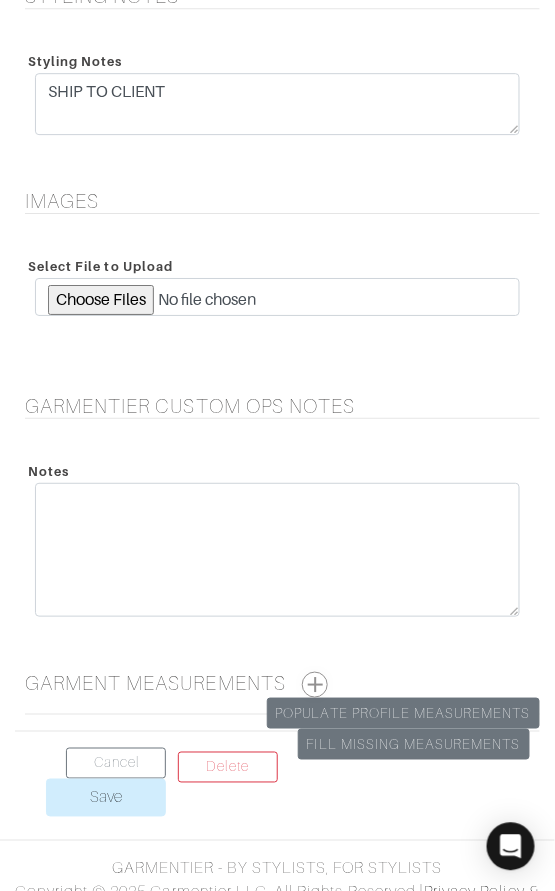 click at bounding box center [315, 685] 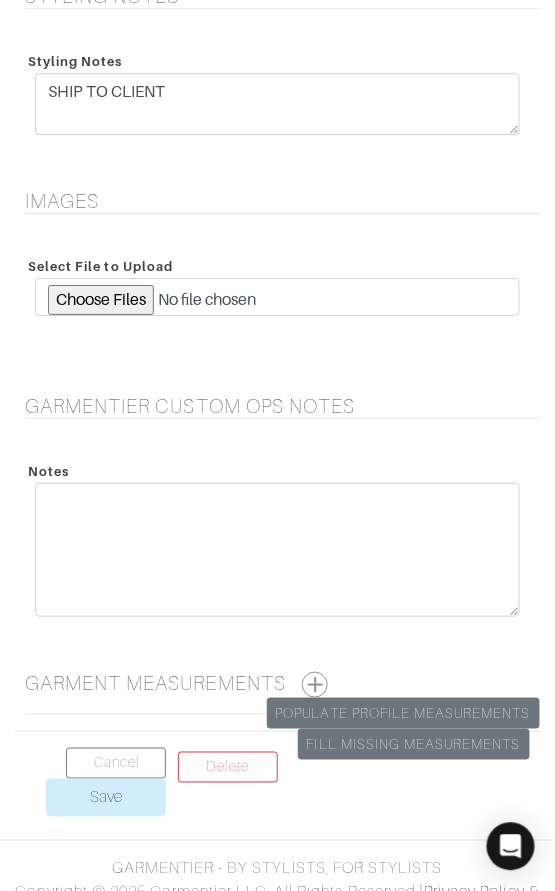 drag, startPoint x: 318, startPoint y: 665, endPoint x: 338, endPoint y: 650, distance: 25 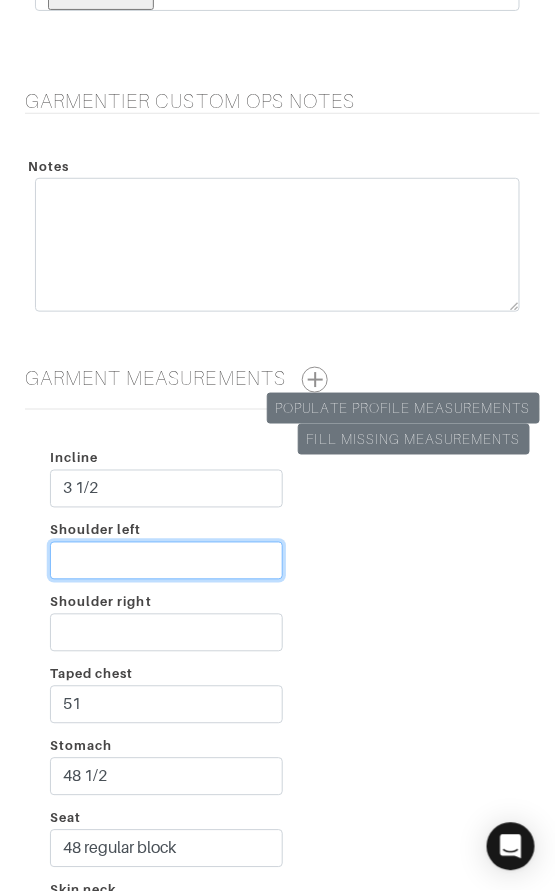 click on "Shoulder left" at bounding box center [166, 561] 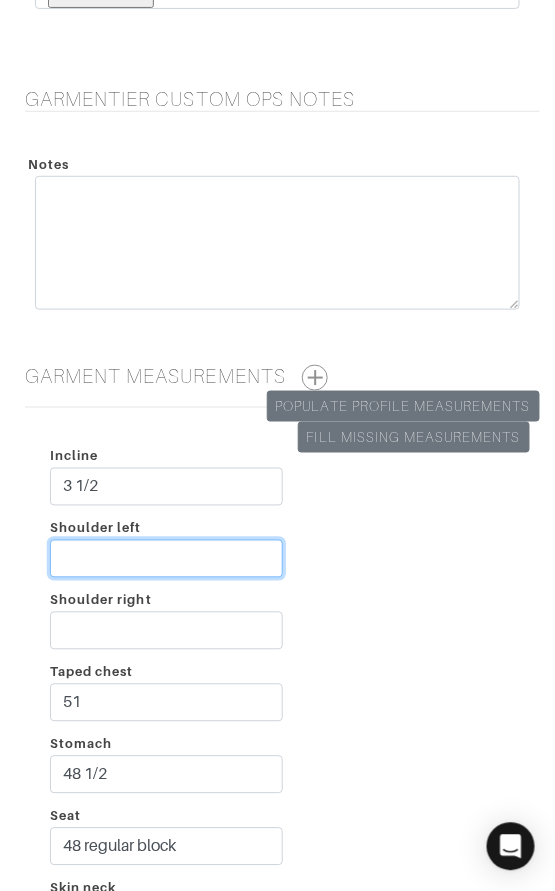 click on "Shoulder left" at bounding box center (166, 559) 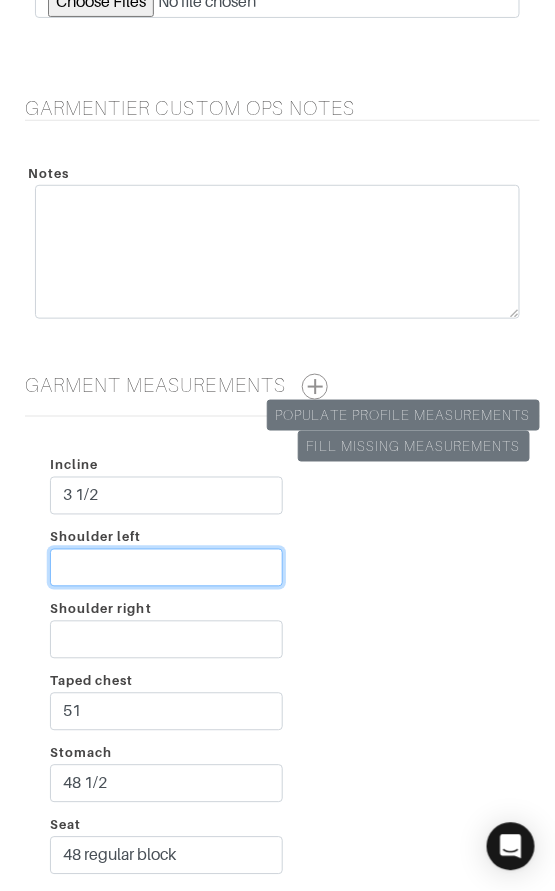 click on "Shoulder left" at bounding box center [166, 568] 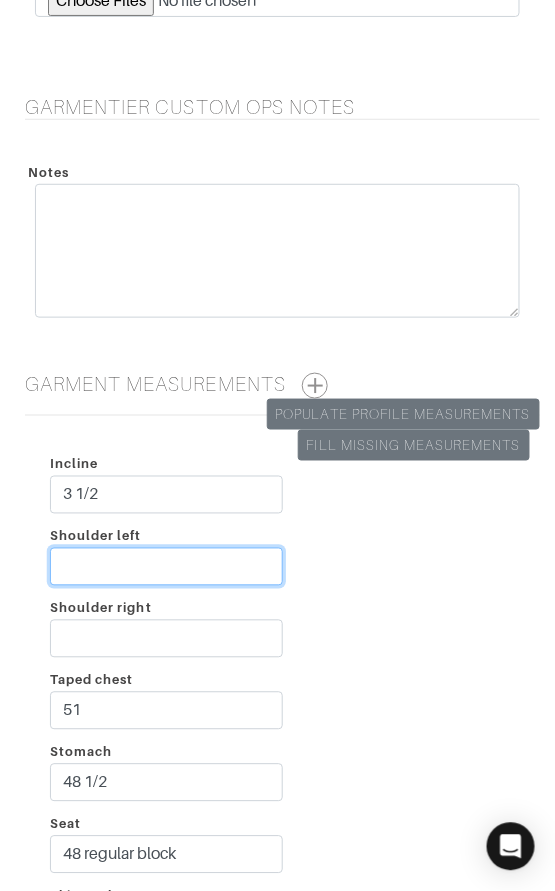 click on "Shoulder left" at bounding box center (166, 567) 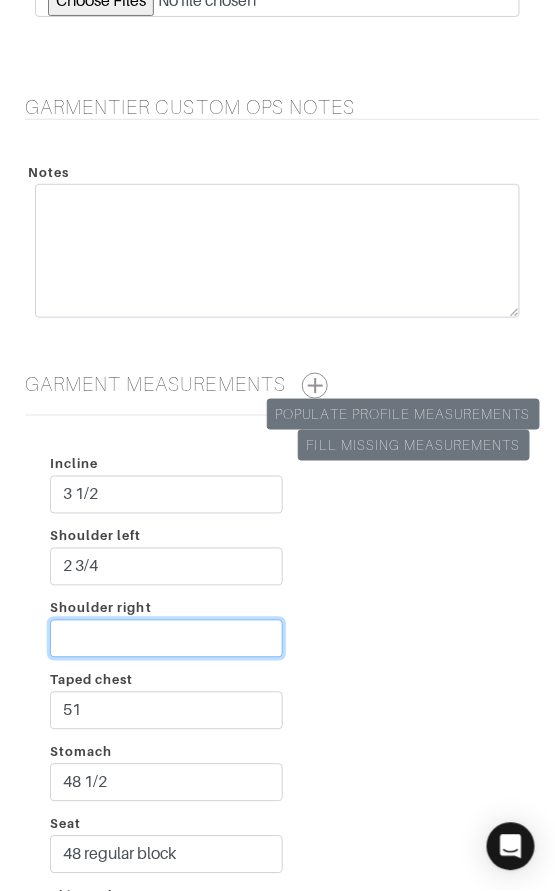 click on "Shoulder right" at bounding box center (166, 639) 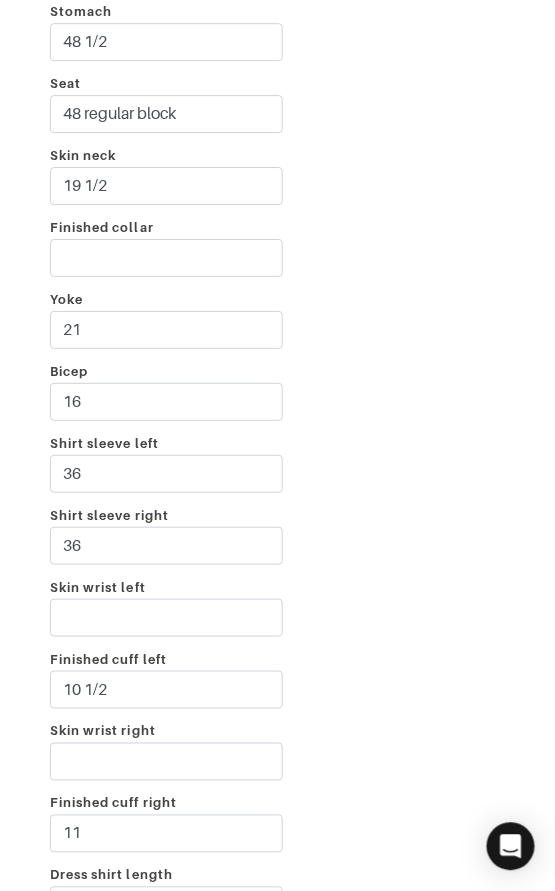 scroll, scrollTop: 3799, scrollLeft: 0, axis: vertical 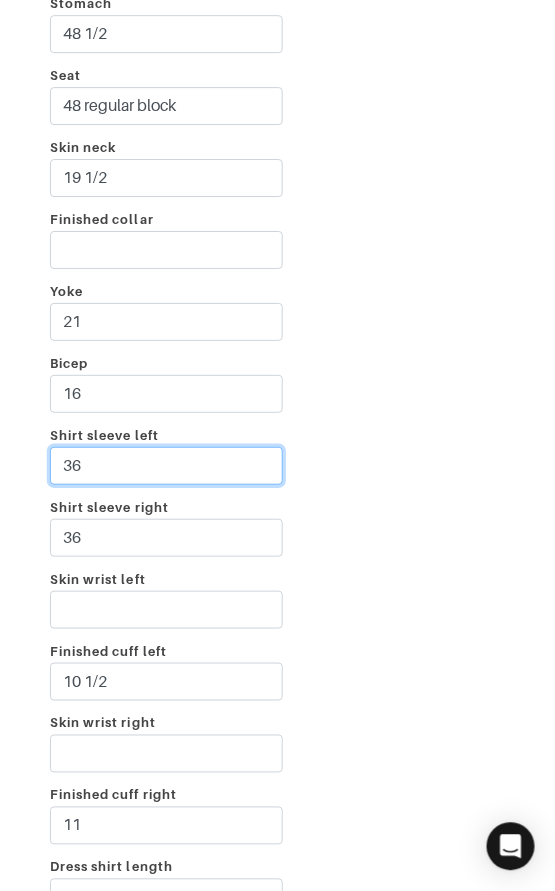 click on "36" at bounding box center [166, 466] 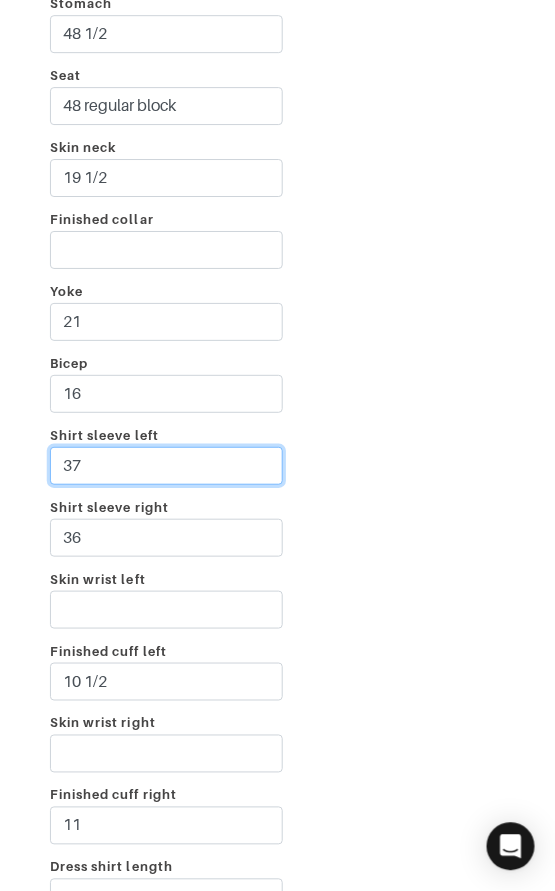 type on "37" 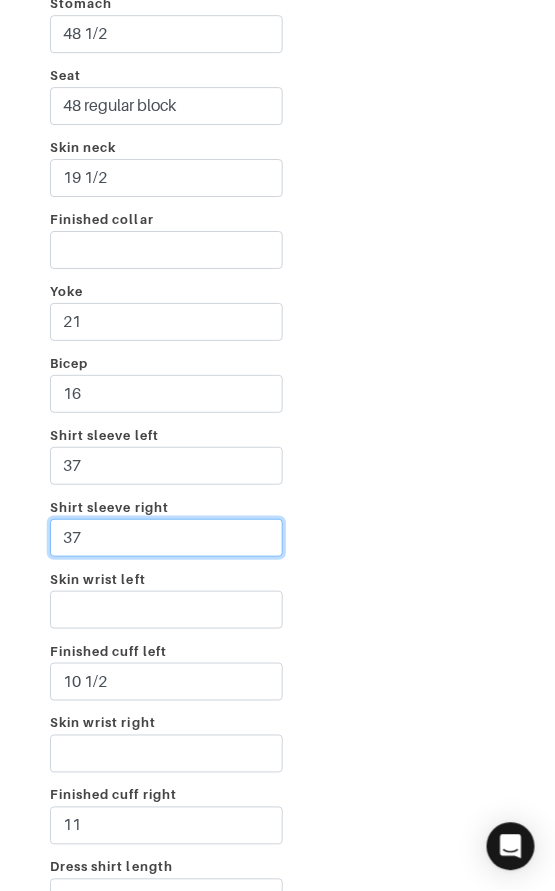 type on "37" 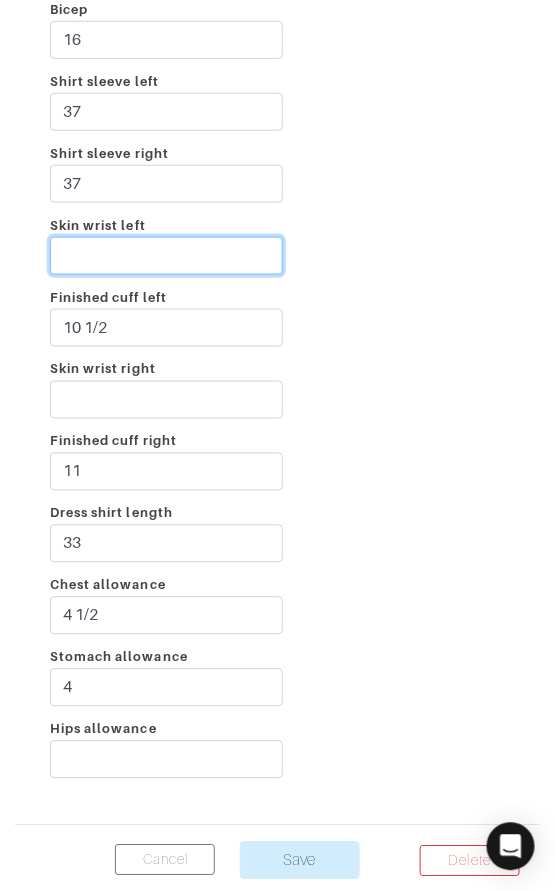 scroll, scrollTop: 4247, scrollLeft: 0, axis: vertical 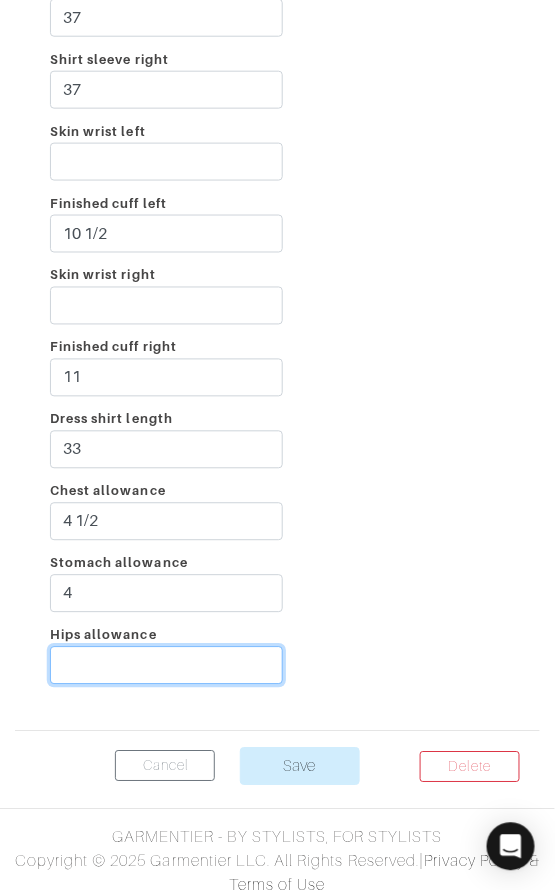 click on "Hips allowance" at bounding box center (166, 666) 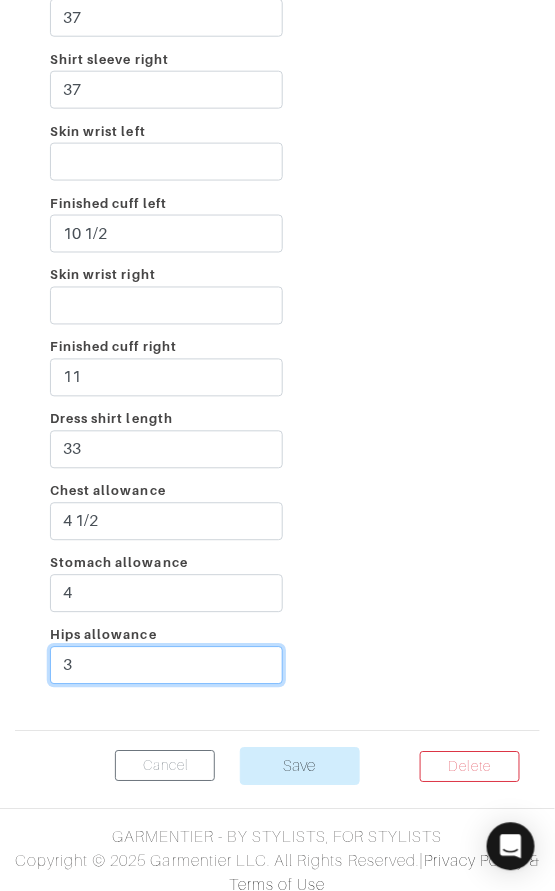 type on "3" 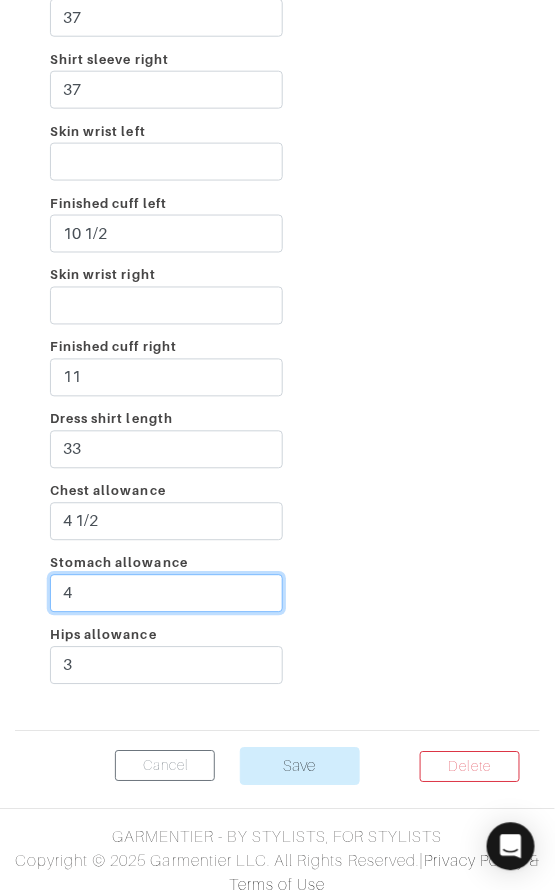 click on "4" at bounding box center [166, 594] 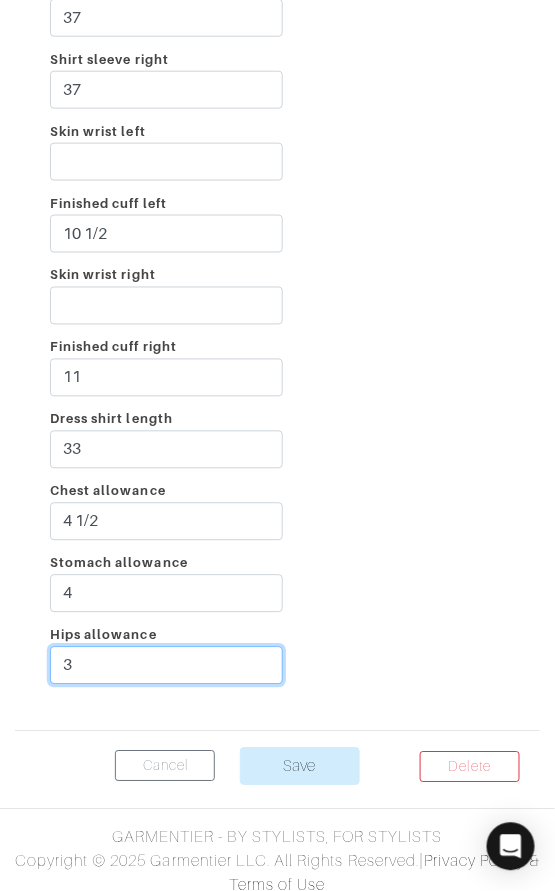 click on "3" at bounding box center (166, 666) 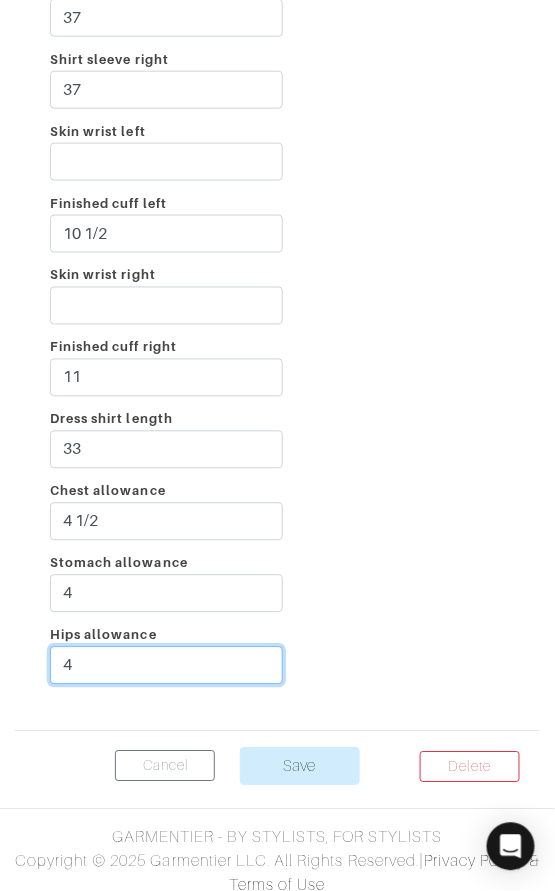 type on "4" 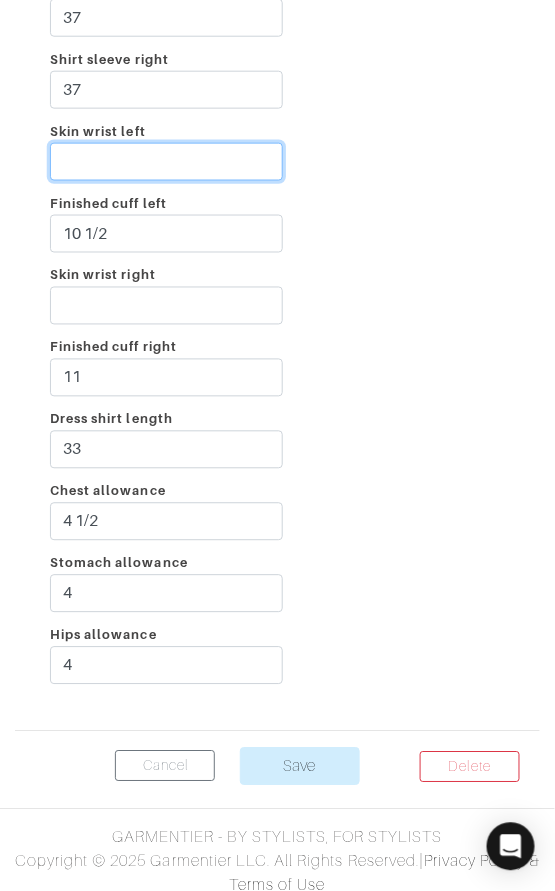 click on "Skin wrist left" at bounding box center [166, 162] 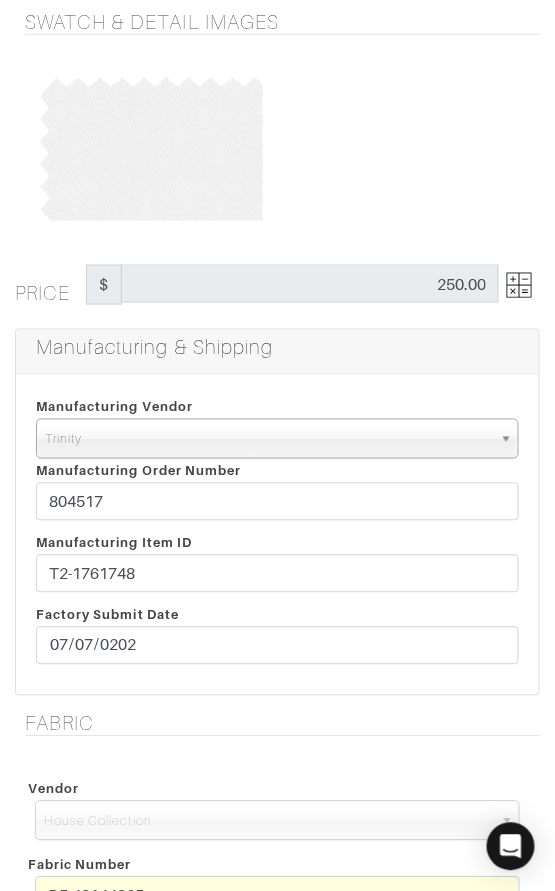 scroll, scrollTop: 0, scrollLeft: 0, axis: both 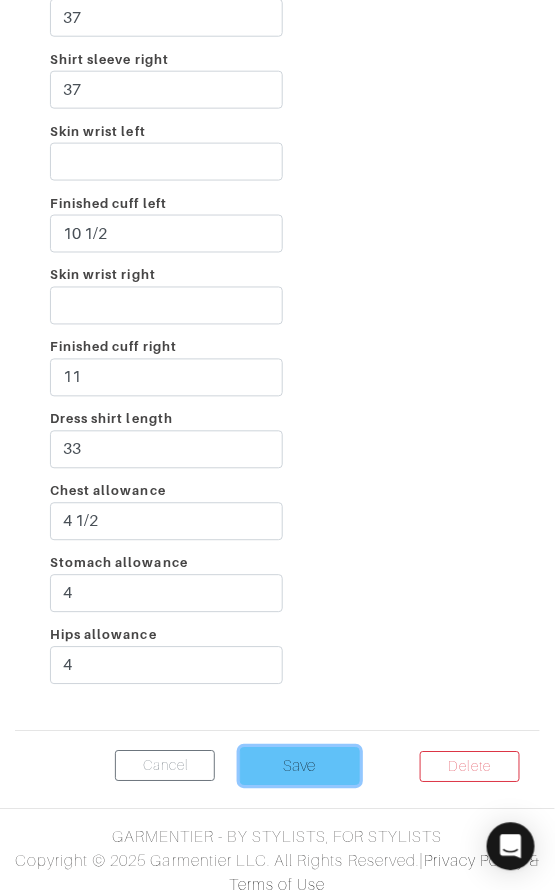 click on "Save" at bounding box center [300, 767] 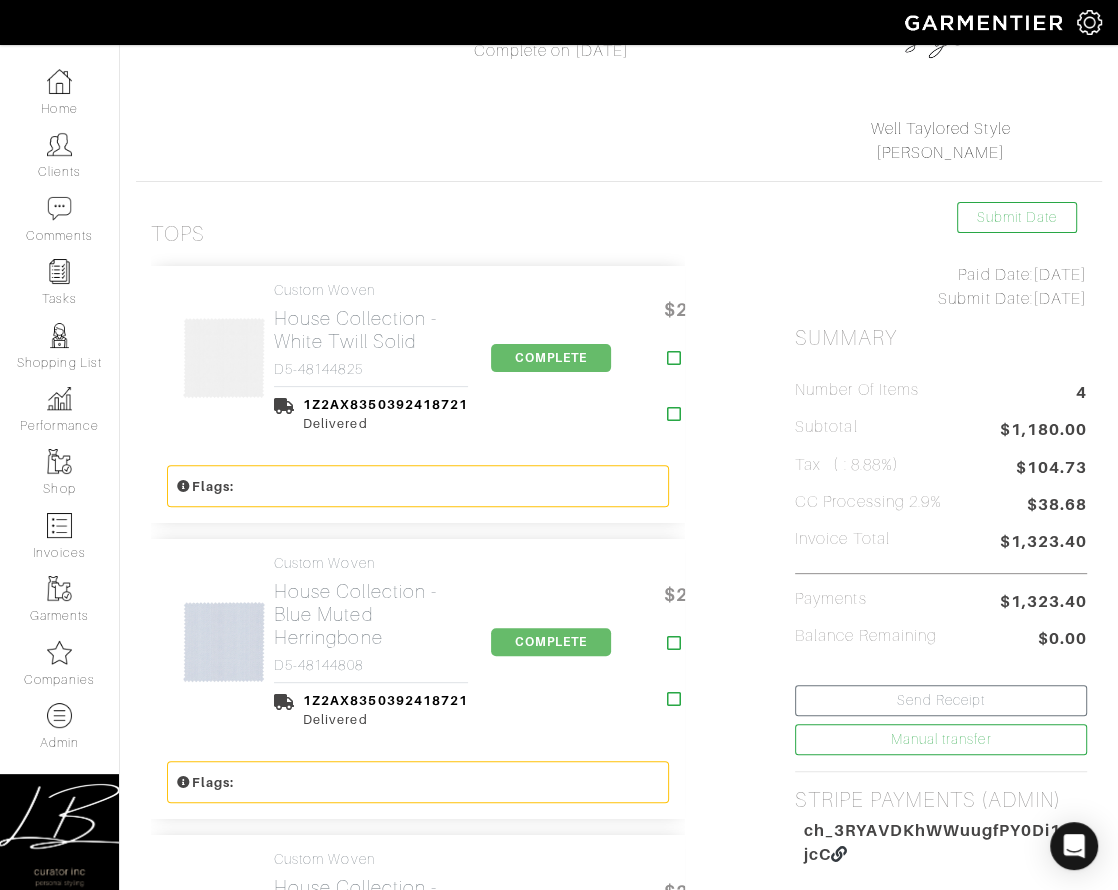 scroll, scrollTop: 0, scrollLeft: 0, axis: both 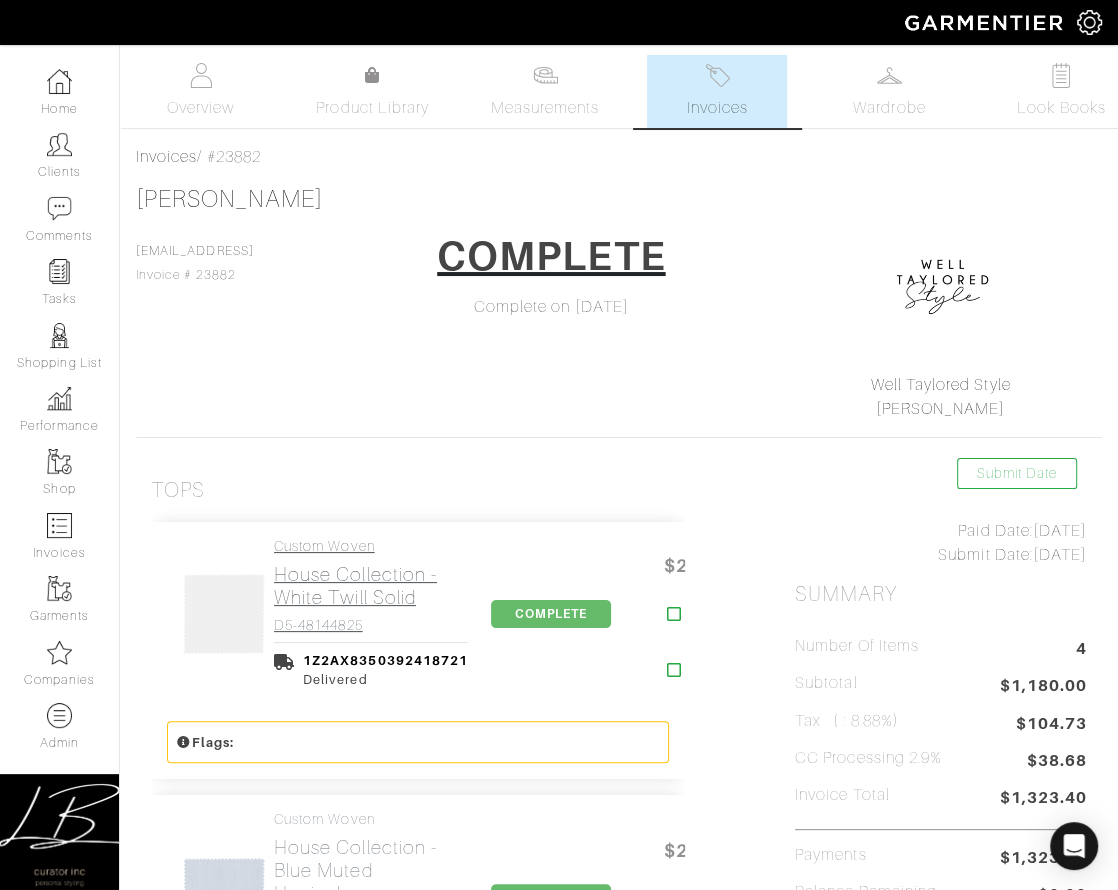 click on "Custom Woven
House Collection -
White Twill Solid
D5-48144825" at bounding box center [371, 586] 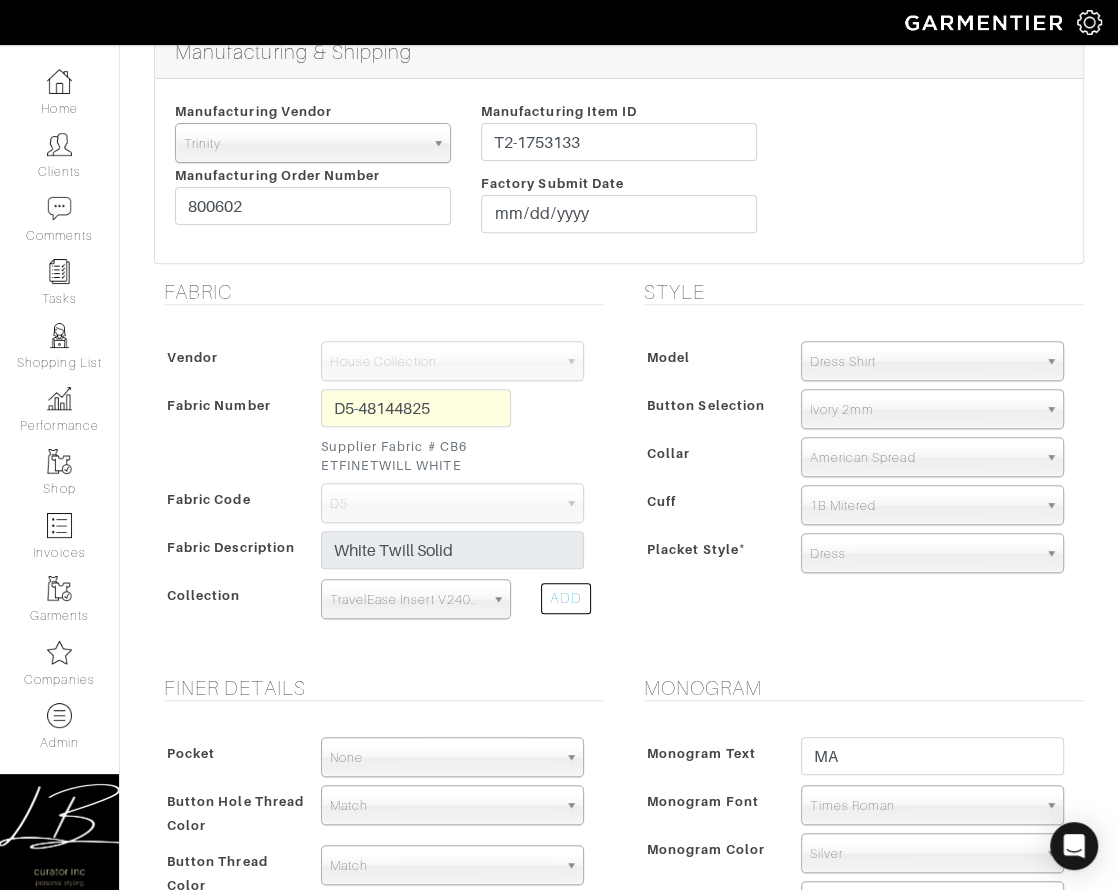 scroll, scrollTop: 406, scrollLeft: 0, axis: vertical 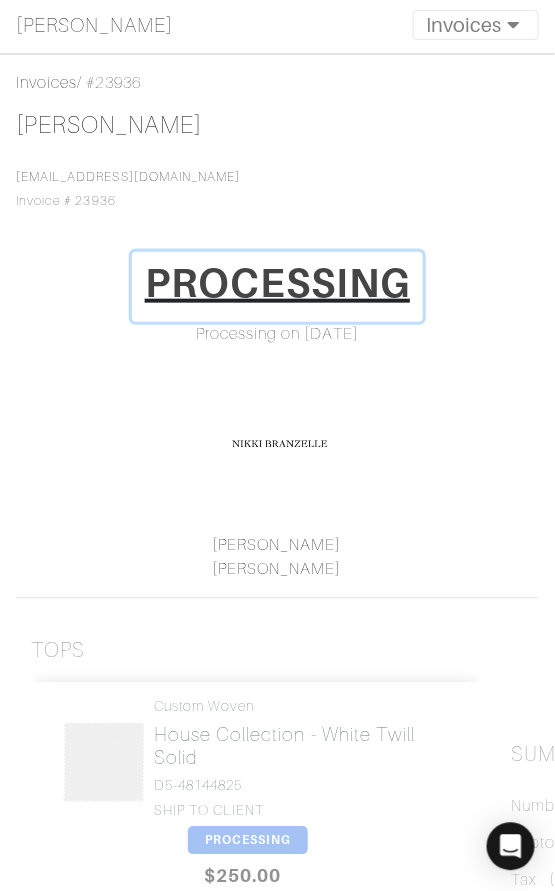 click on "PROCESSING" at bounding box center (278, 283) 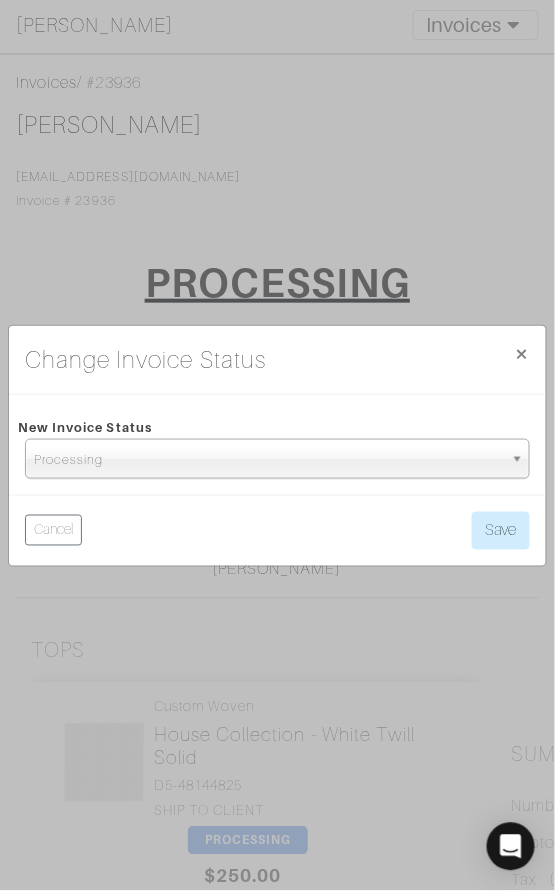 click on "Processing" at bounding box center [268, 460] 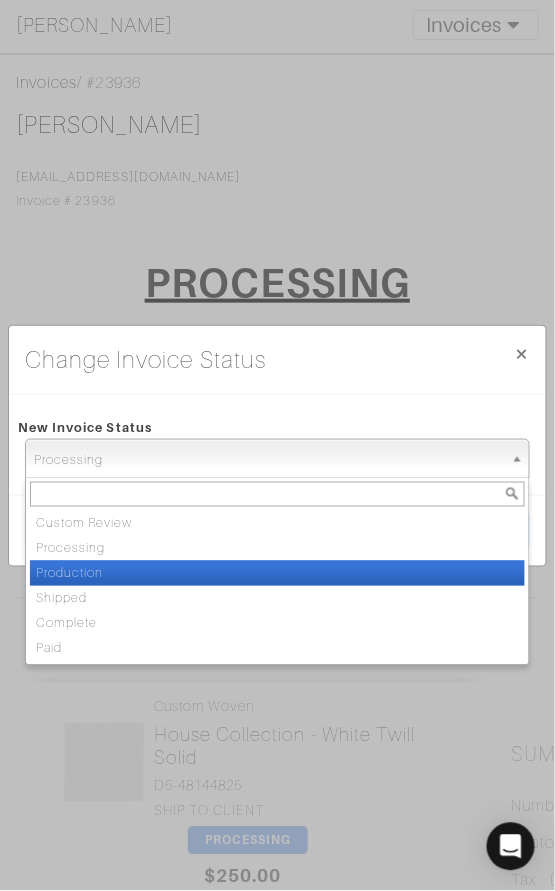 click on "Production" at bounding box center (277, 573) 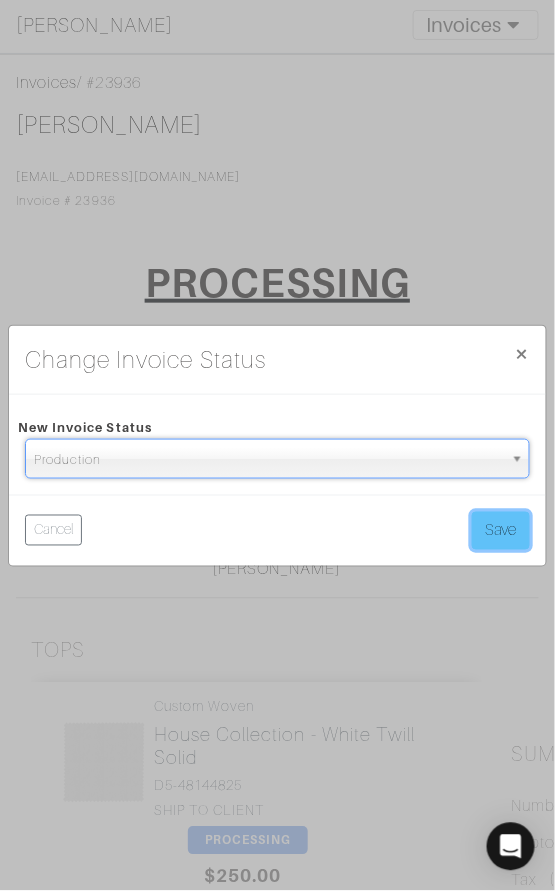 click on "Save" at bounding box center [501, 531] 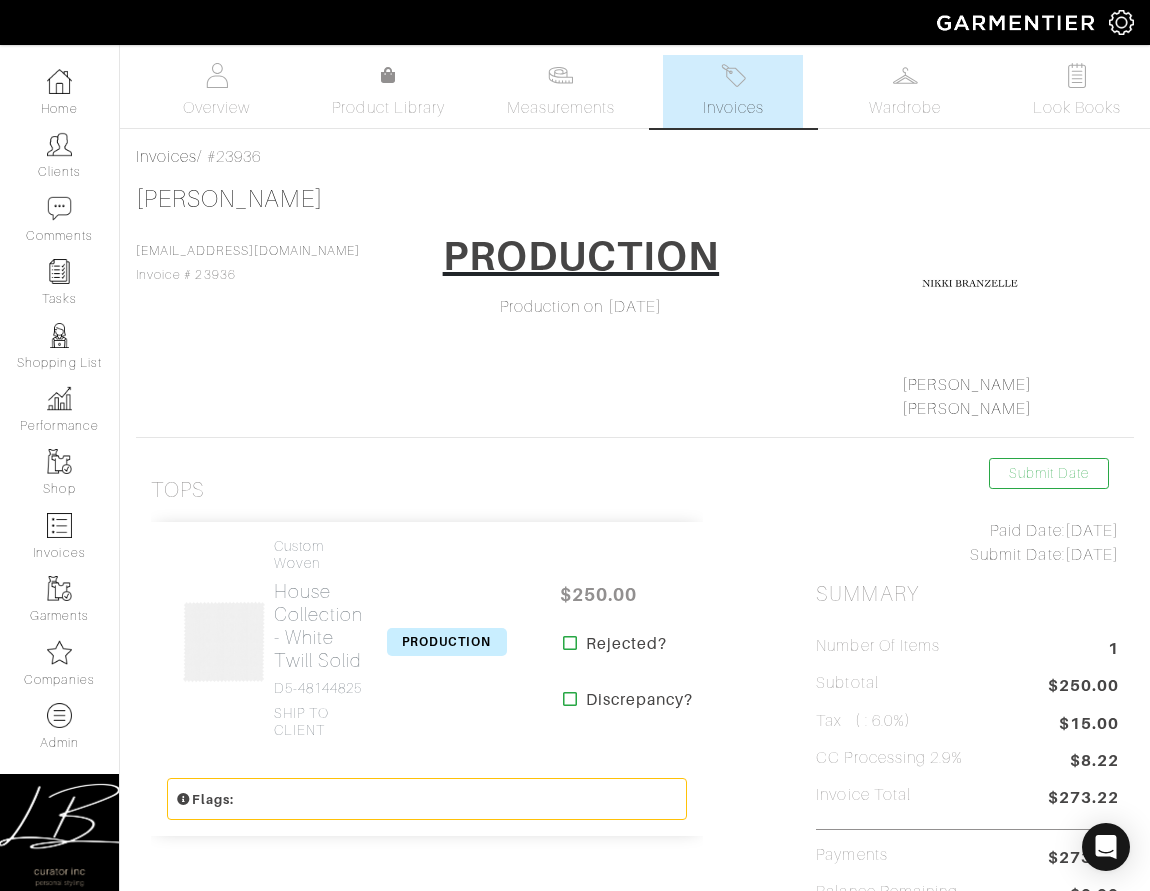 scroll, scrollTop: 0, scrollLeft: 0, axis: both 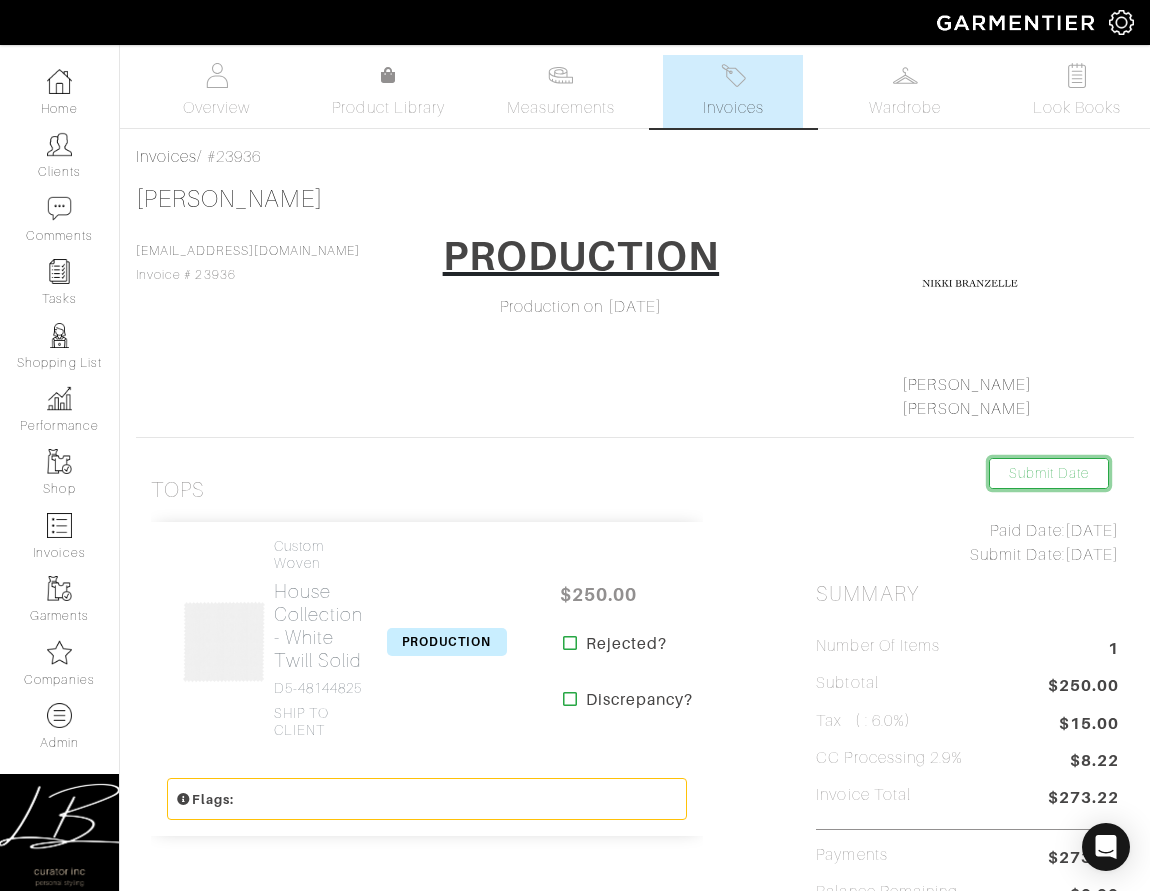 click on "Submit Date" at bounding box center [1049, 473] 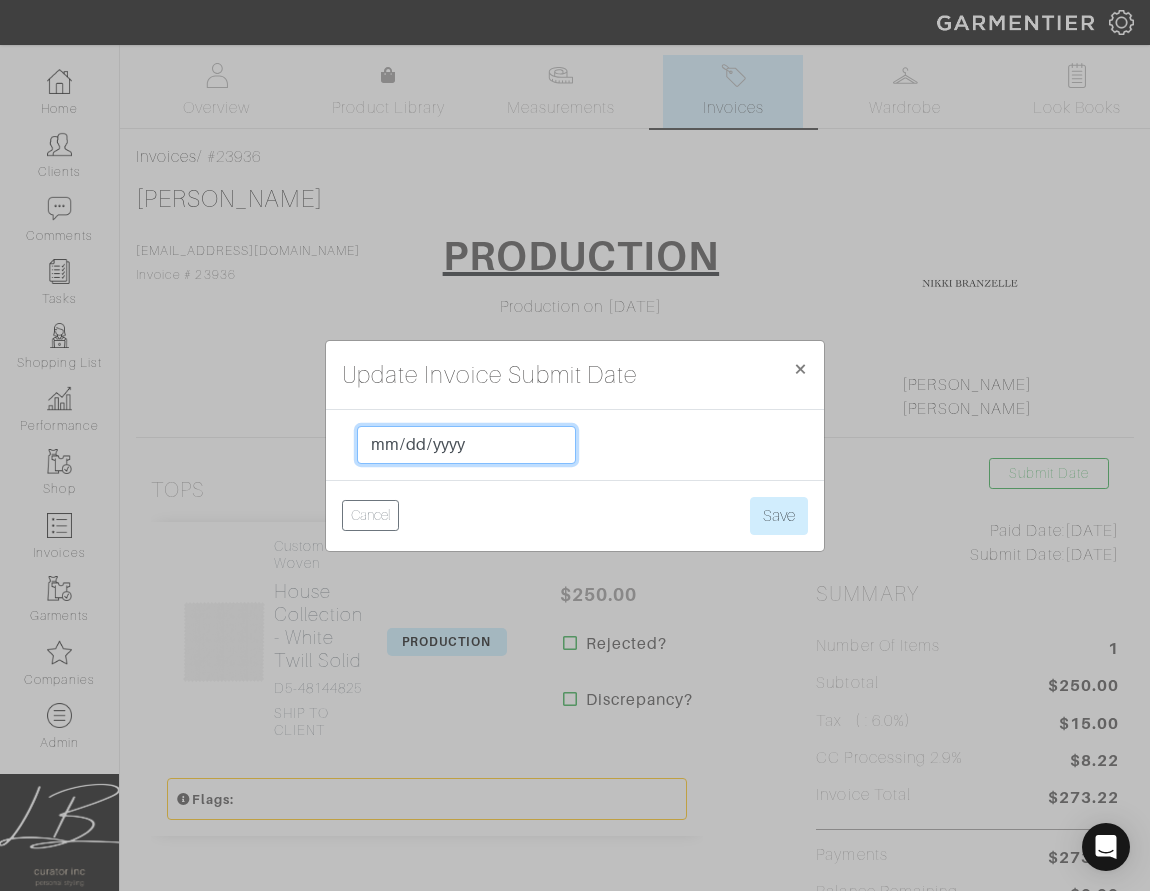 click on "[DATE]" at bounding box center (466, 445) 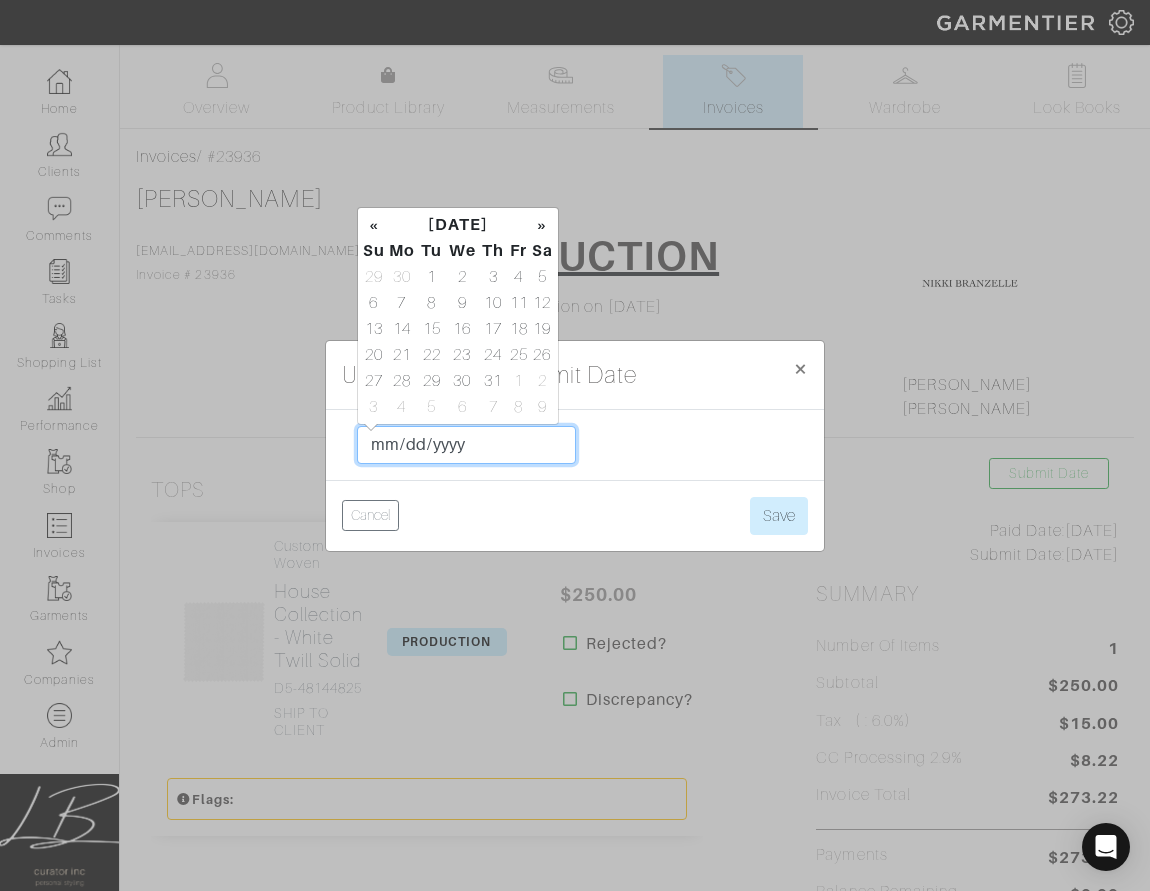 type on "[DATE]" 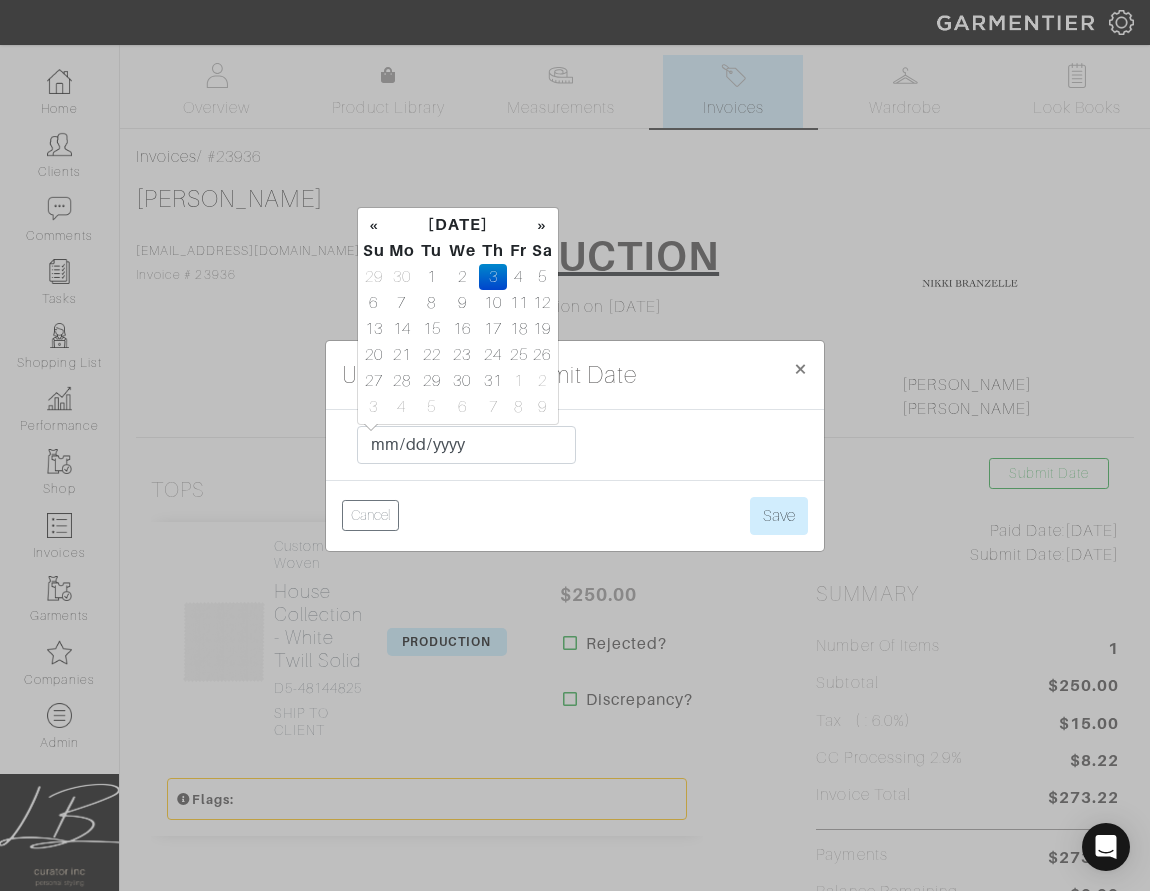 drag, startPoint x: 747, startPoint y: 467, endPoint x: 745, endPoint y: 480, distance: 13.152946 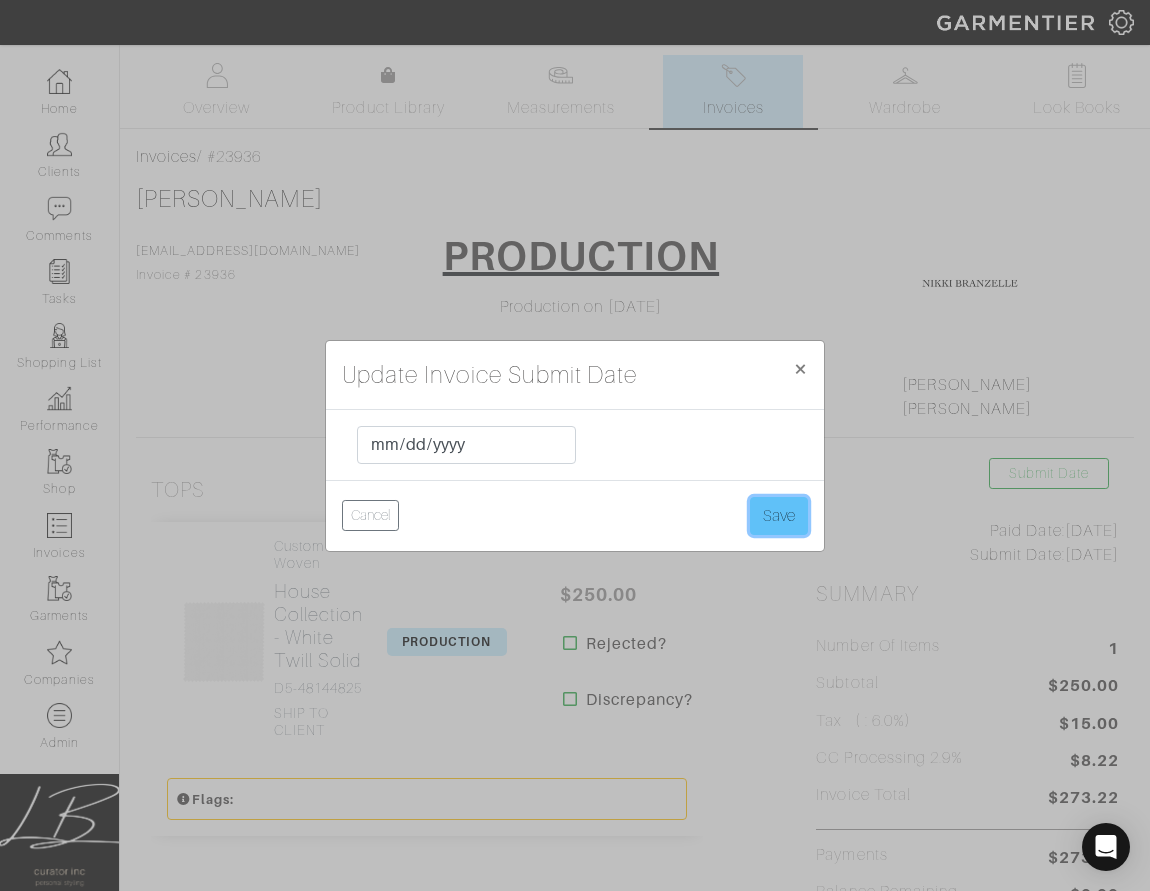 click on "Save" at bounding box center [779, 516] 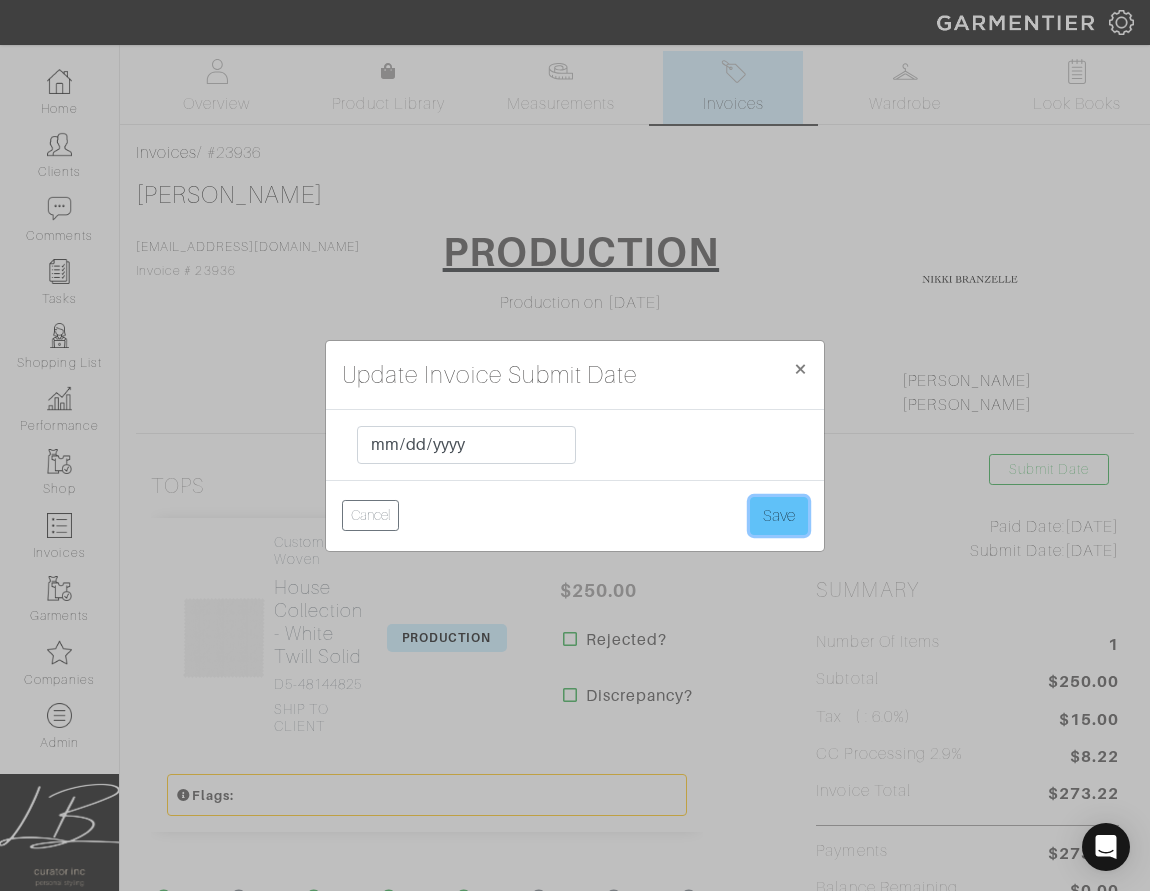 scroll, scrollTop: 2, scrollLeft: 0, axis: vertical 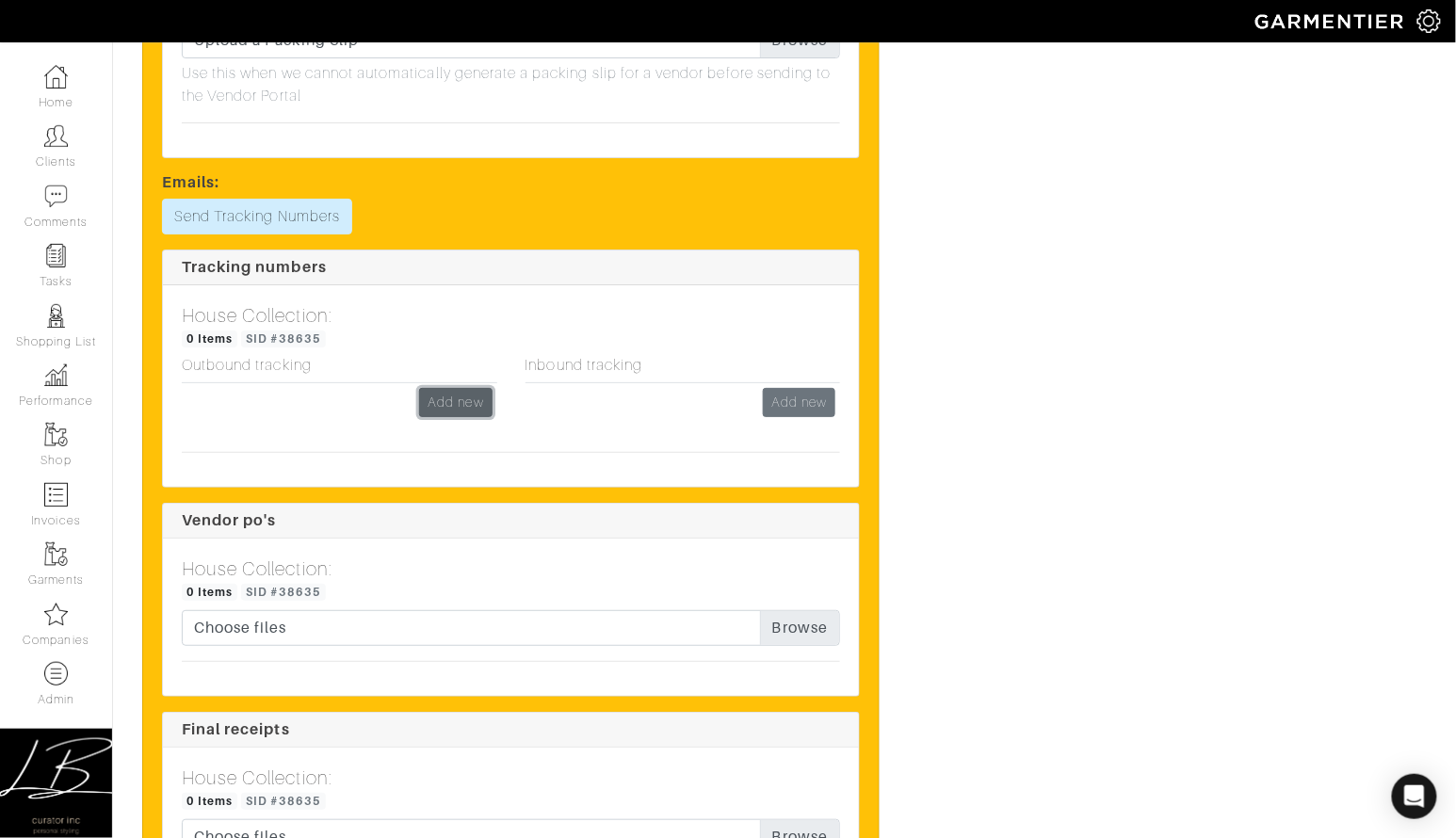 click on "Add new" at bounding box center [455, 402] 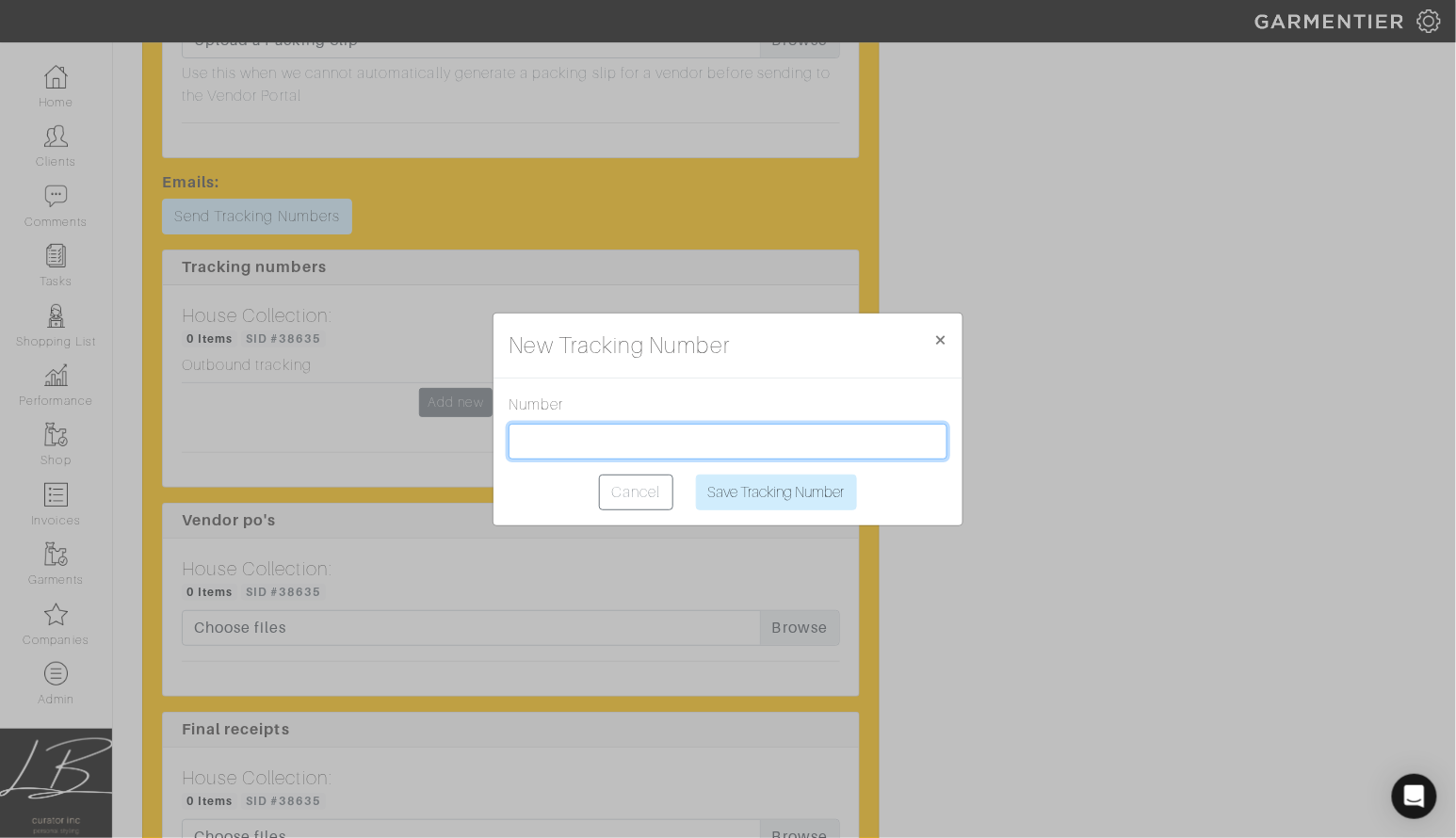 click at bounding box center (728, 442) 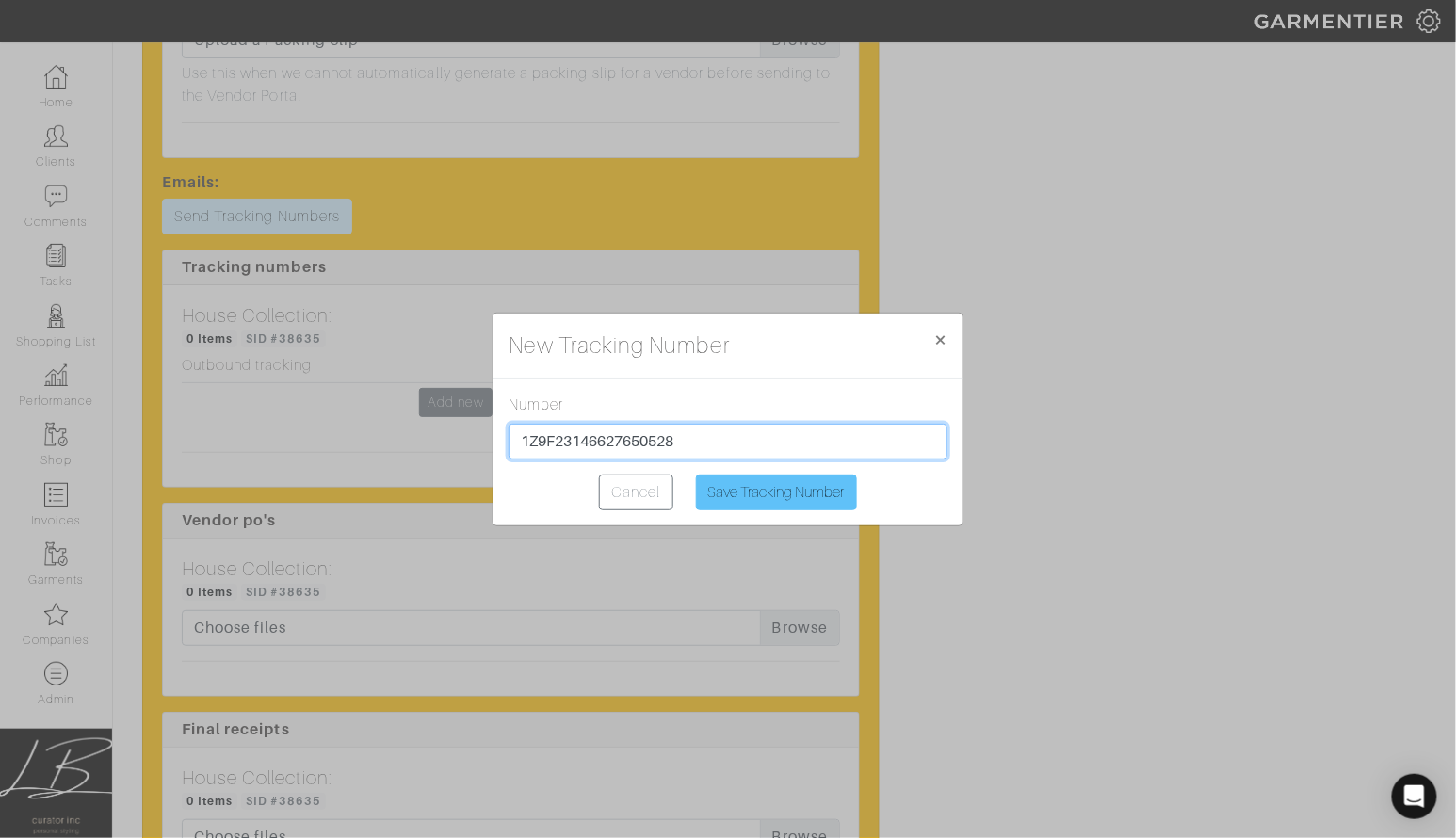 type on "1Z9F23146627650528" 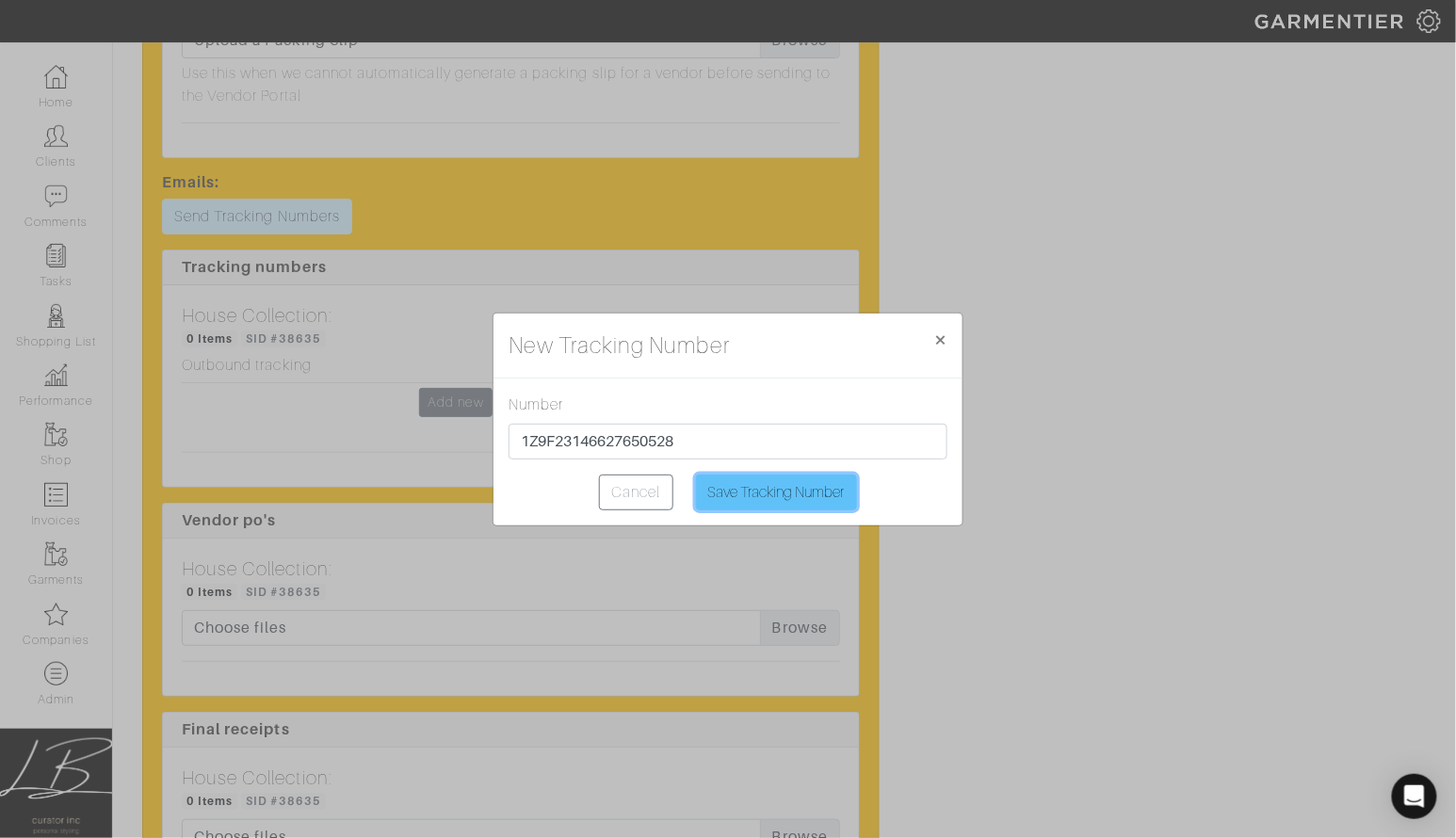 click on "Save Tracking Number" at bounding box center [776, 492] 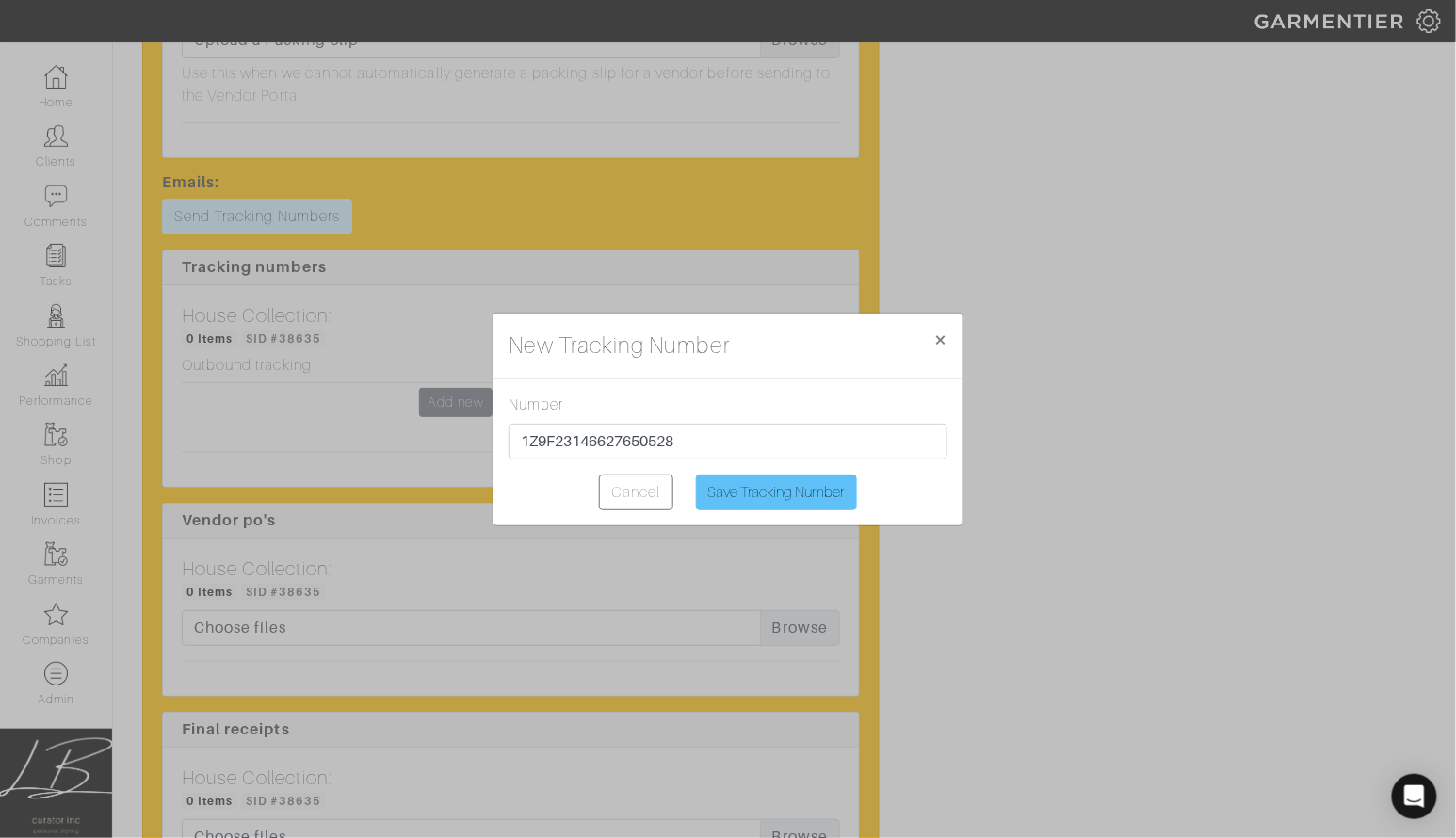 type on "Saving..." 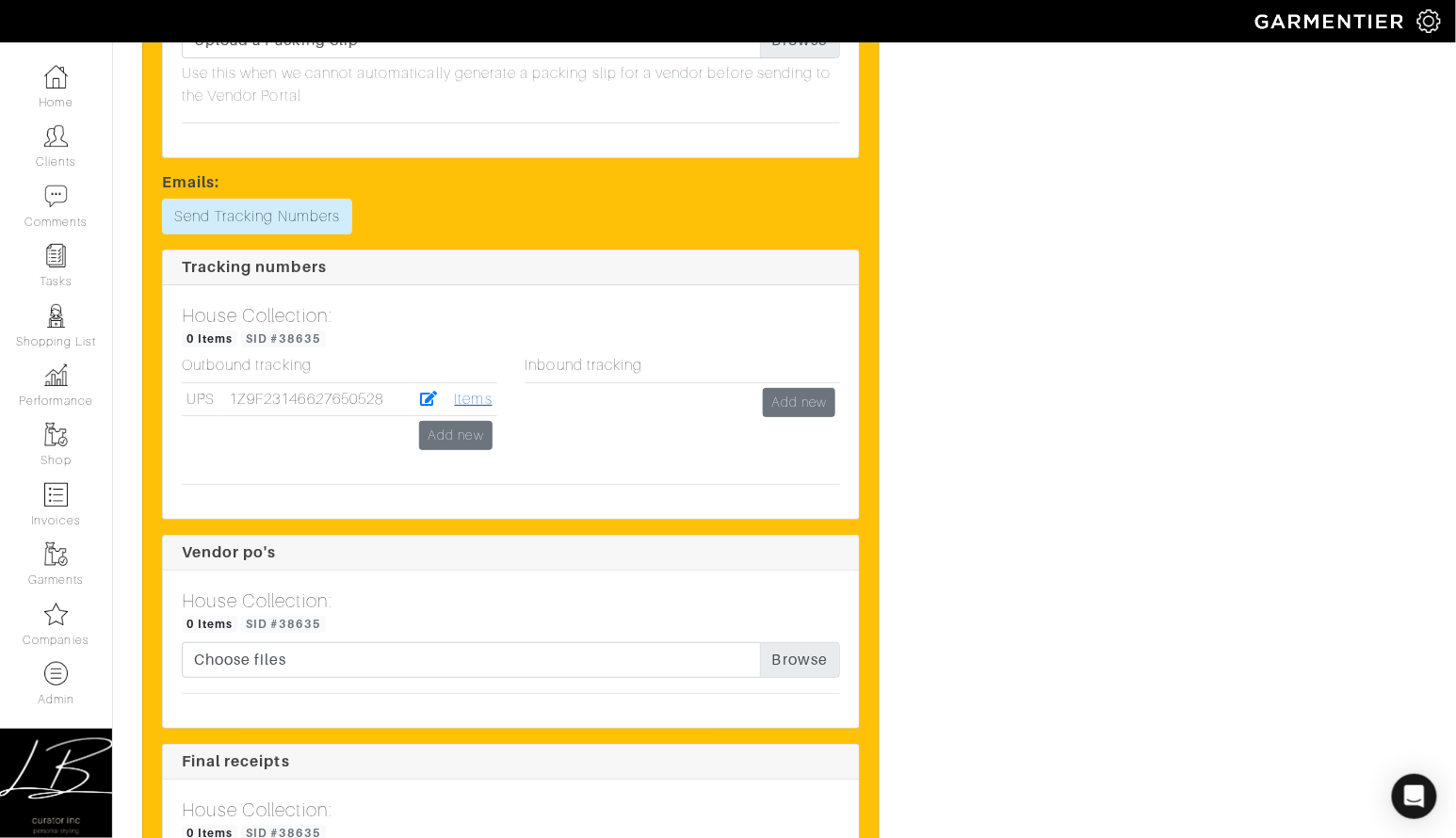 click on "Items" at bounding box center [474, 399] 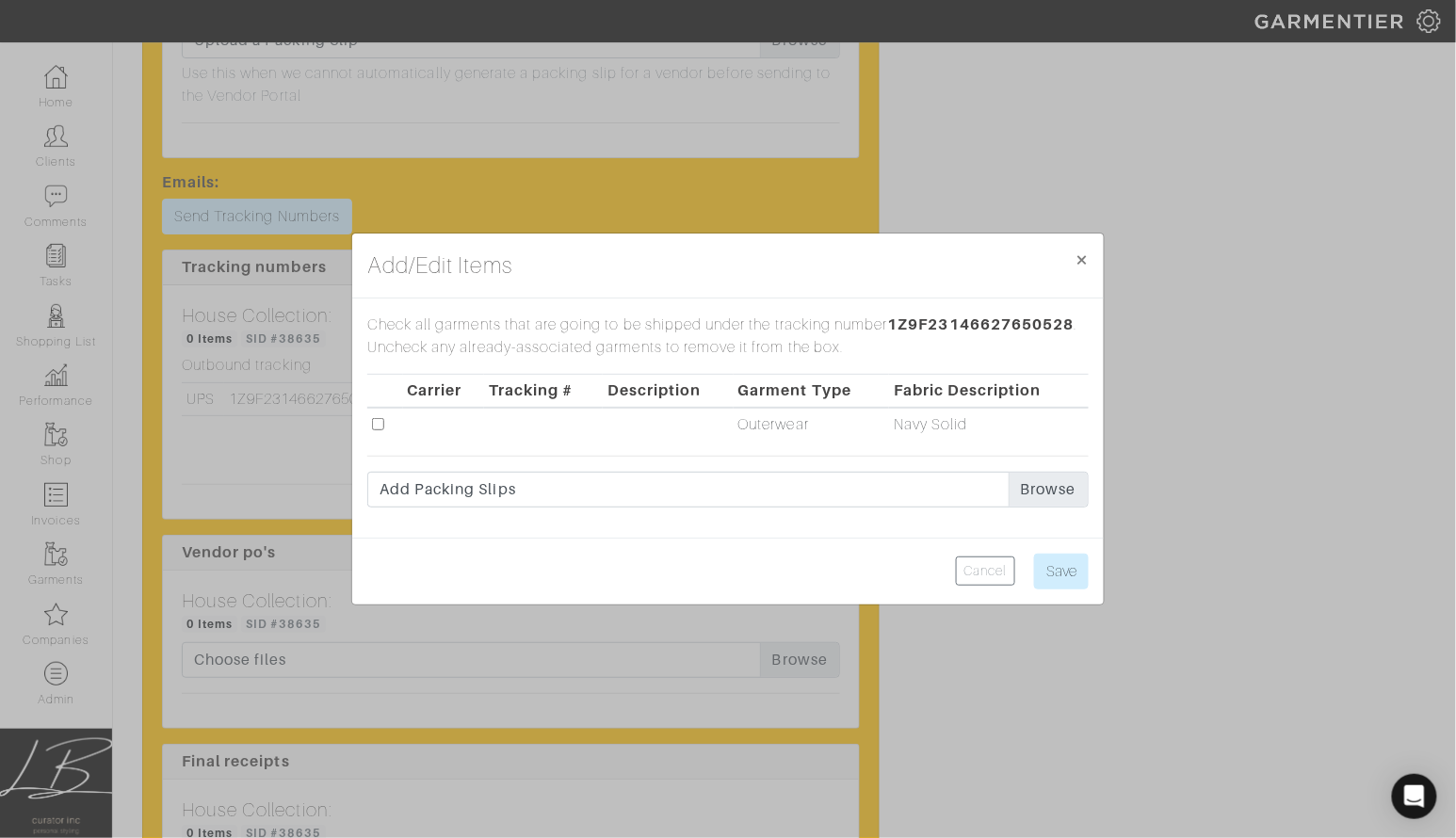 click at bounding box center [378, 424] 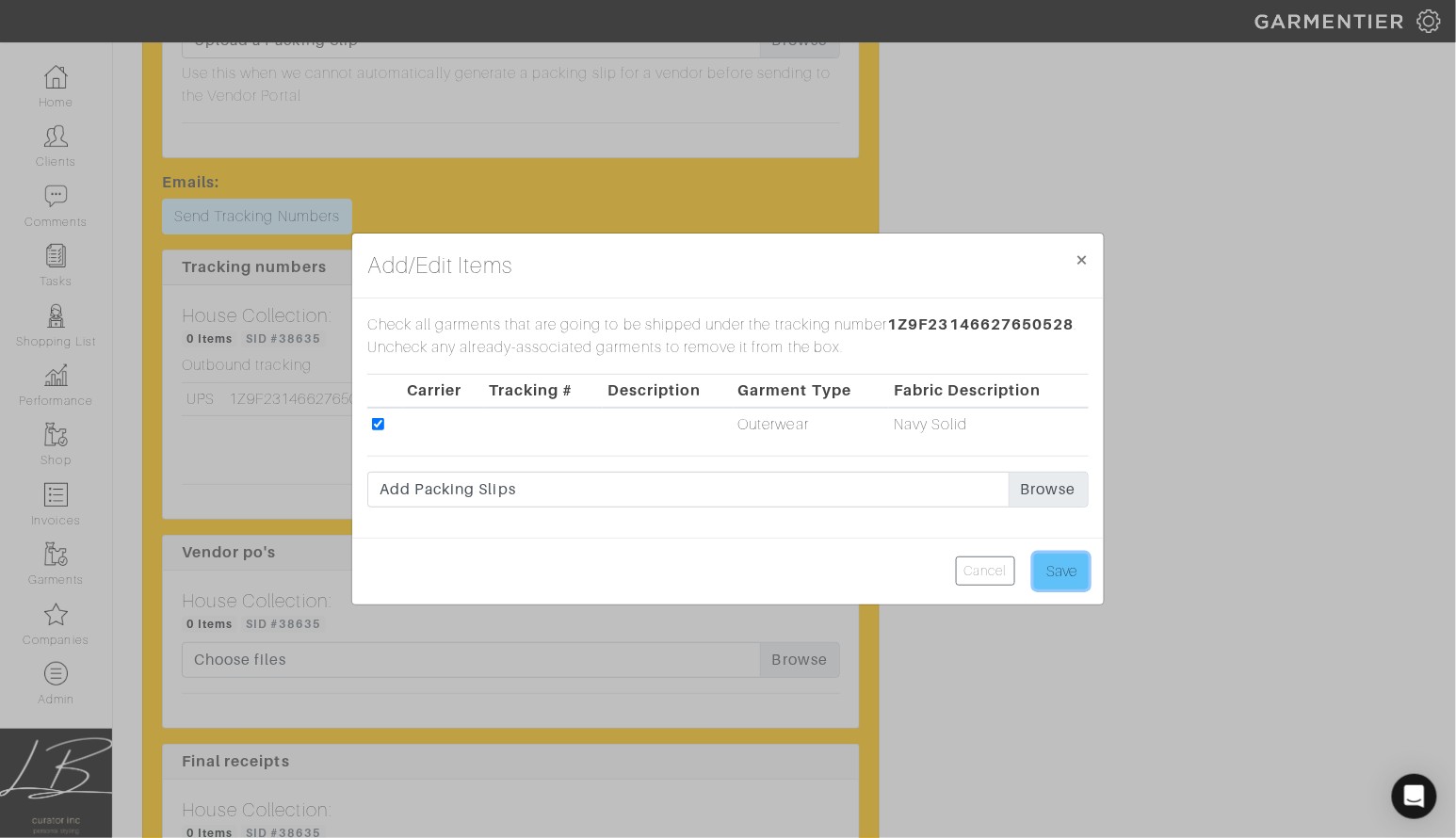 click on "Save" at bounding box center (1061, 572) 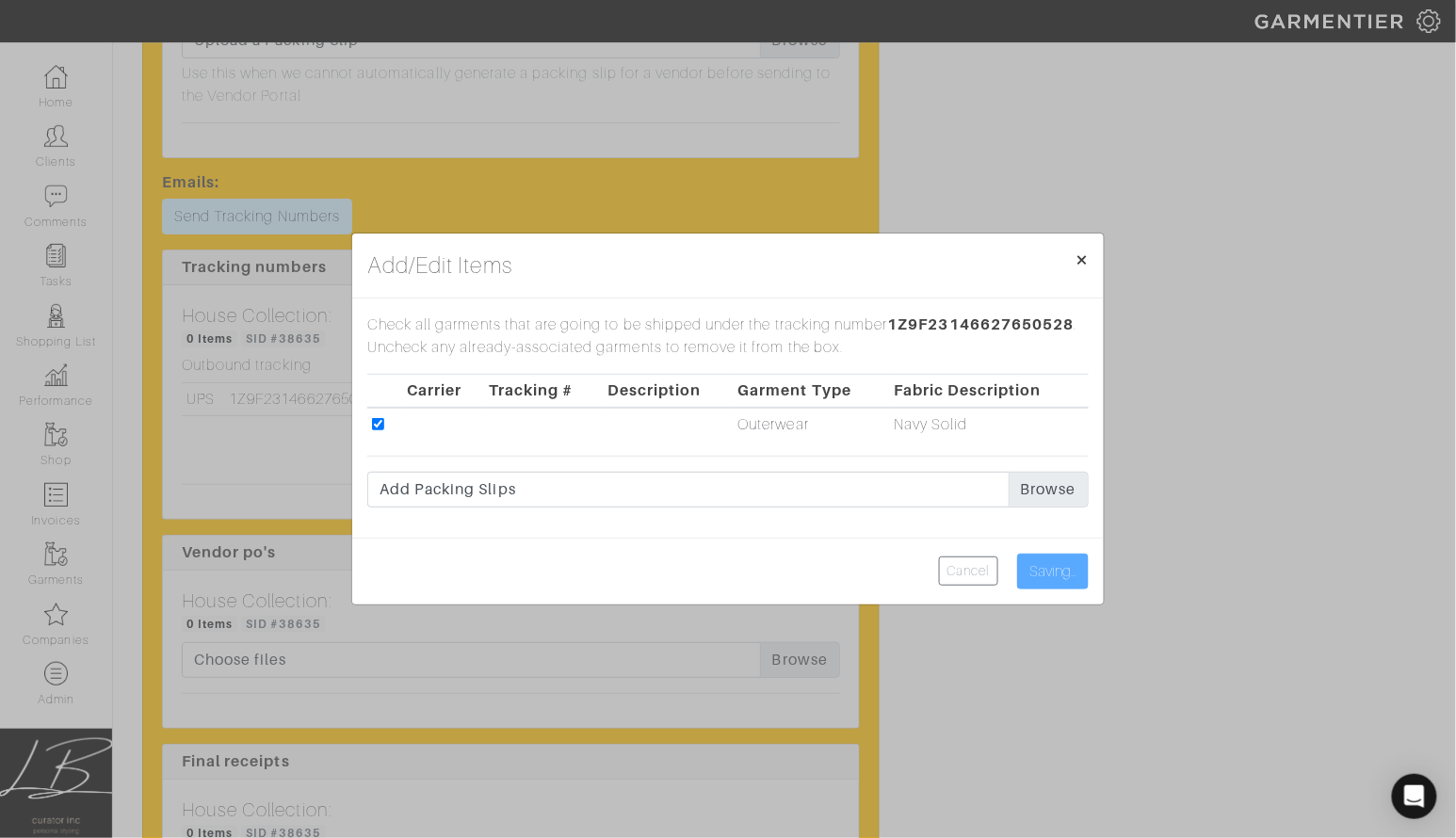 type on "Save" 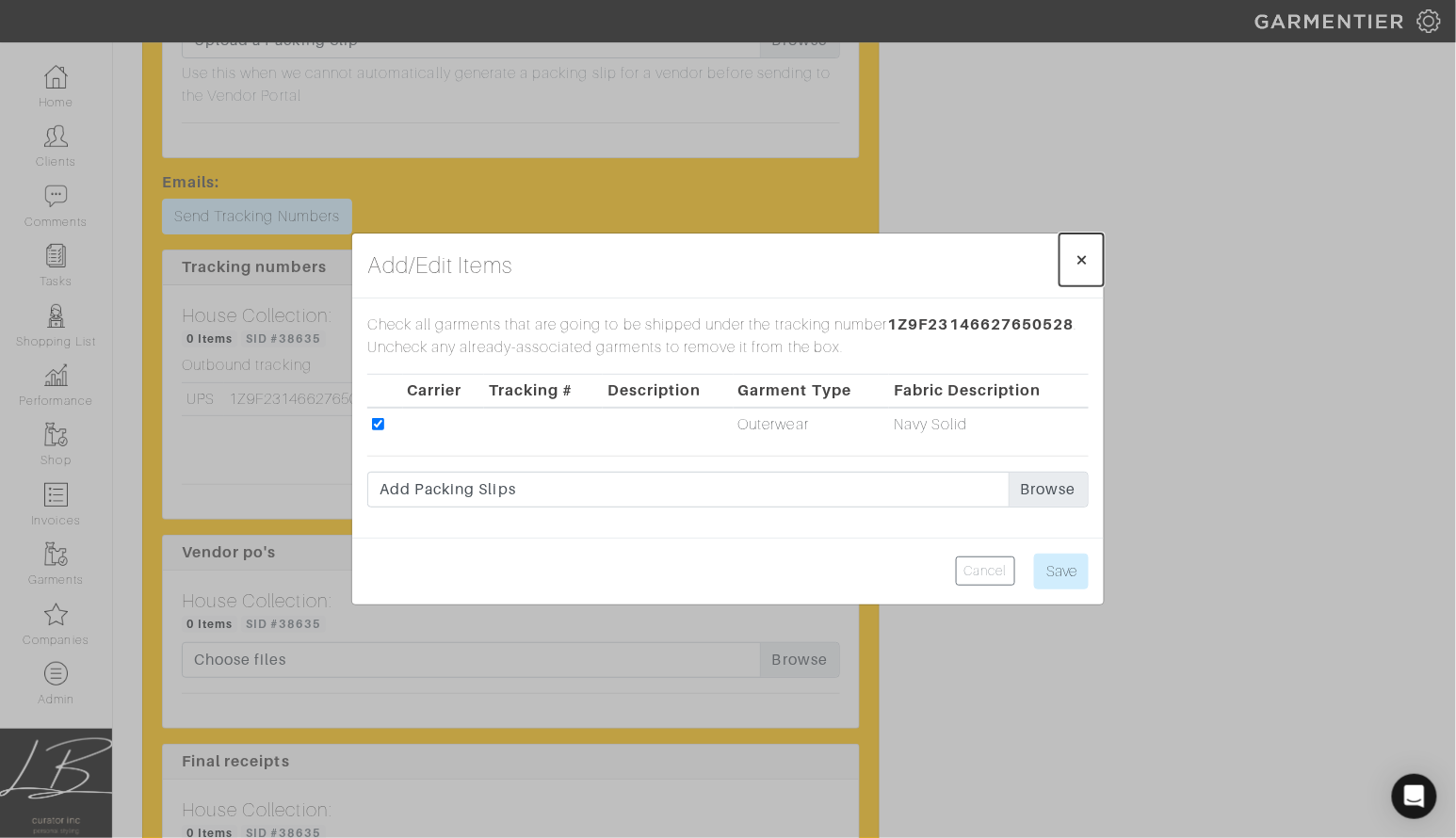 drag, startPoint x: 1083, startPoint y: 261, endPoint x: 1050, endPoint y: 286, distance: 41.40048 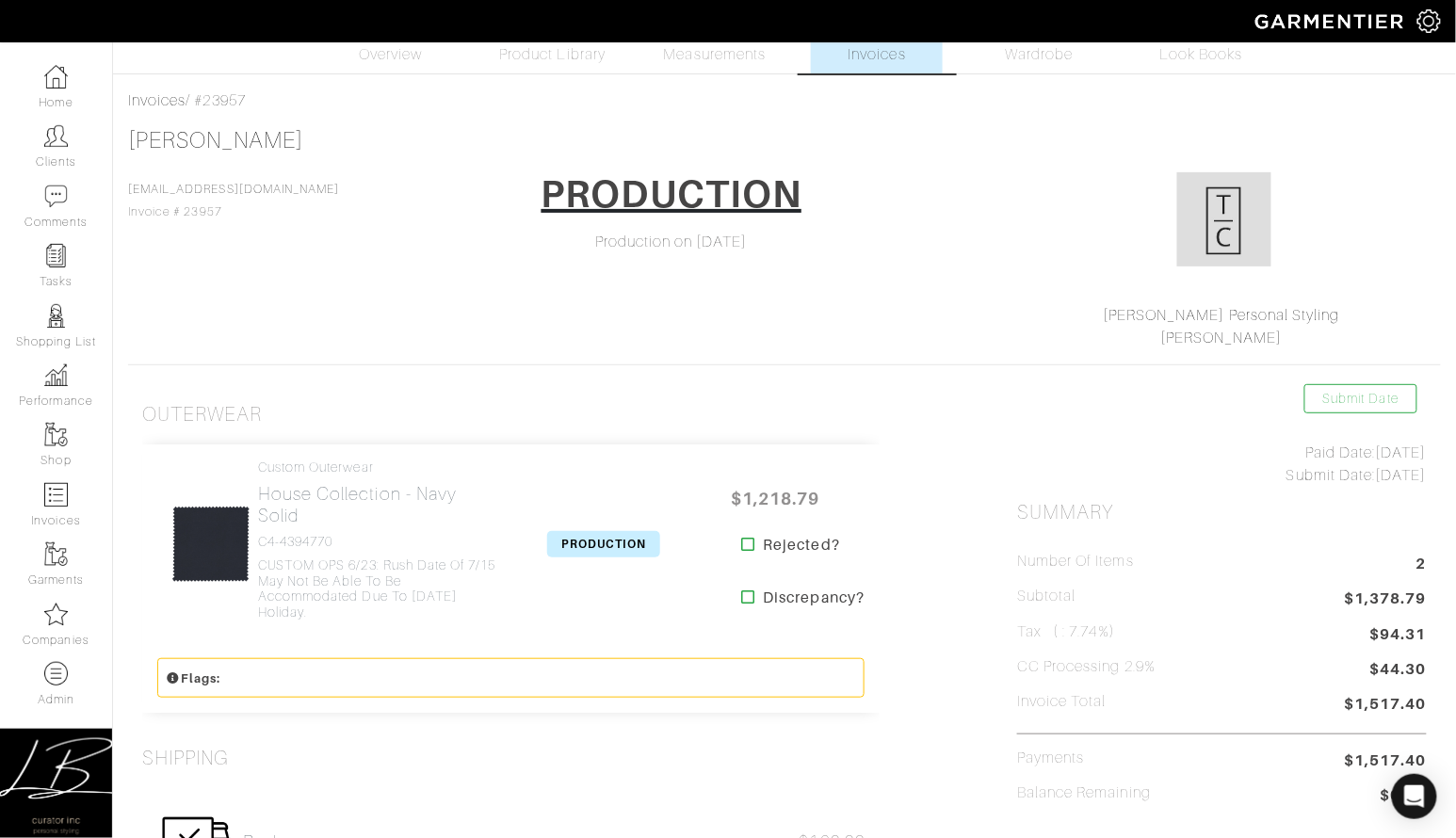 scroll, scrollTop: 0, scrollLeft: 0, axis: both 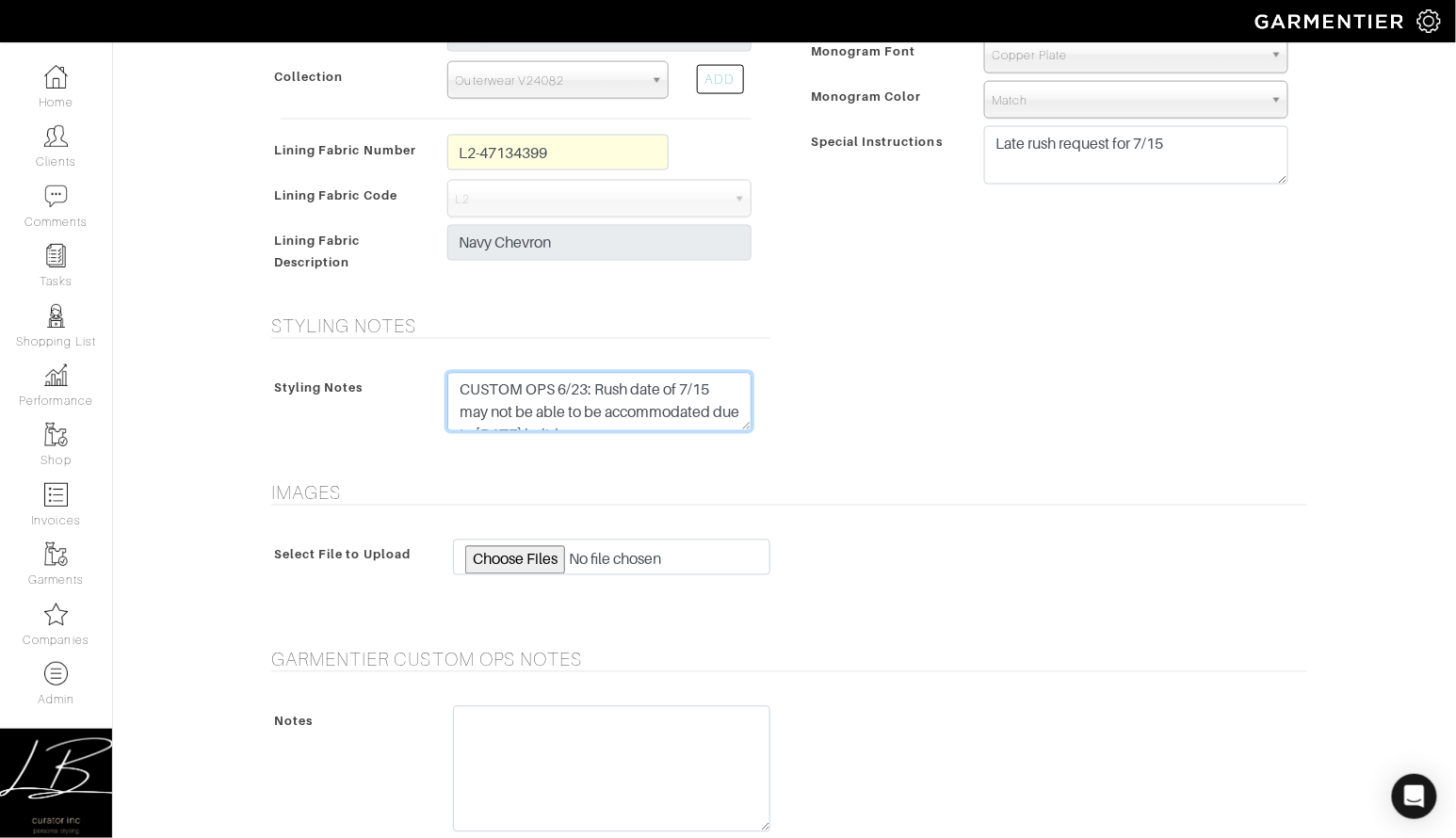 click on "CUSTOM OPS 6/23: Rush date of 7/15 may not be able to be accommodated due to [DATE] holiday." at bounding box center (599, 402) 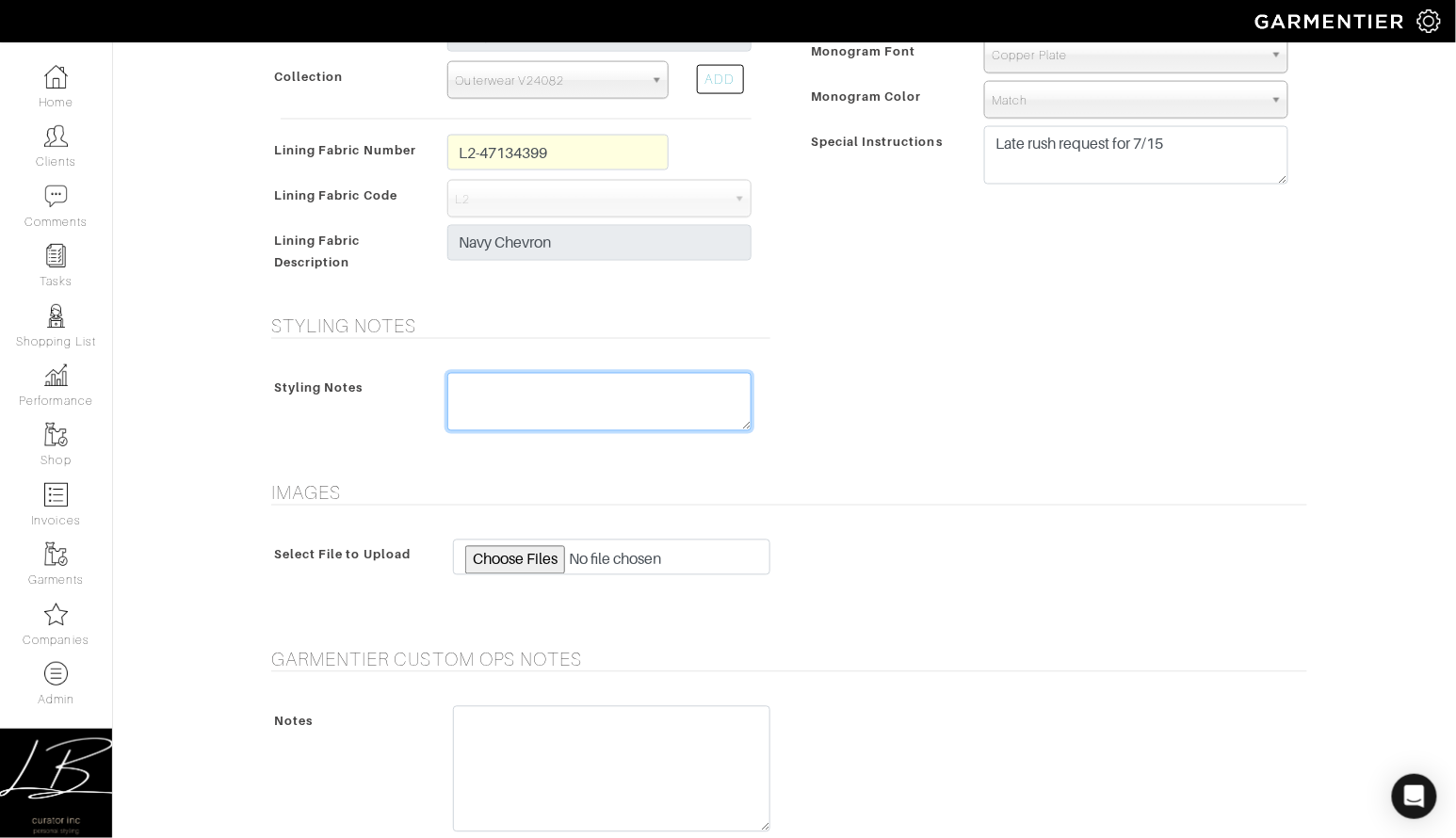type 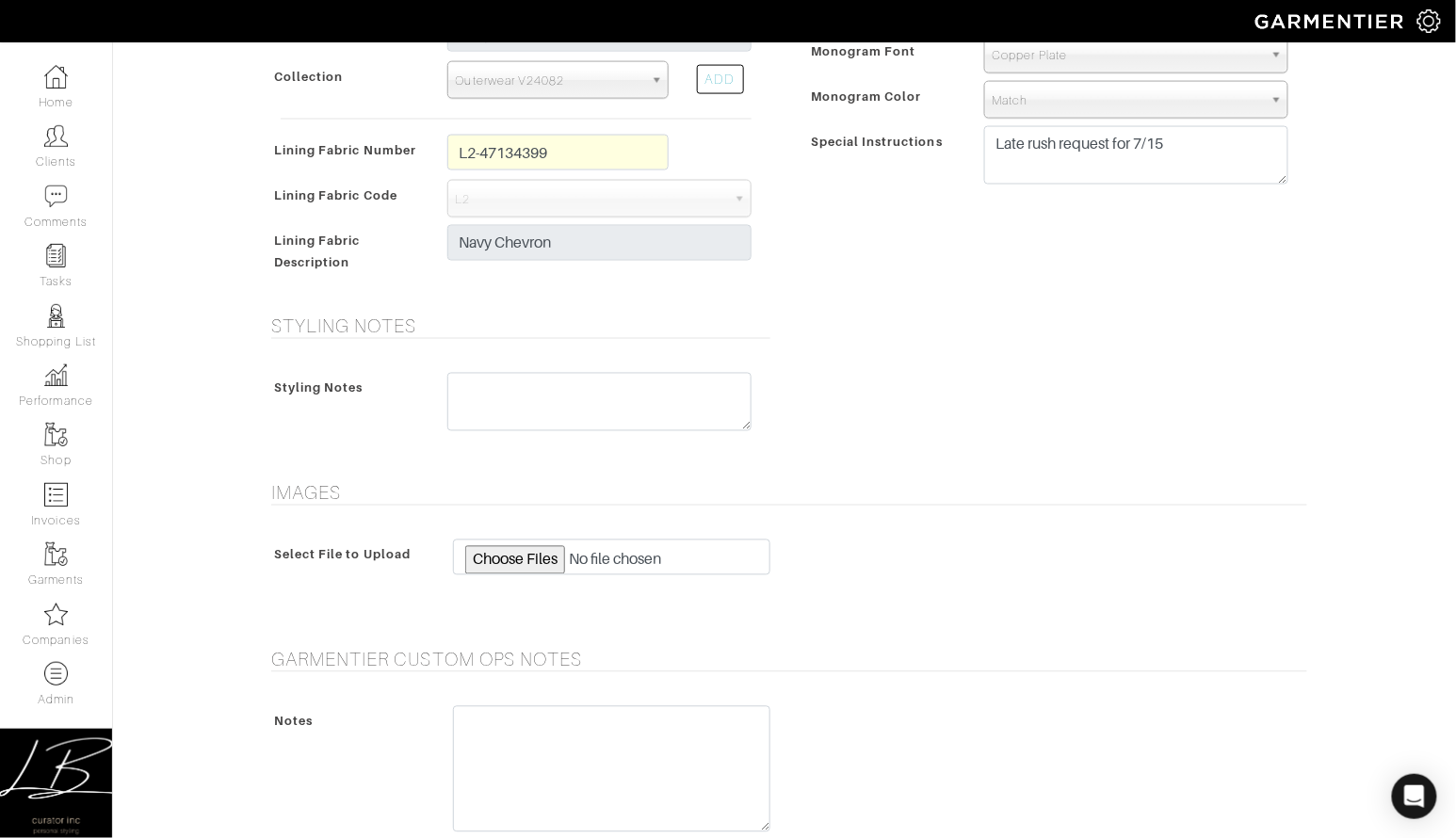 drag, startPoint x: 1094, startPoint y: 352, endPoint x: 941, endPoint y: 523, distance: 229.4559 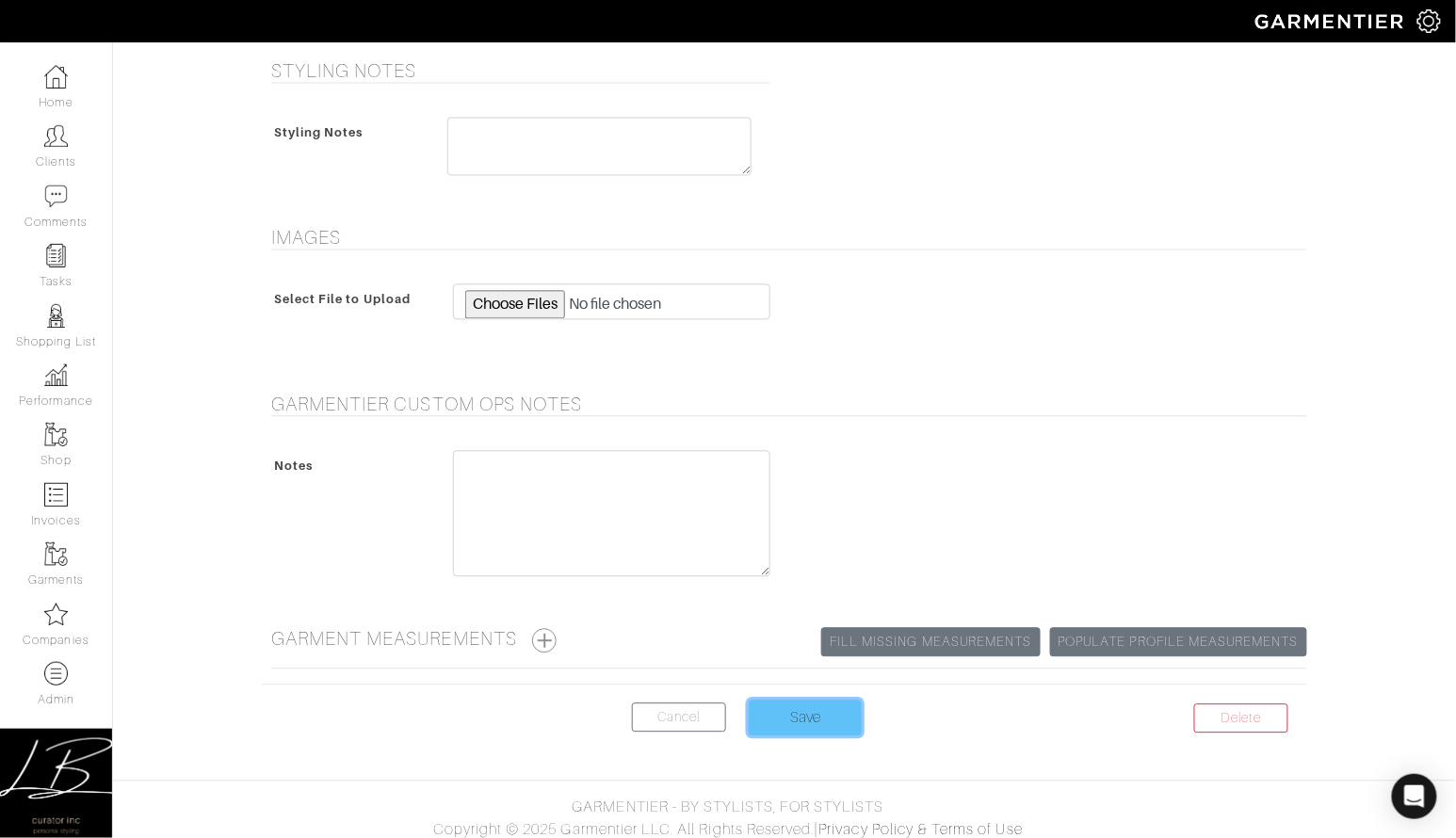 click on "Save" at bounding box center (805, 717) 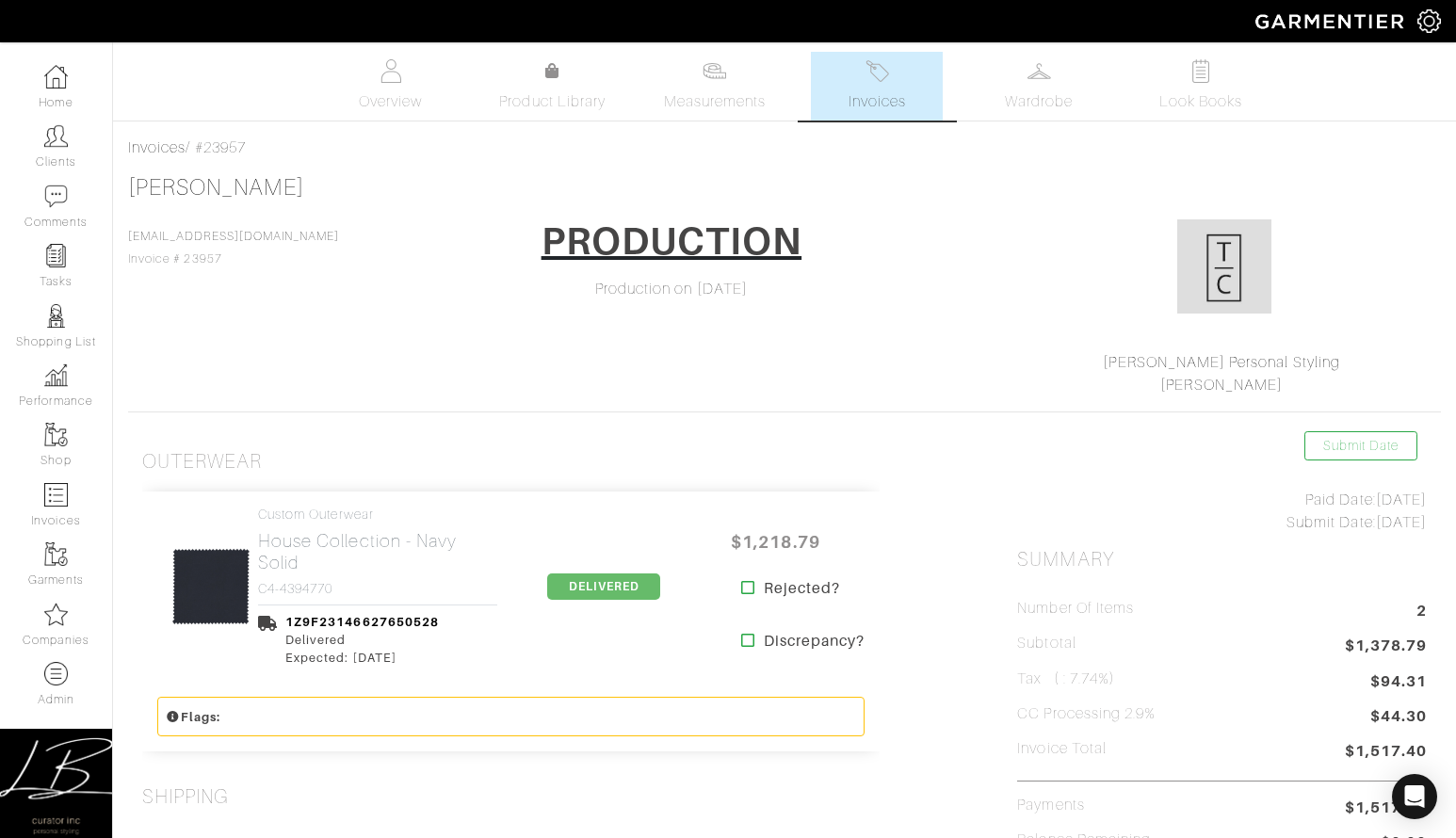 scroll, scrollTop: 0, scrollLeft: 0, axis: both 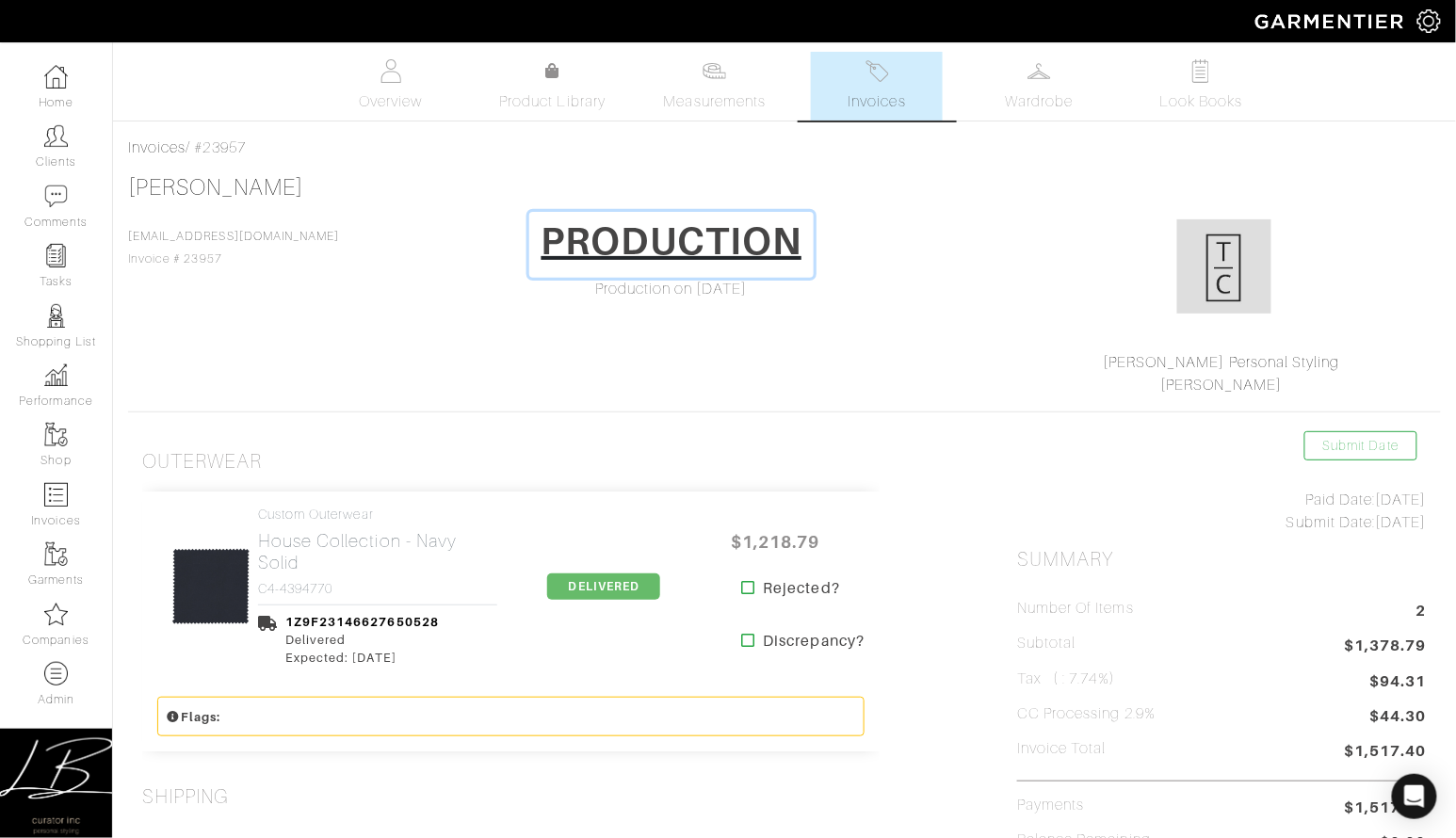 click on "PRODUCTION" at bounding box center [671, 241] 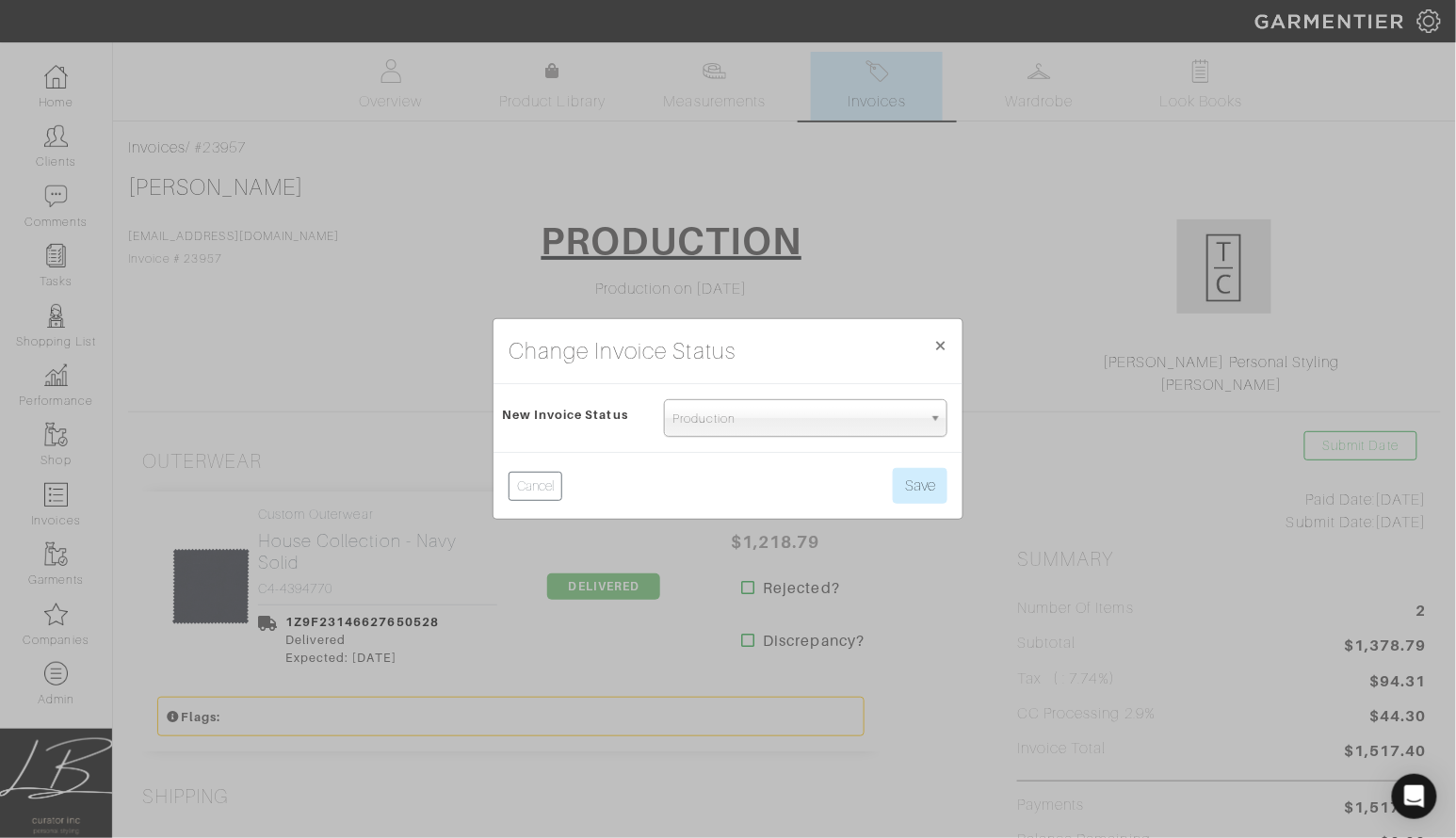 click on "Production" at bounding box center (797, 419) 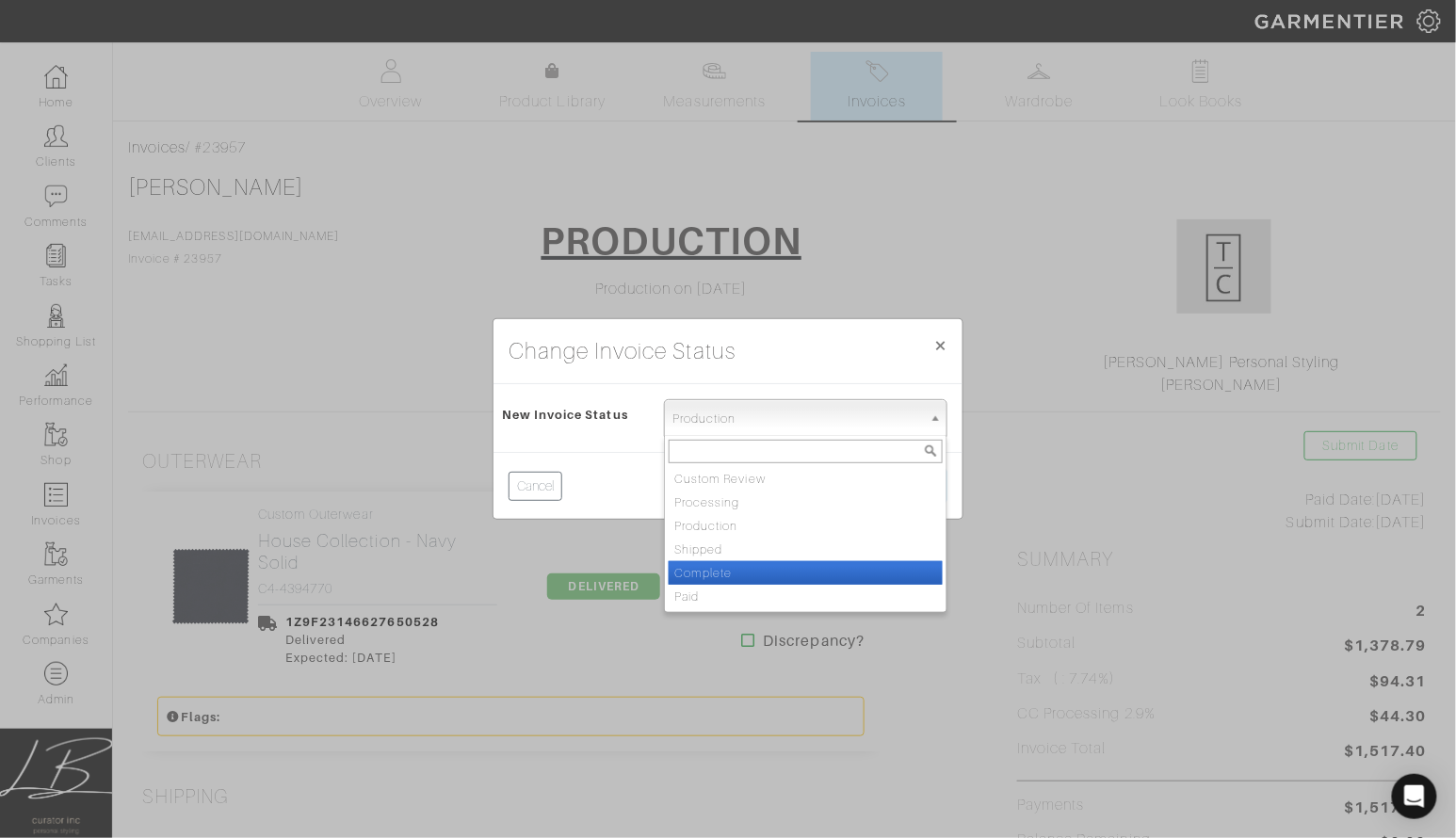 click on "Complete" at bounding box center (805, 572) 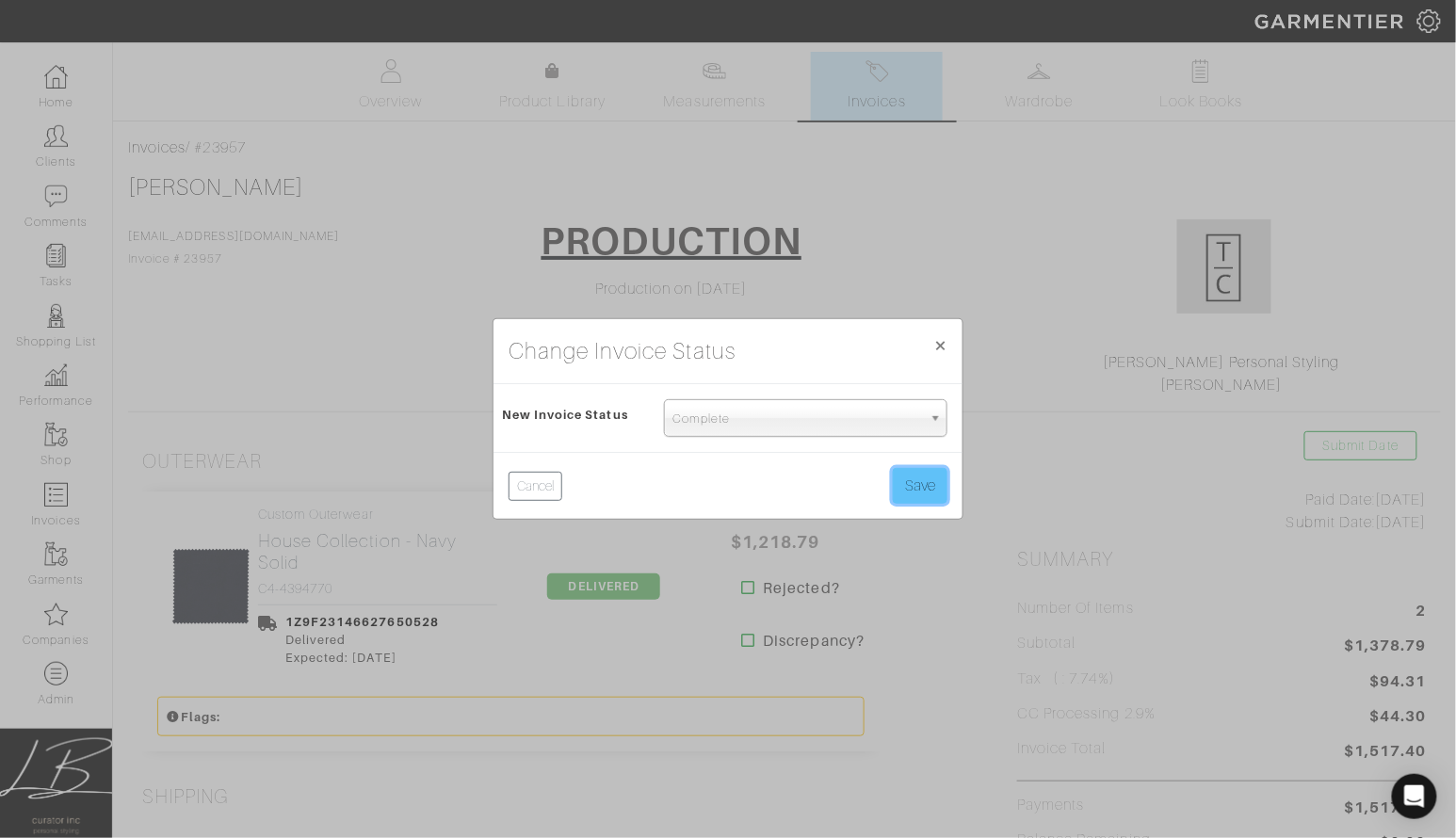 click on "Save" at bounding box center [920, 486] 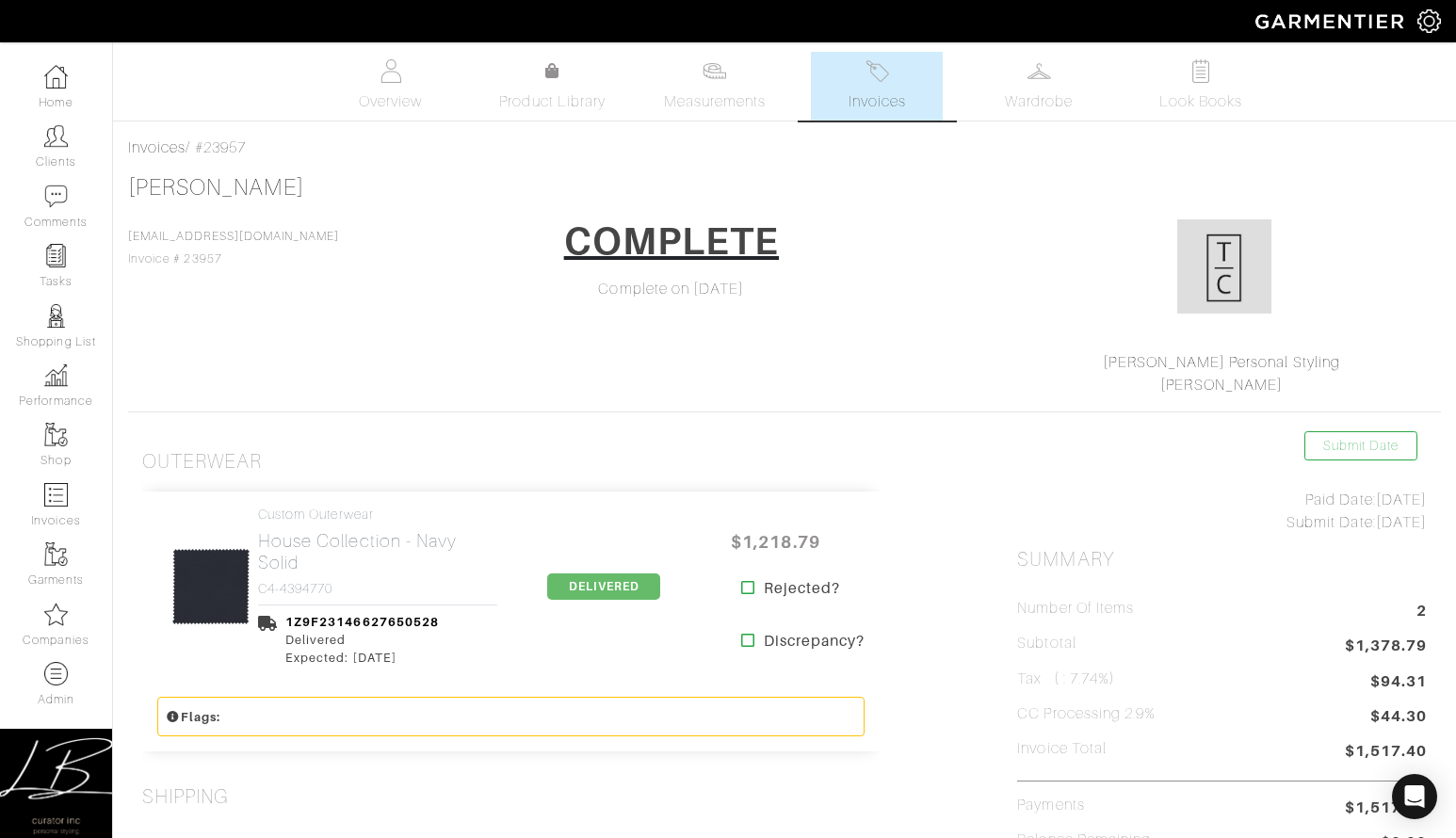 scroll, scrollTop: 0, scrollLeft: 0, axis: both 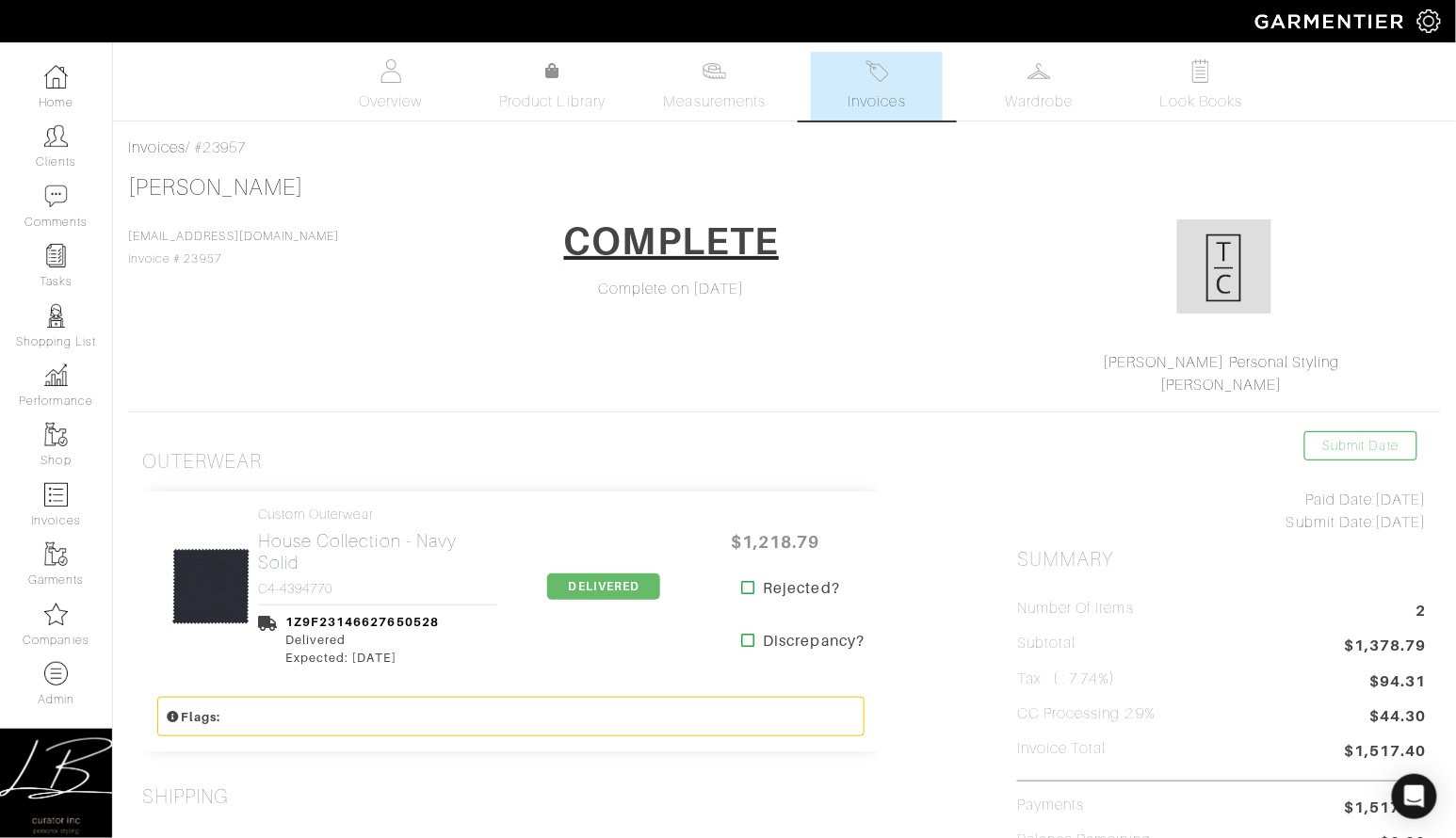 click on "DELIVERED" at bounding box center (604, 587) 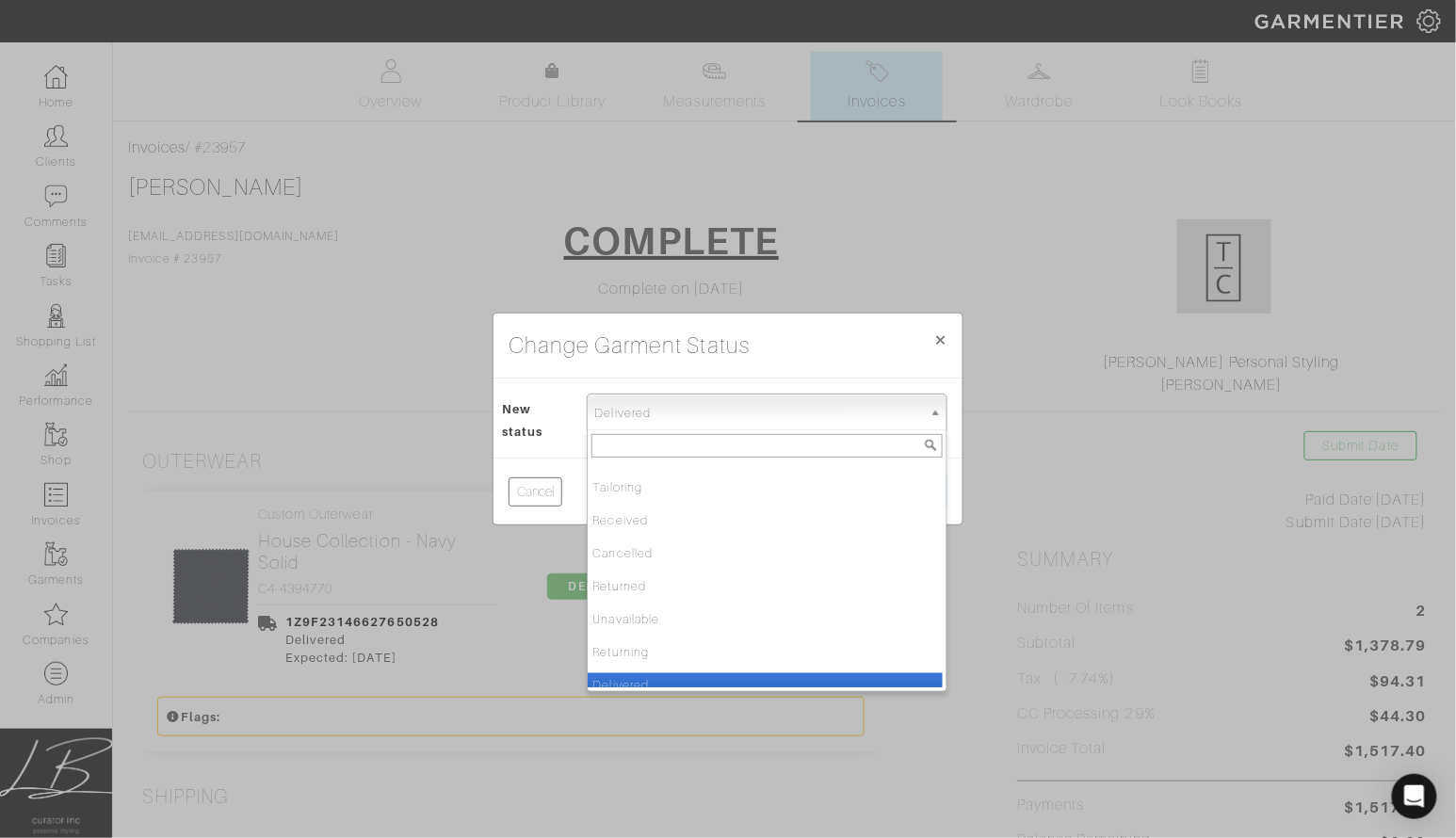 drag, startPoint x: 676, startPoint y: 418, endPoint x: 670, endPoint y: 436, distance: 18.973666 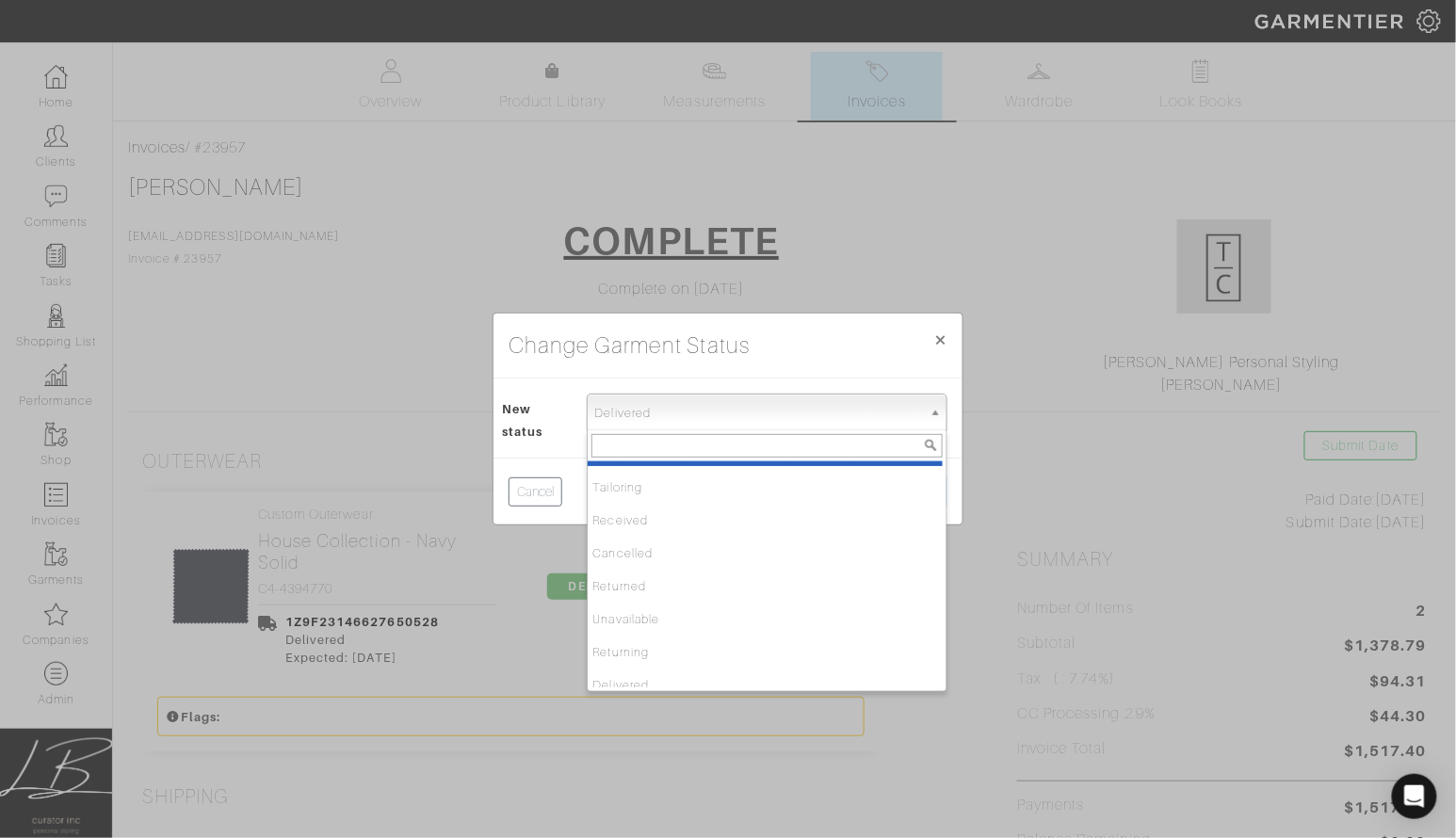 scroll, scrollTop: 198, scrollLeft: 0, axis: vertical 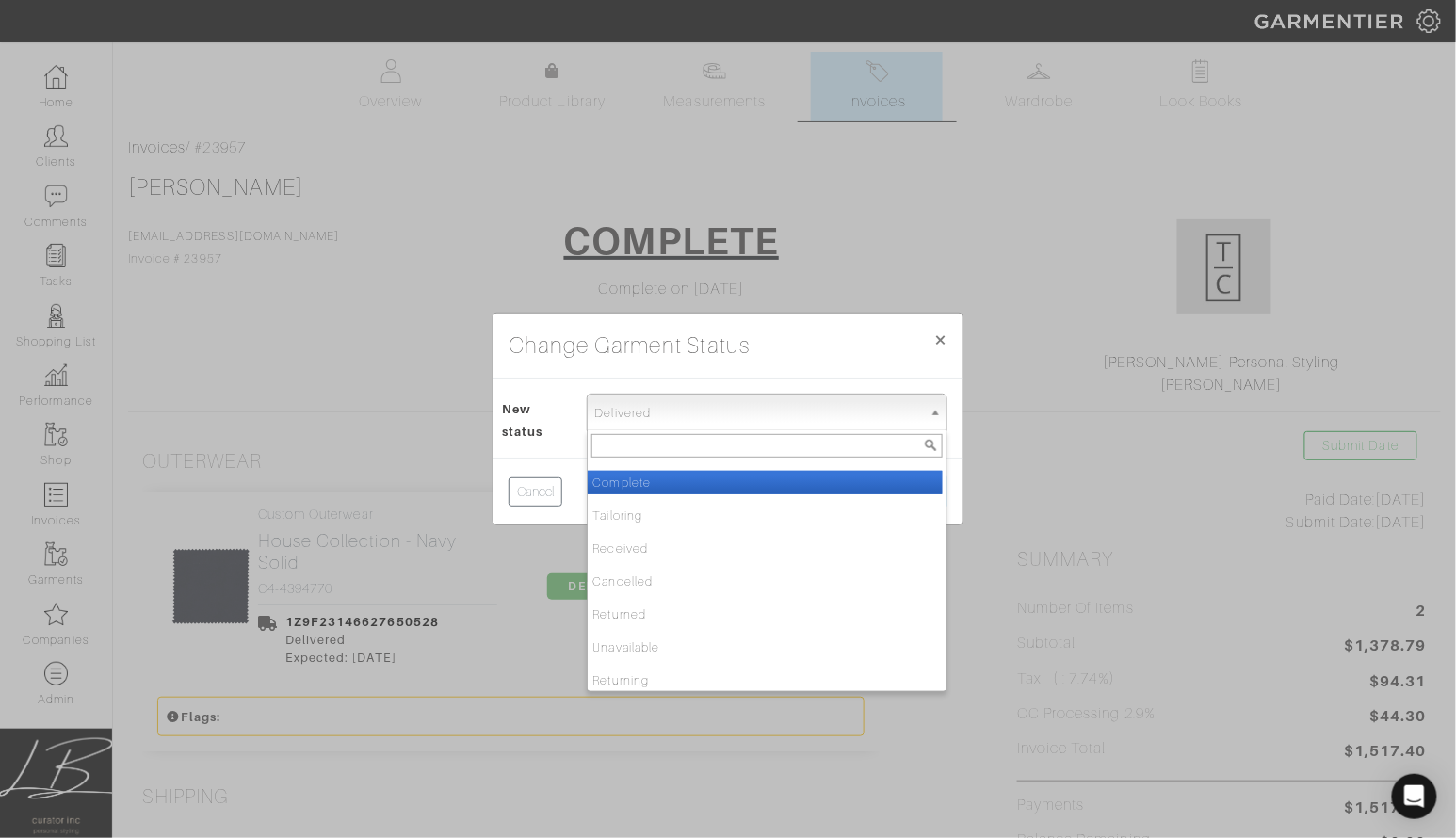 click on "Complete" at bounding box center (765, 482) 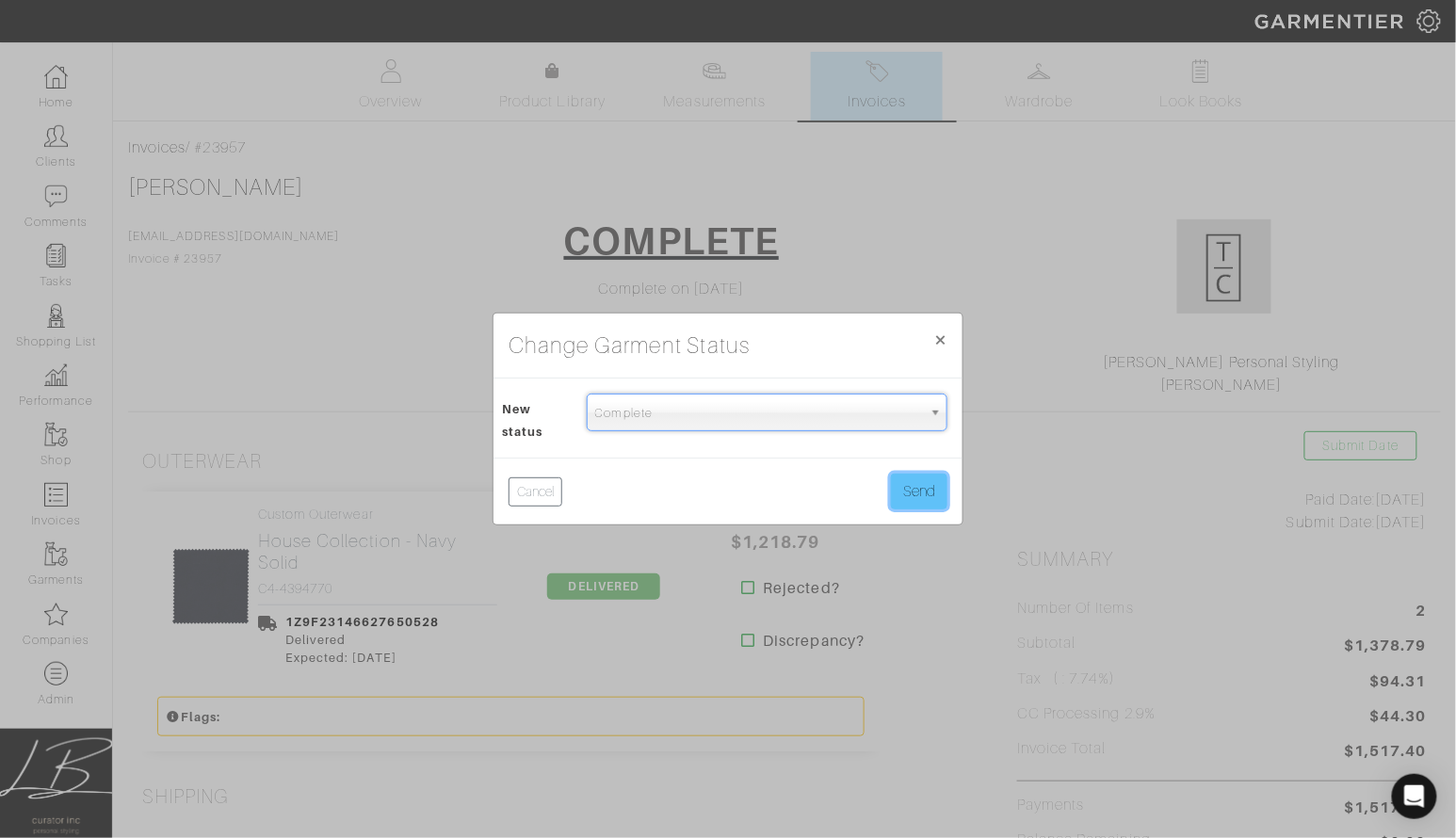 click on "Send" at bounding box center [919, 492] 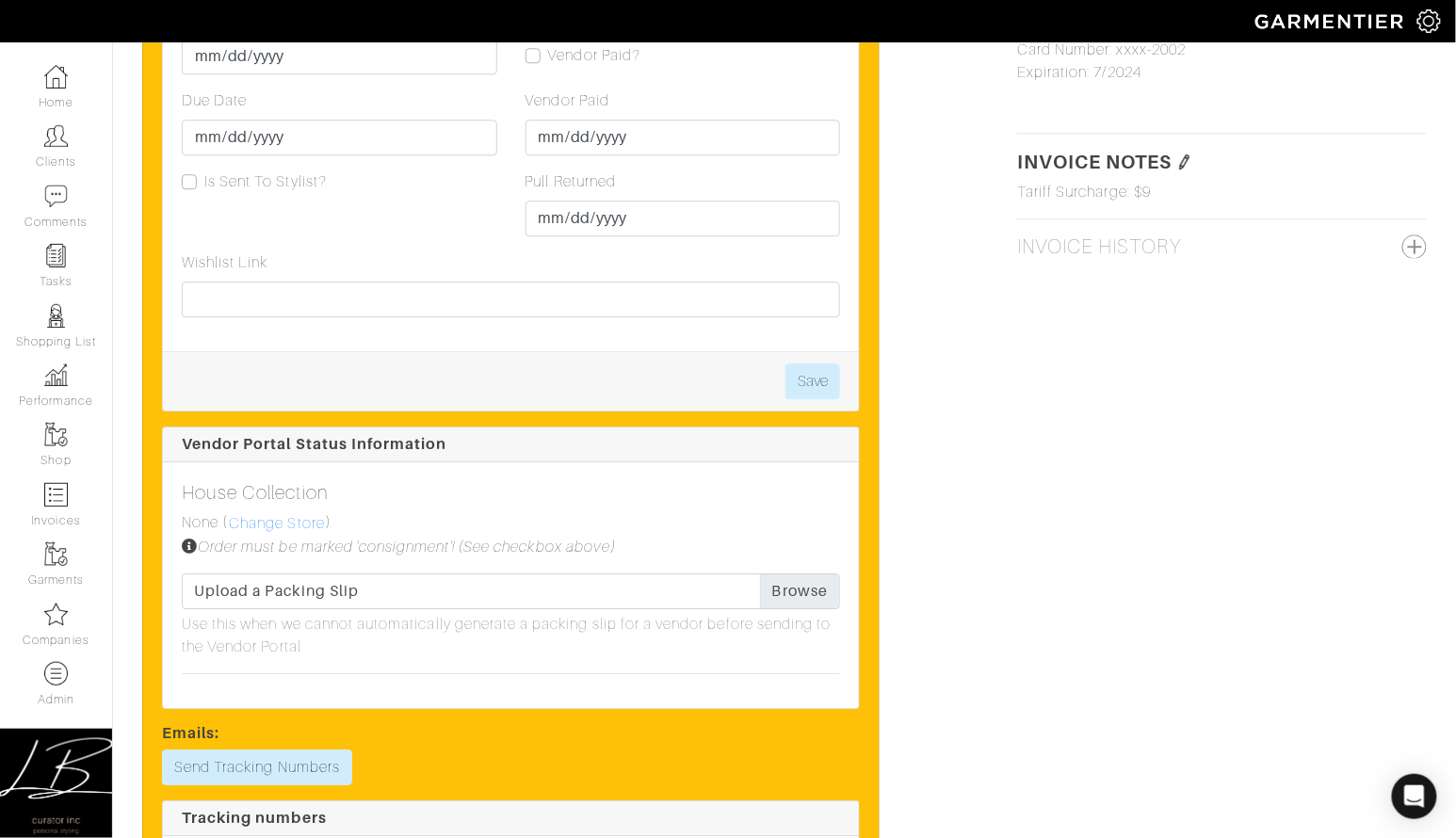 scroll, scrollTop: 1522, scrollLeft: 0, axis: vertical 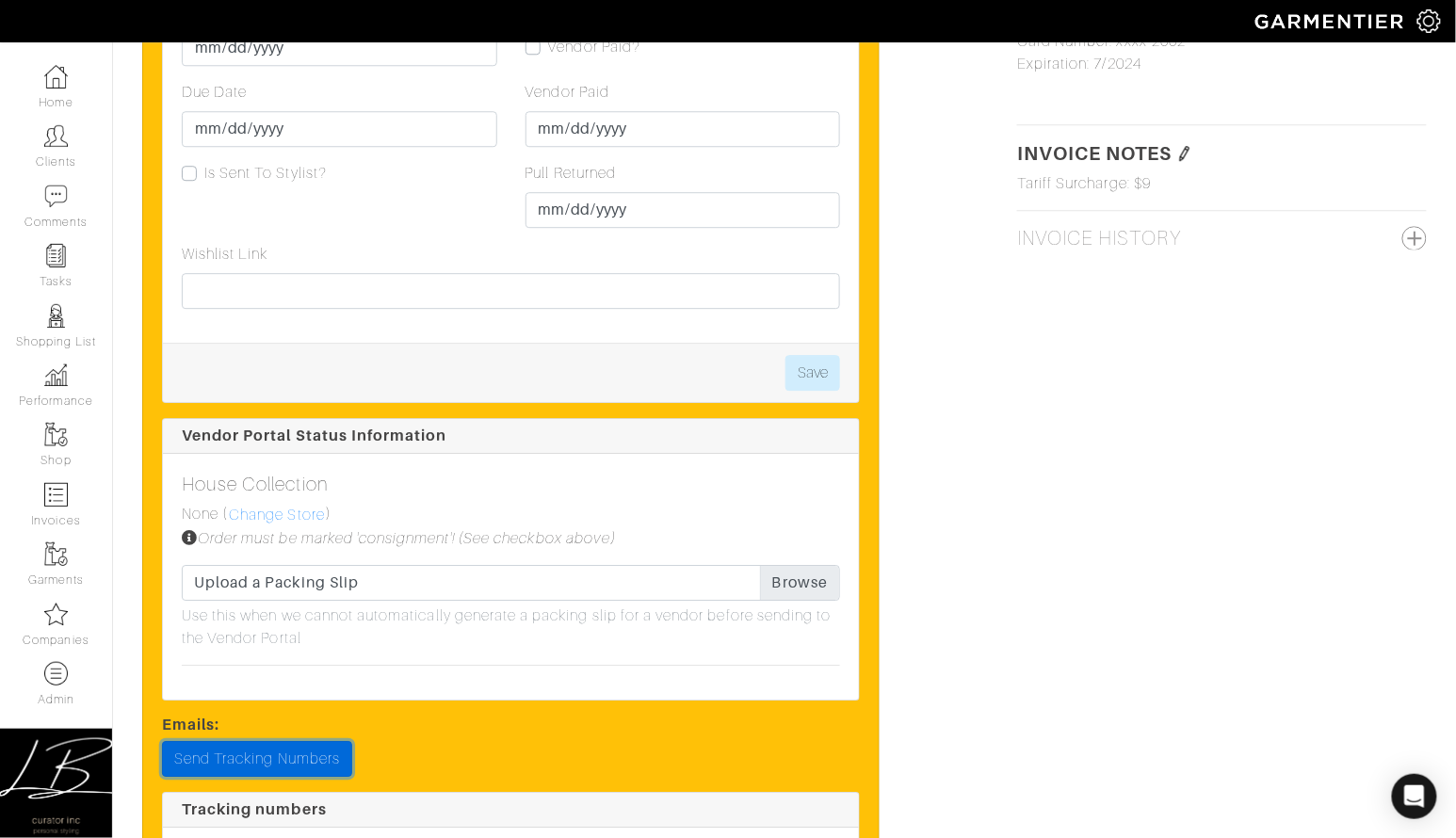 click on "Send Tracking Numbers" at bounding box center [257, 759] 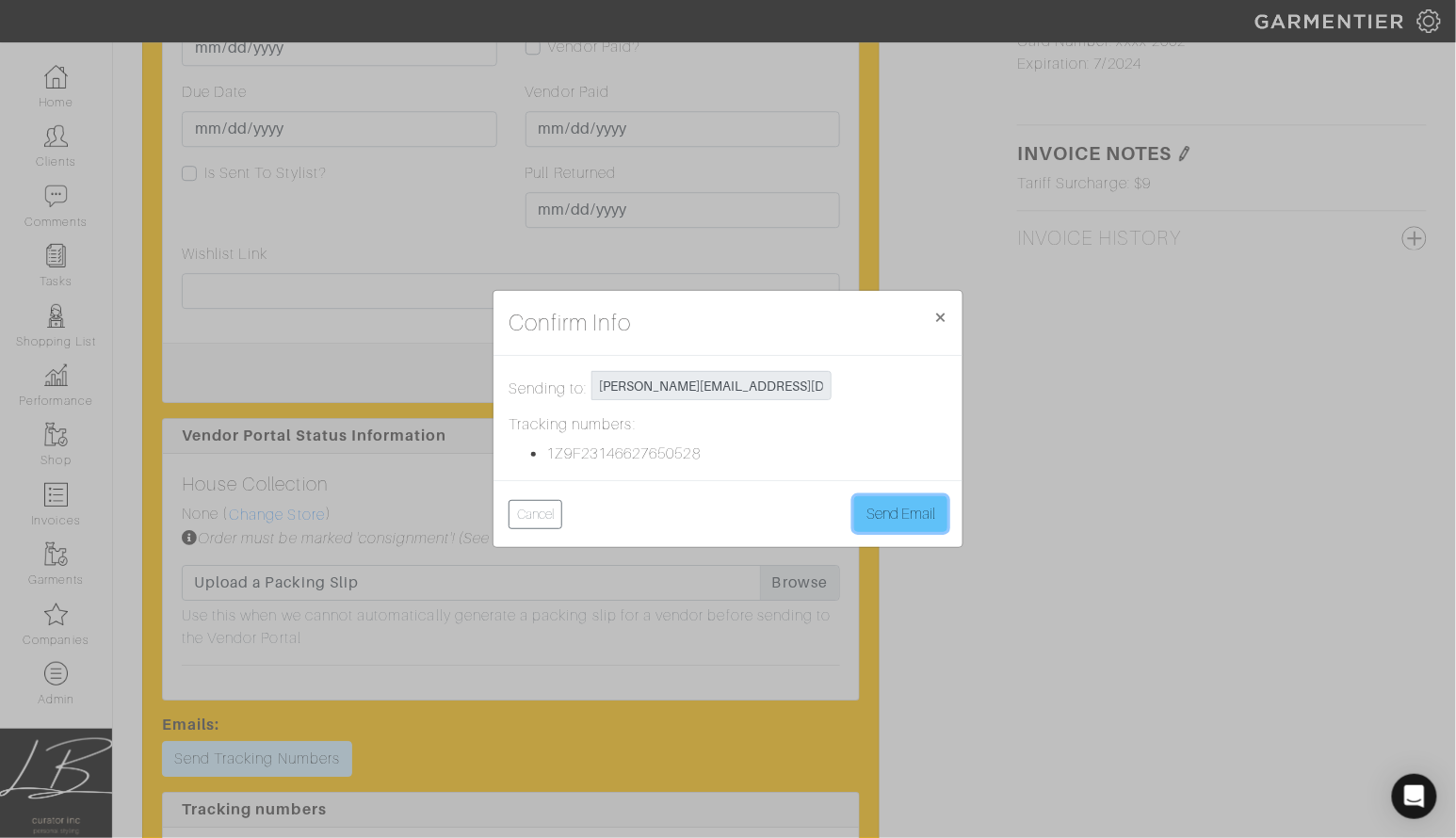click on "Send Email" at bounding box center (900, 514) 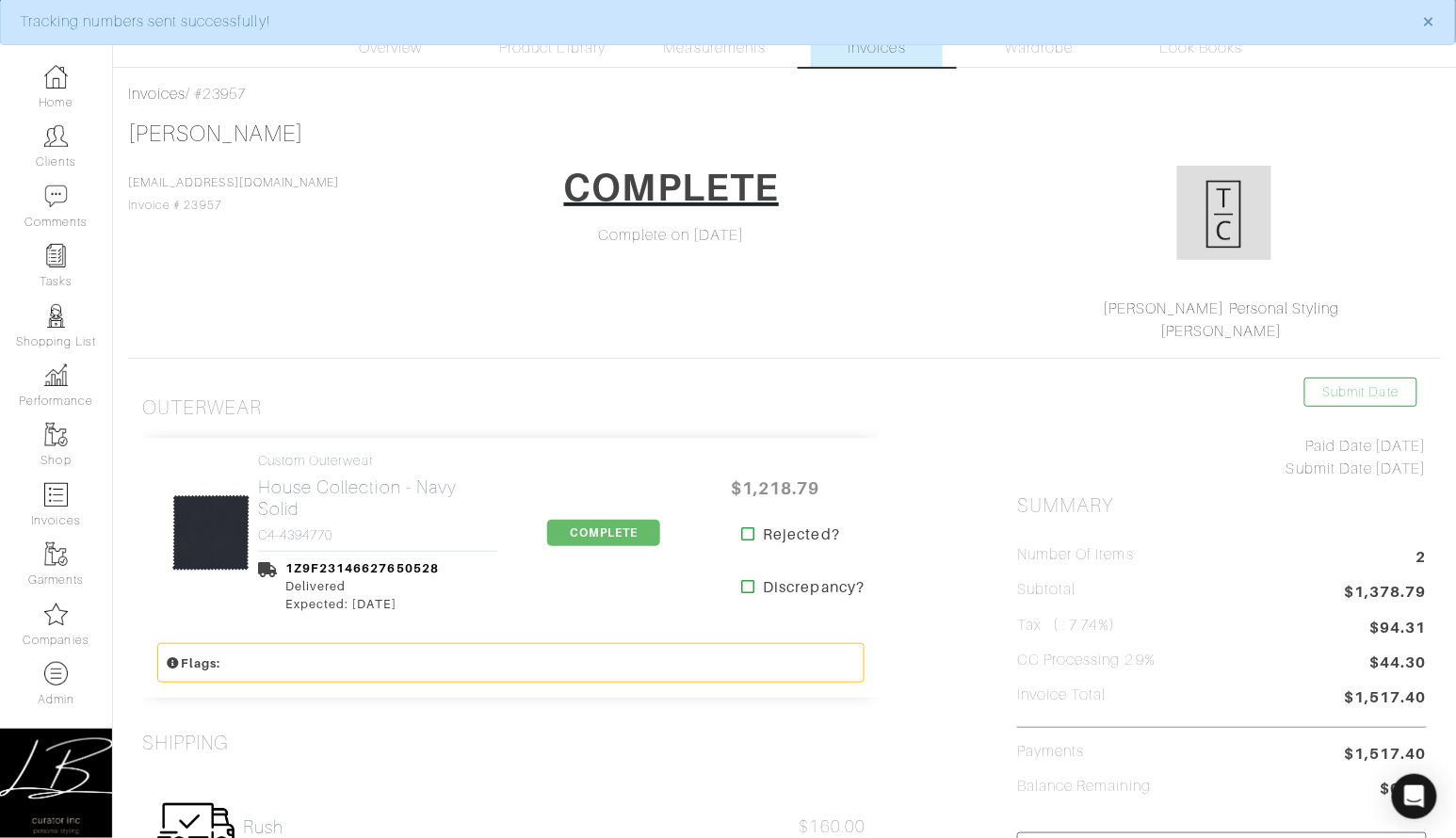 scroll, scrollTop: 0, scrollLeft: 0, axis: both 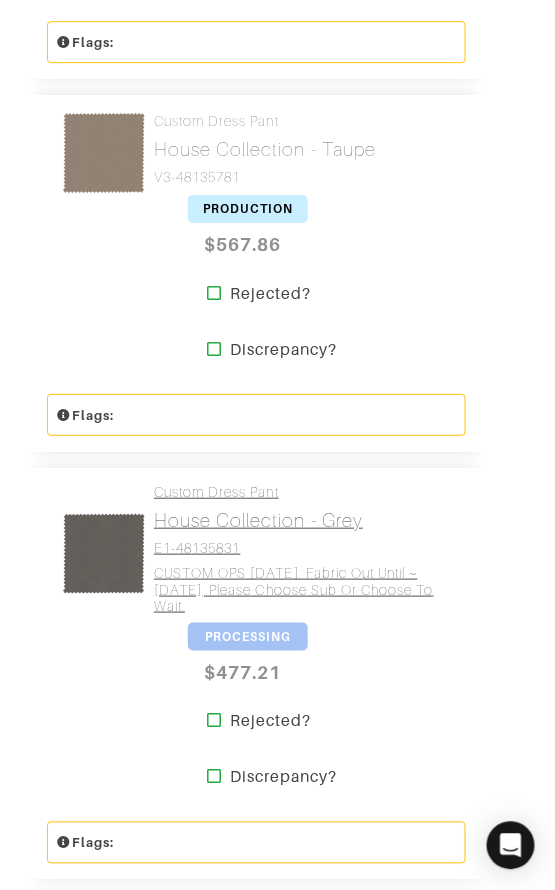 click on "Custom Dress Pant
House Collection -
Grey
E1-48135831
CUSTOM OPS [DATE]: Fabric out until ~[DATE], please choose sub or choose to wait." at bounding box center [302, 549] 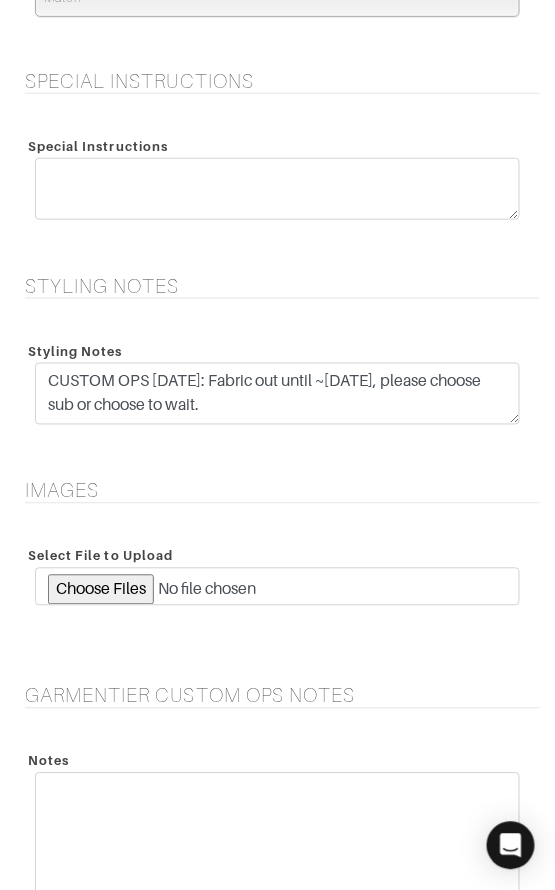 scroll, scrollTop: 2071, scrollLeft: 0, axis: vertical 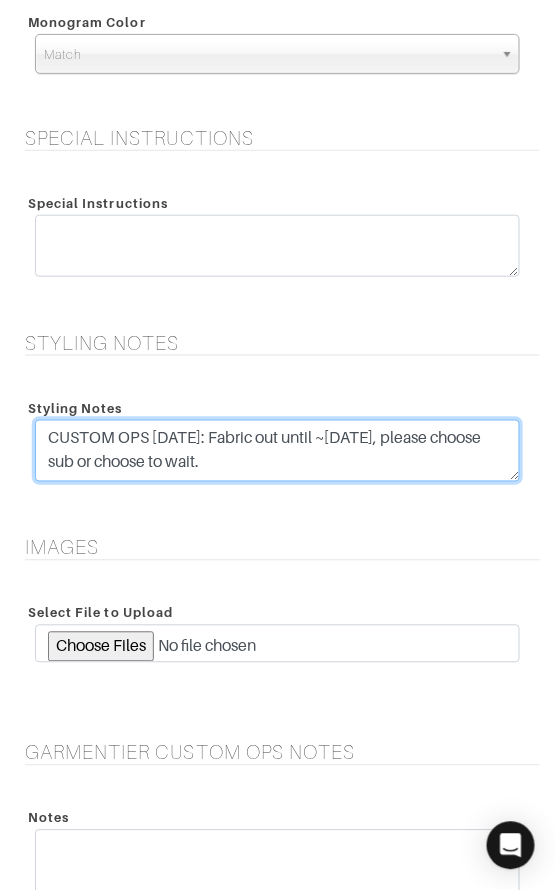 click on "CUSTOM OPS [DATE]: Fabric out until ~[DATE], please choose sub or choose to wait." at bounding box center [277, 451] 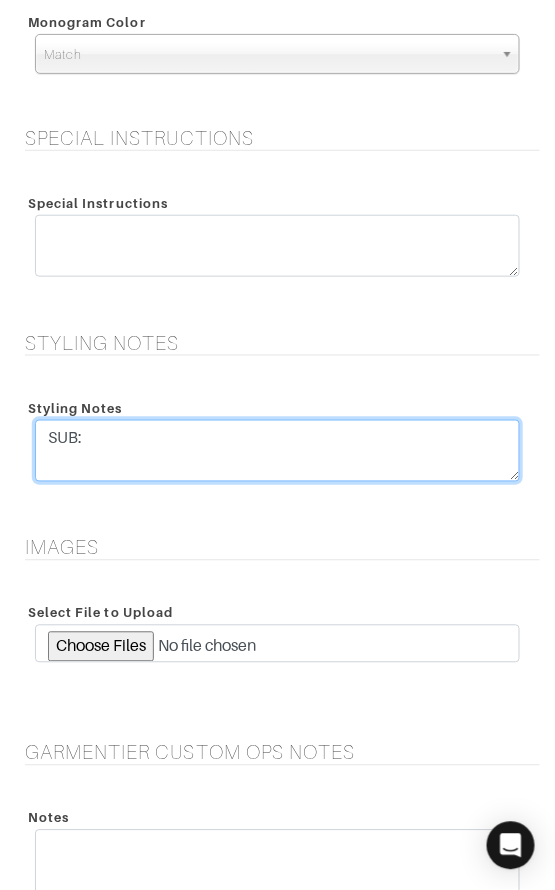 paste on "E1-48135830 (Lt [PERSON_NAME])" 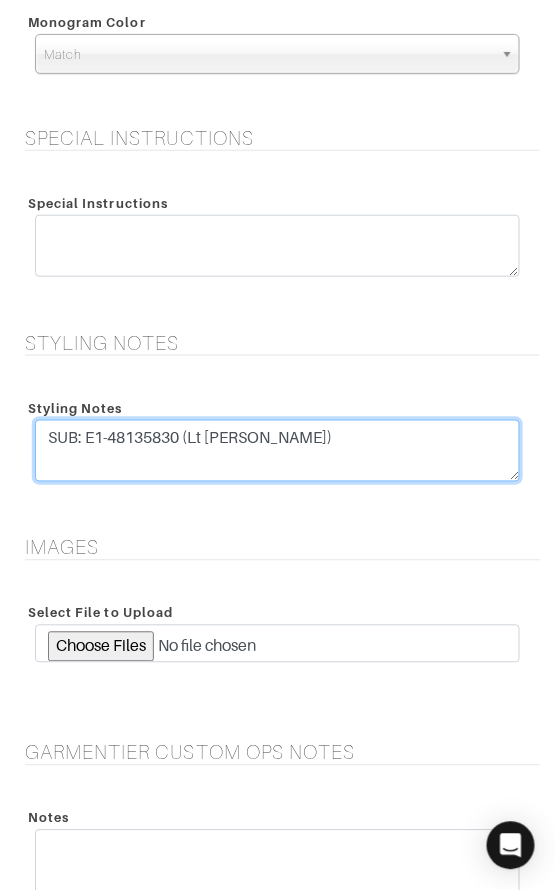 type on "SUB: E1-48135830 (Lt [PERSON_NAME])" 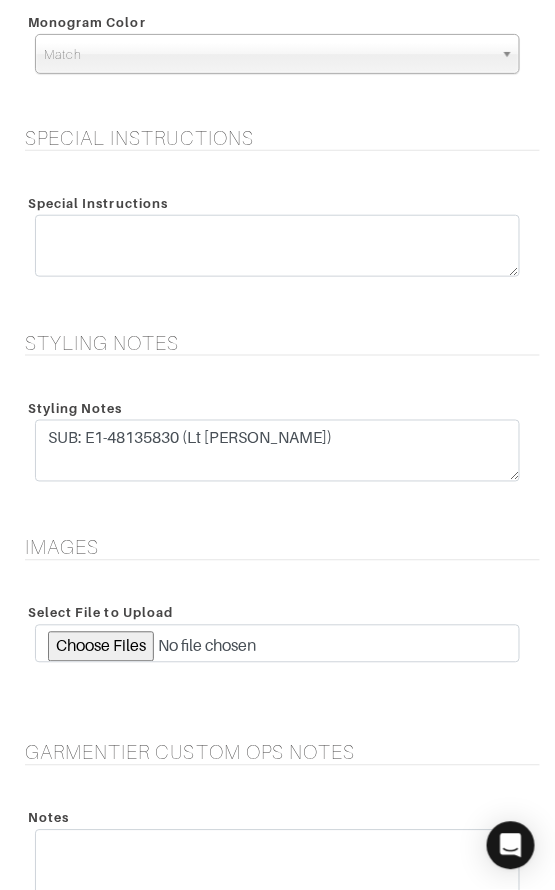 drag, startPoint x: 348, startPoint y: 332, endPoint x: 376, endPoint y: 438, distance: 109.63576 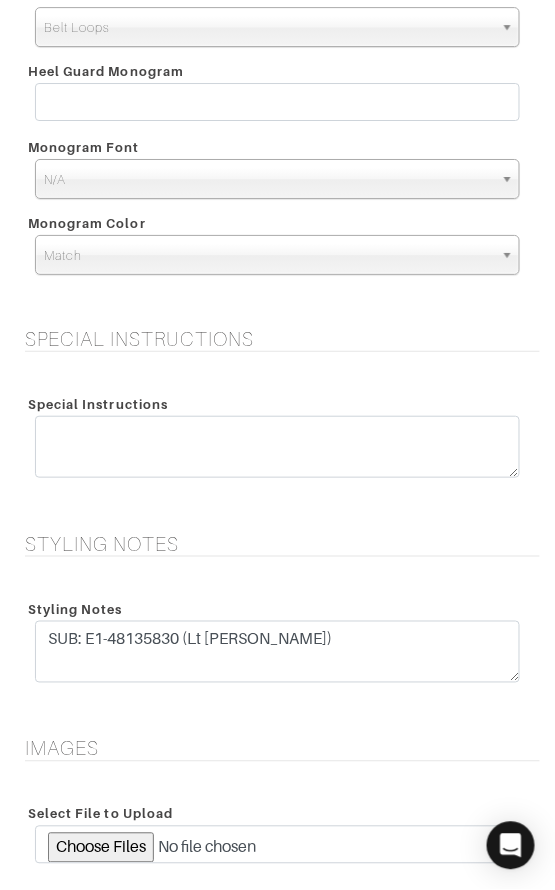 scroll, scrollTop: 2427, scrollLeft: 0, axis: vertical 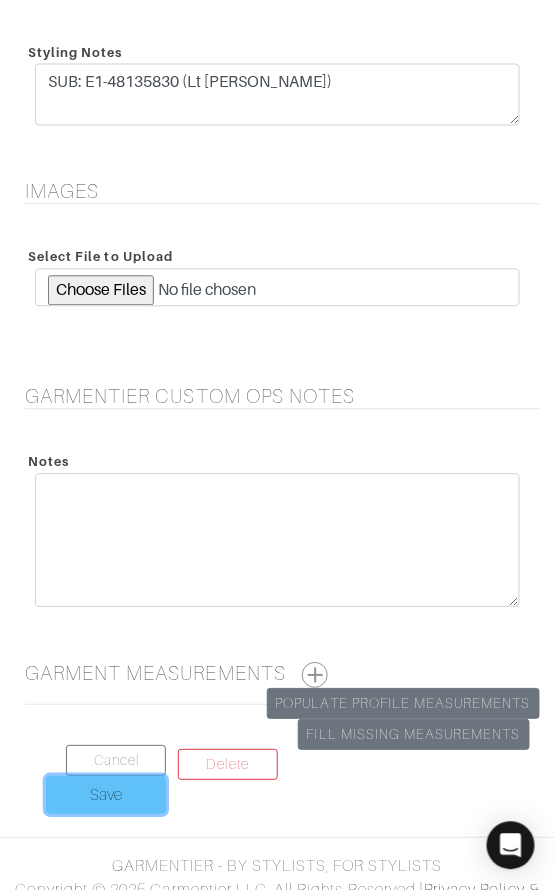 click on "Save" at bounding box center [106, 796] 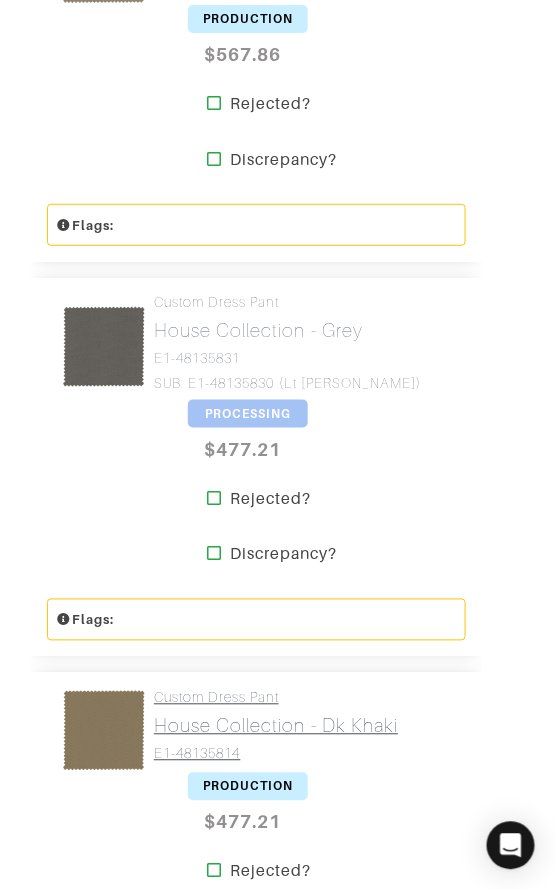 scroll, scrollTop: 4002, scrollLeft: 0, axis: vertical 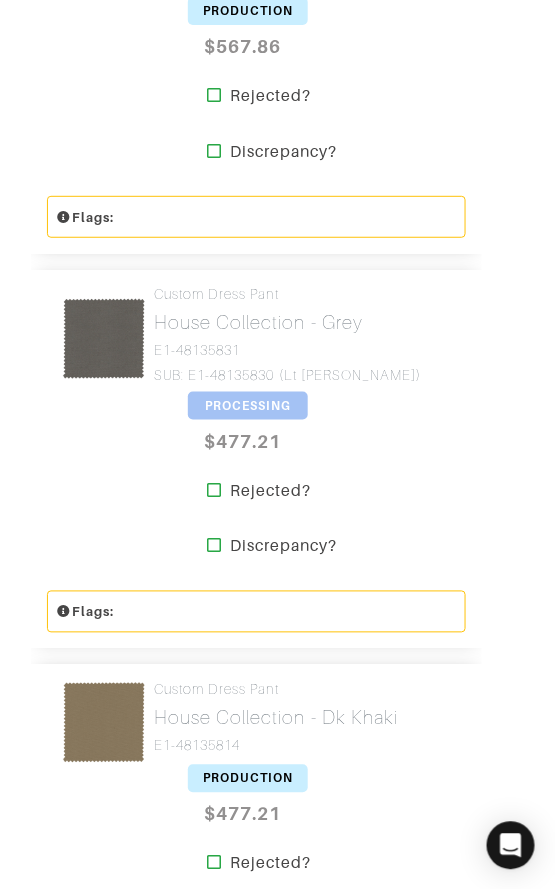 click on "PROCESSING" at bounding box center (248, 406) 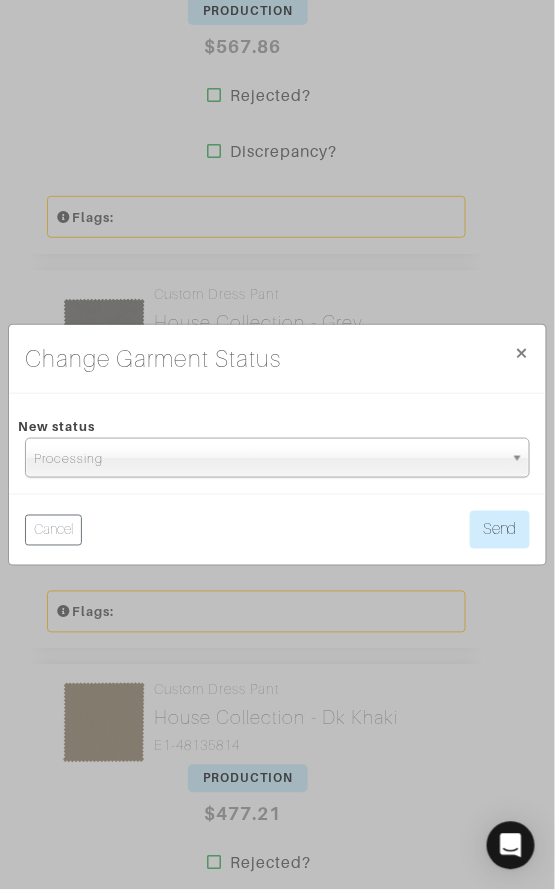 click on "Processing" at bounding box center (268, 459) 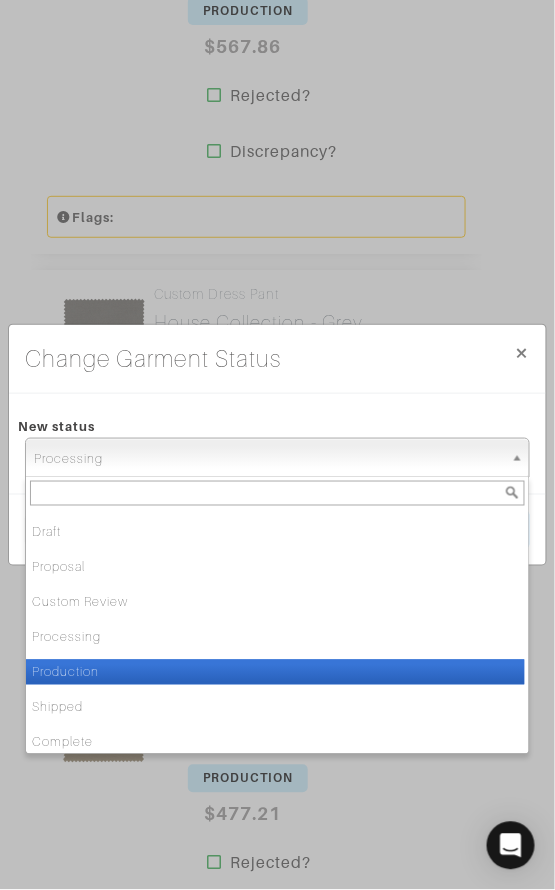 click on "Production" at bounding box center (275, 672) 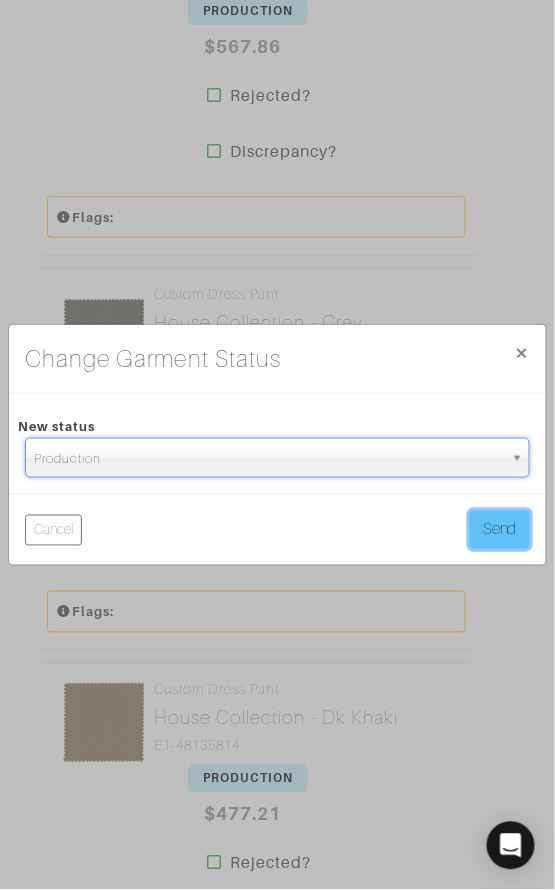 click on "Send" at bounding box center (500, 530) 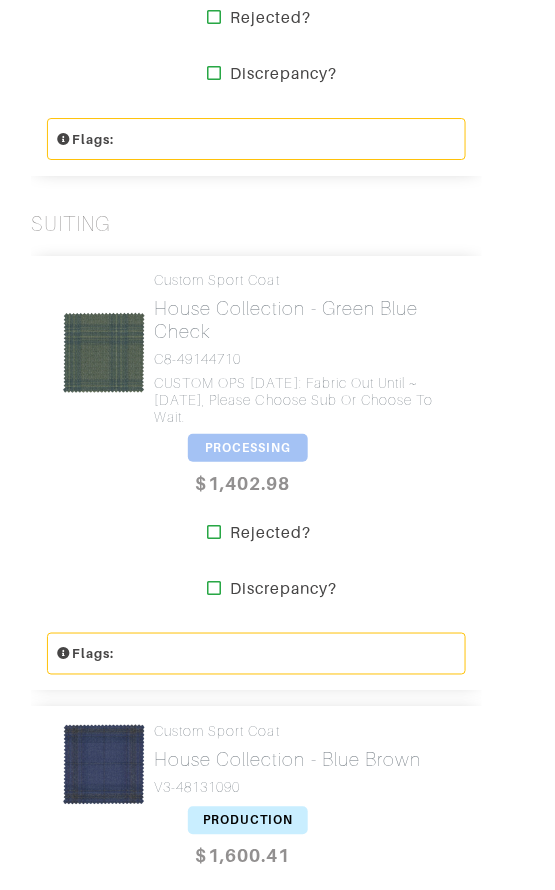 scroll, scrollTop: 4864, scrollLeft: 0, axis: vertical 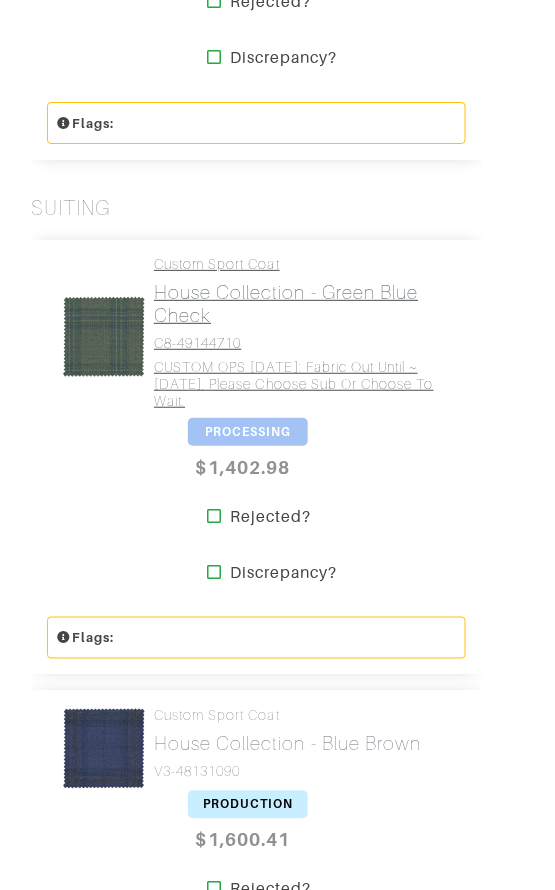 click on "House Collection -
Green Blue Check" at bounding box center [302, 304] 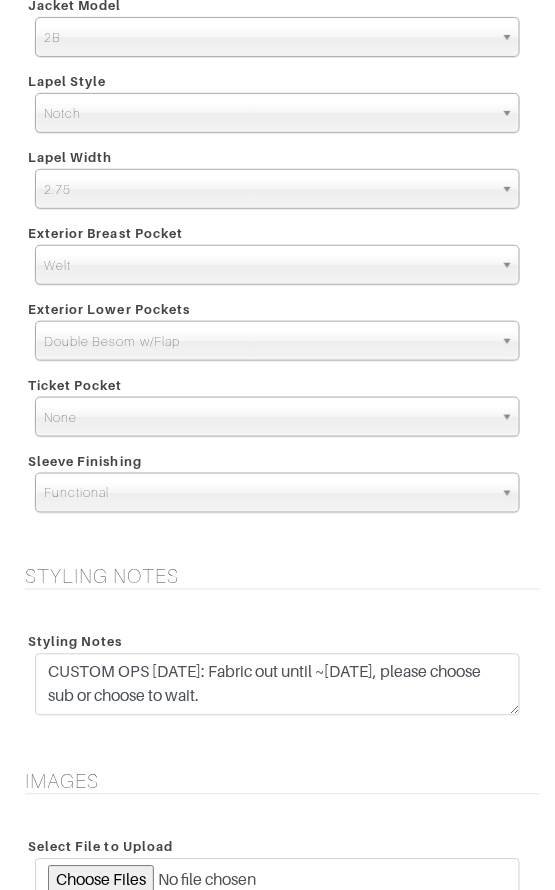 scroll, scrollTop: 3058, scrollLeft: 0, axis: vertical 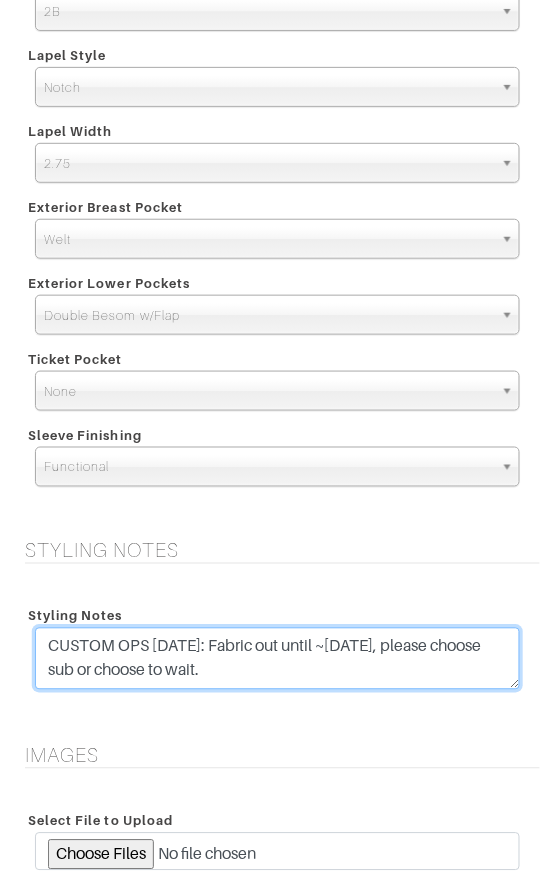 drag, startPoint x: 400, startPoint y: 648, endPoint x: 387, endPoint y: 636, distance: 17.691807 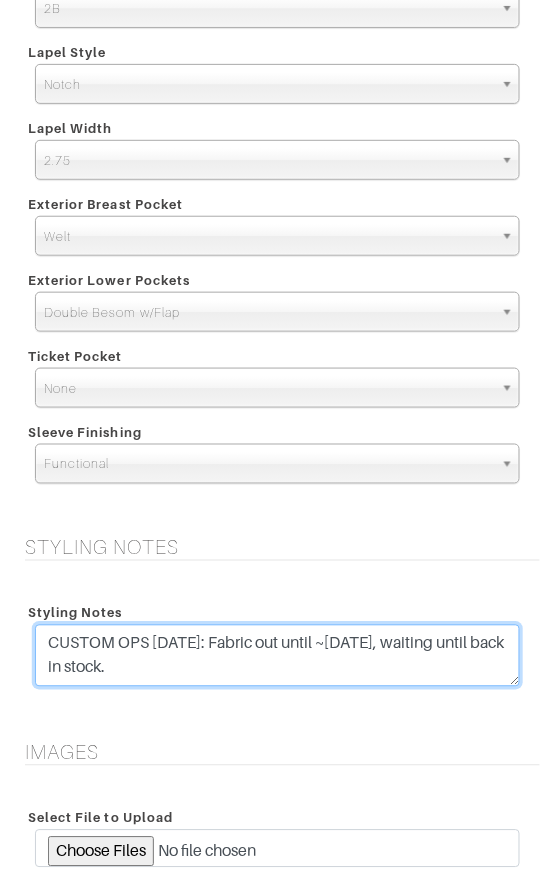 type on "CUSTOM OPS [DATE]: Fabric out until ~[DATE], waiting until back in stock." 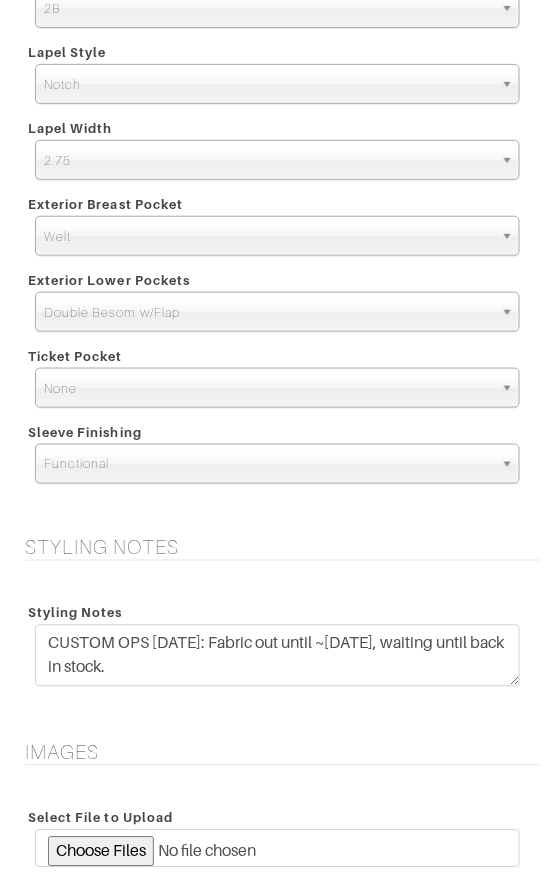 drag, startPoint x: 357, startPoint y: 491, endPoint x: 358, endPoint y: 526, distance: 35.014282 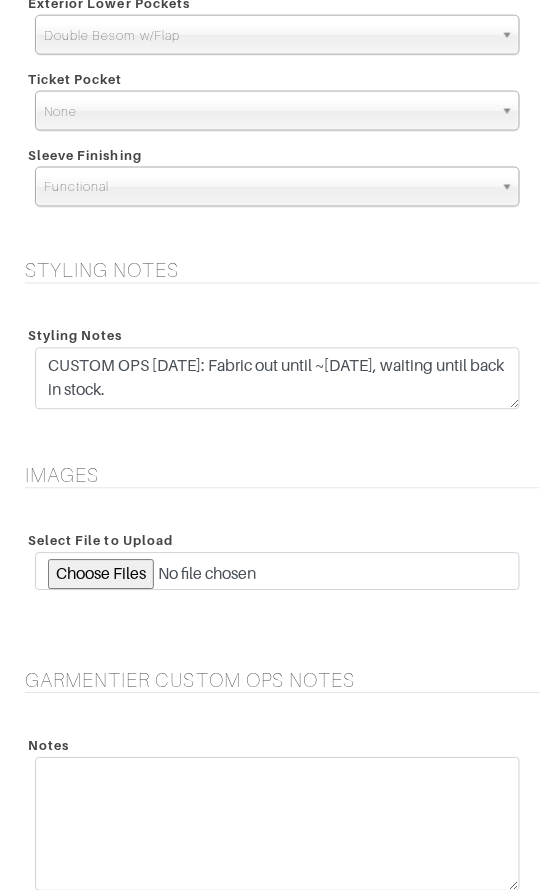 scroll, scrollTop: 3613, scrollLeft: 0, axis: vertical 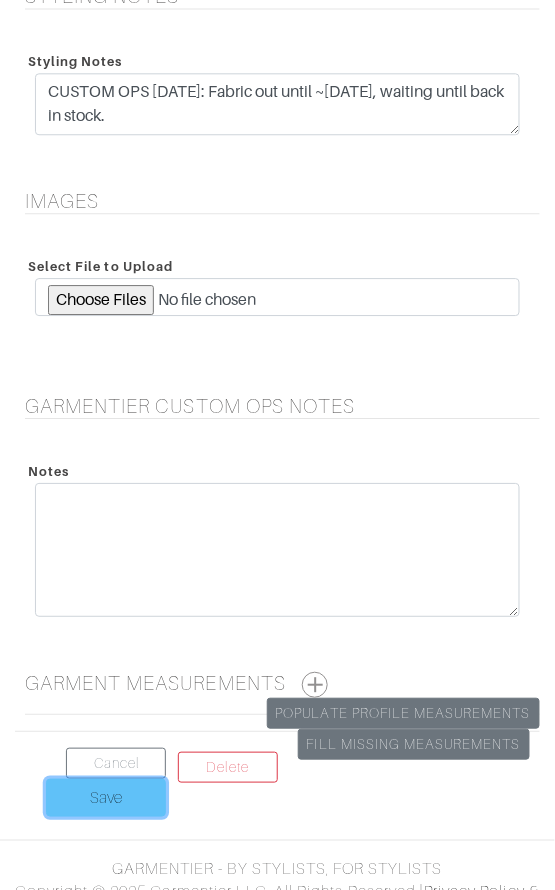 click on "Save" at bounding box center (106, 798) 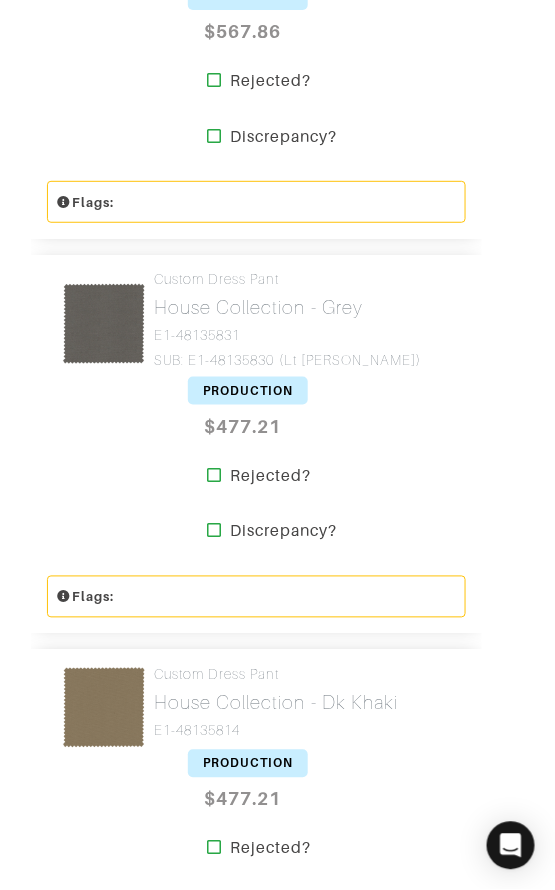 scroll, scrollTop: 3935, scrollLeft: 0, axis: vertical 